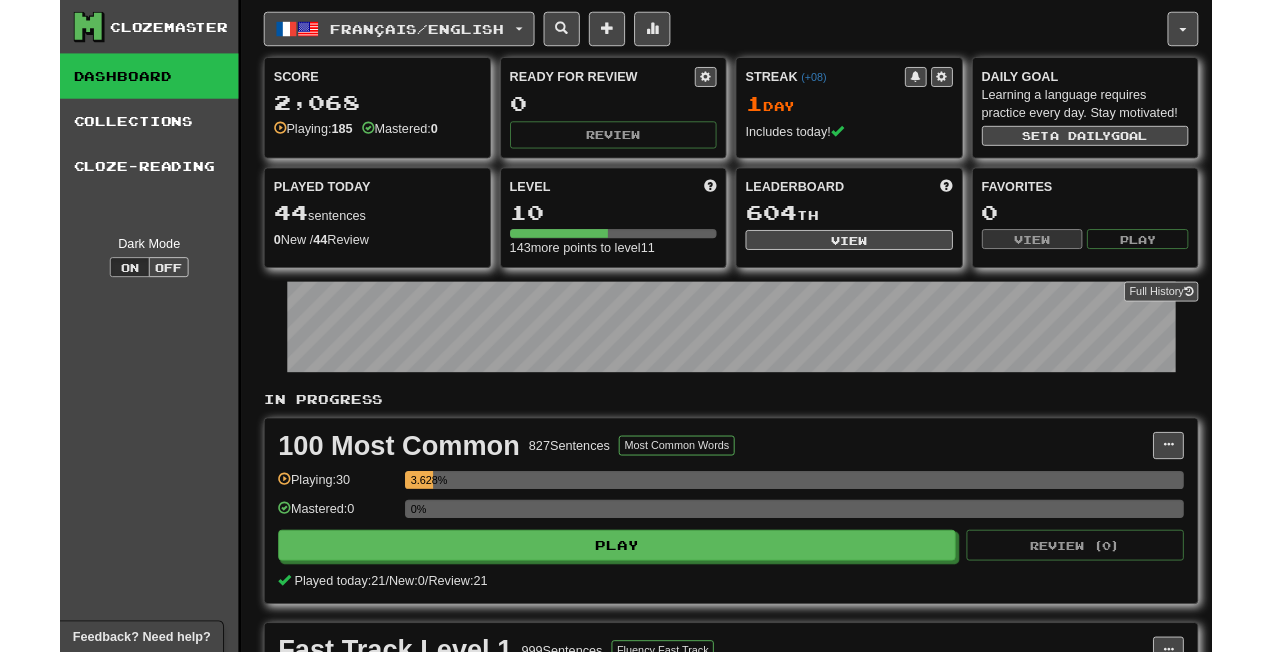 scroll, scrollTop: 0, scrollLeft: 0, axis: both 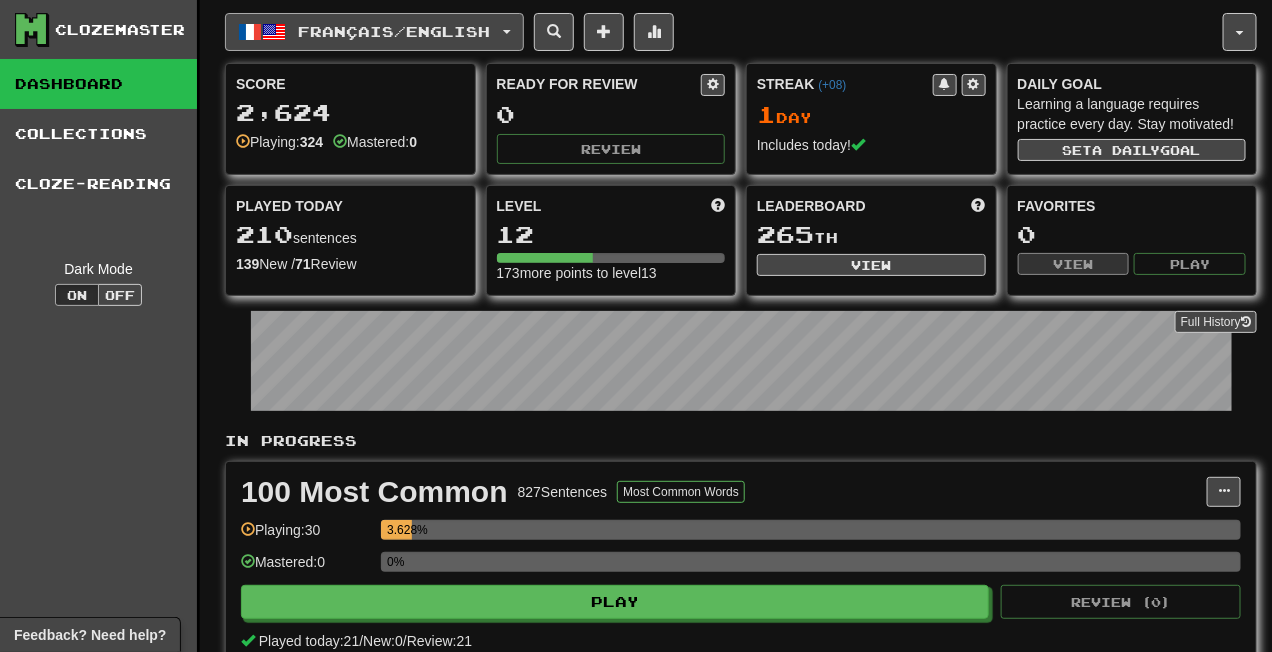click on "Français  /  English" at bounding box center (395, 31) 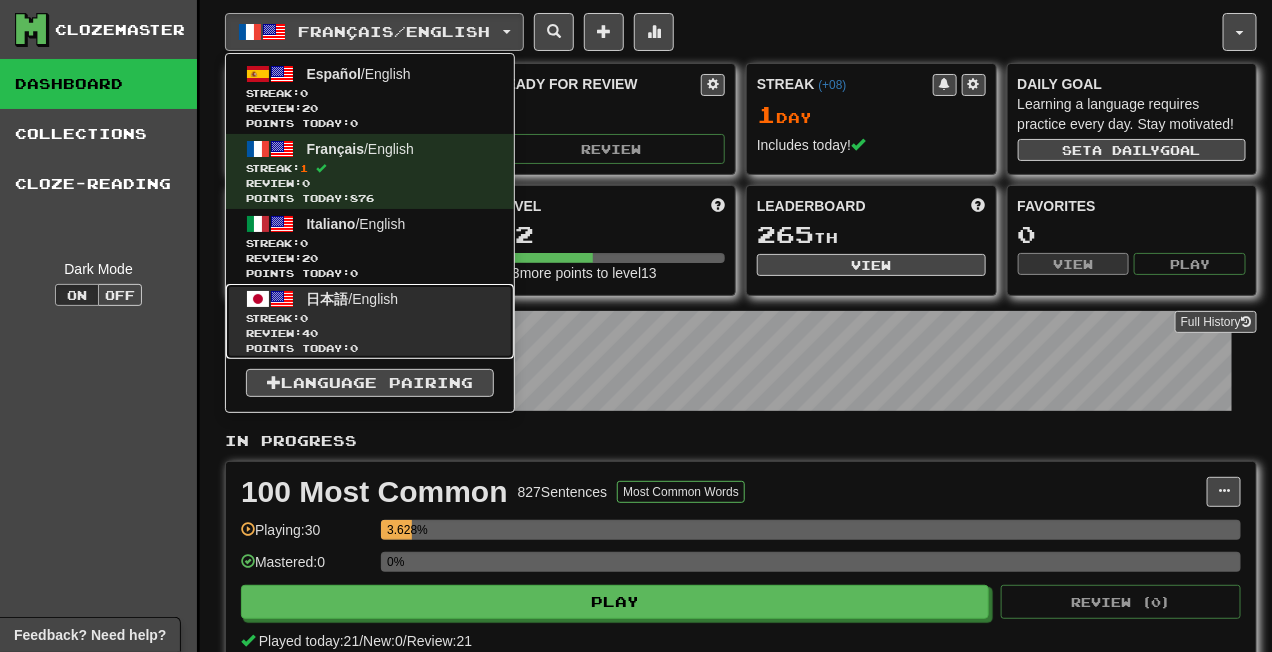 click on "Streak:  0" at bounding box center [370, 318] 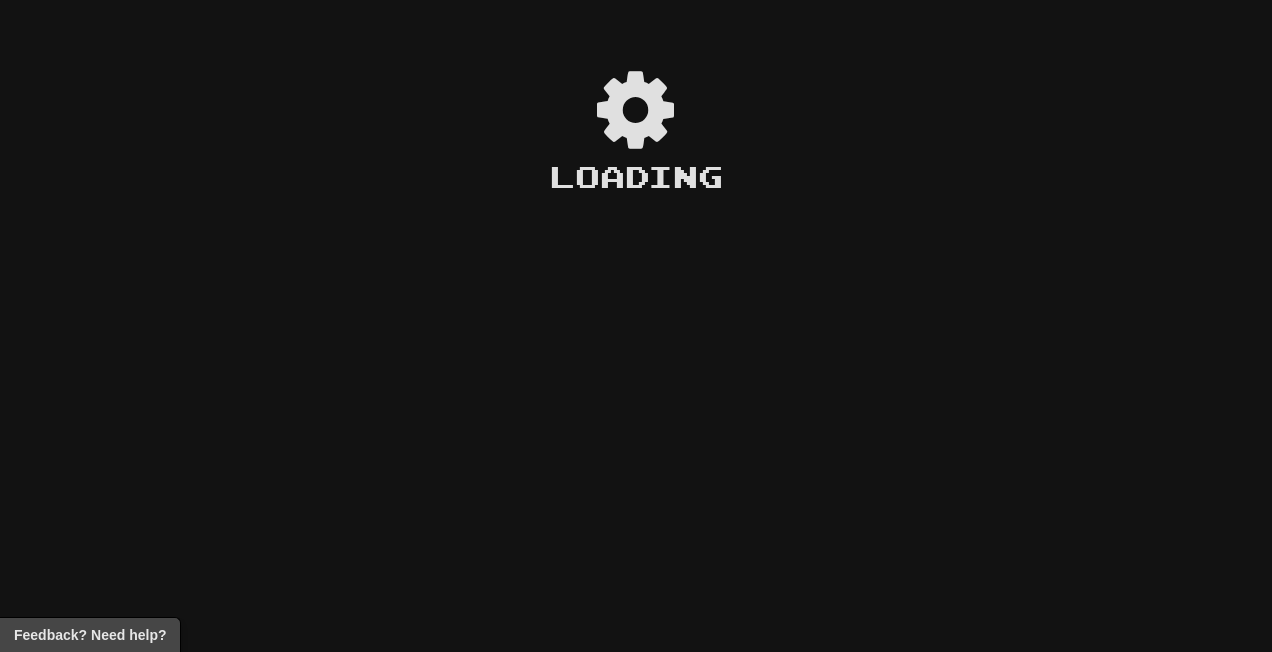 scroll, scrollTop: 0, scrollLeft: 0, axis: both 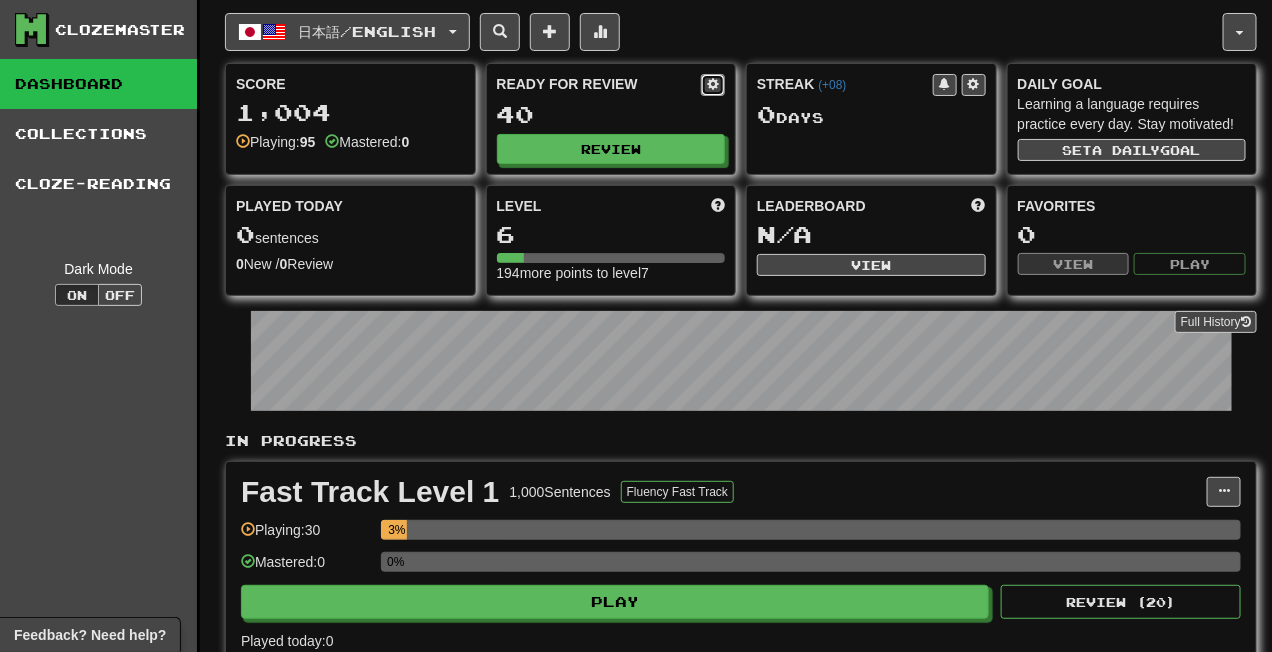 click at bounding box center (713, 84) 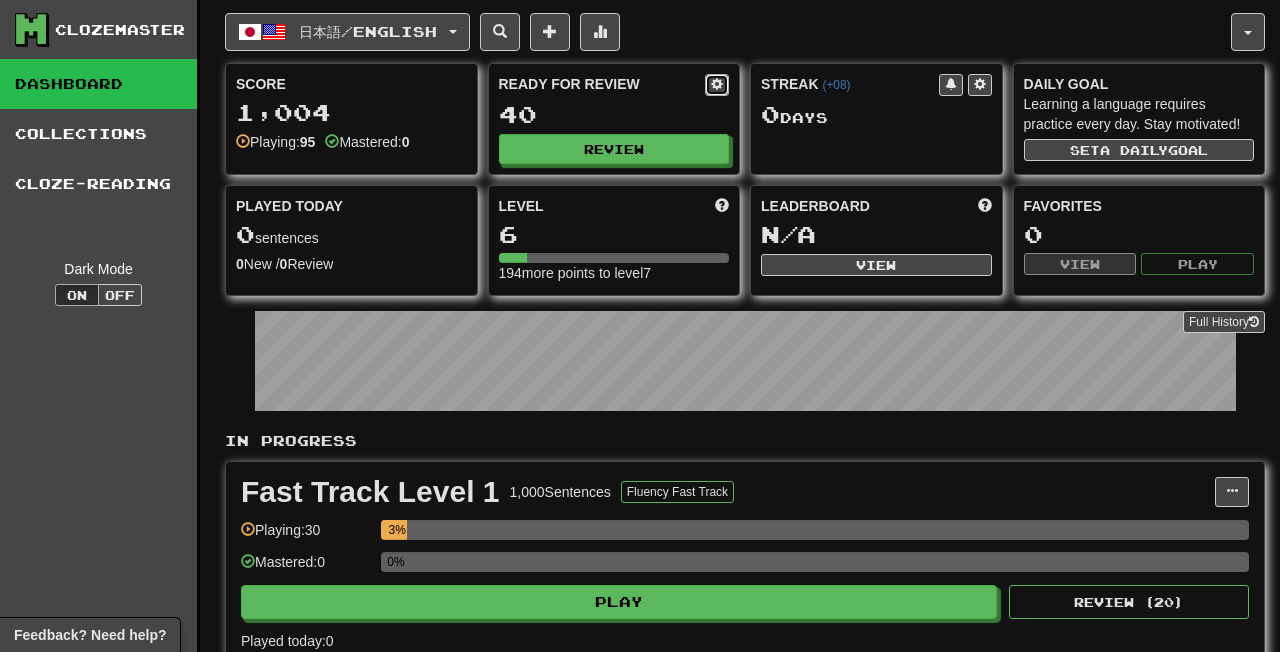 select on "*" 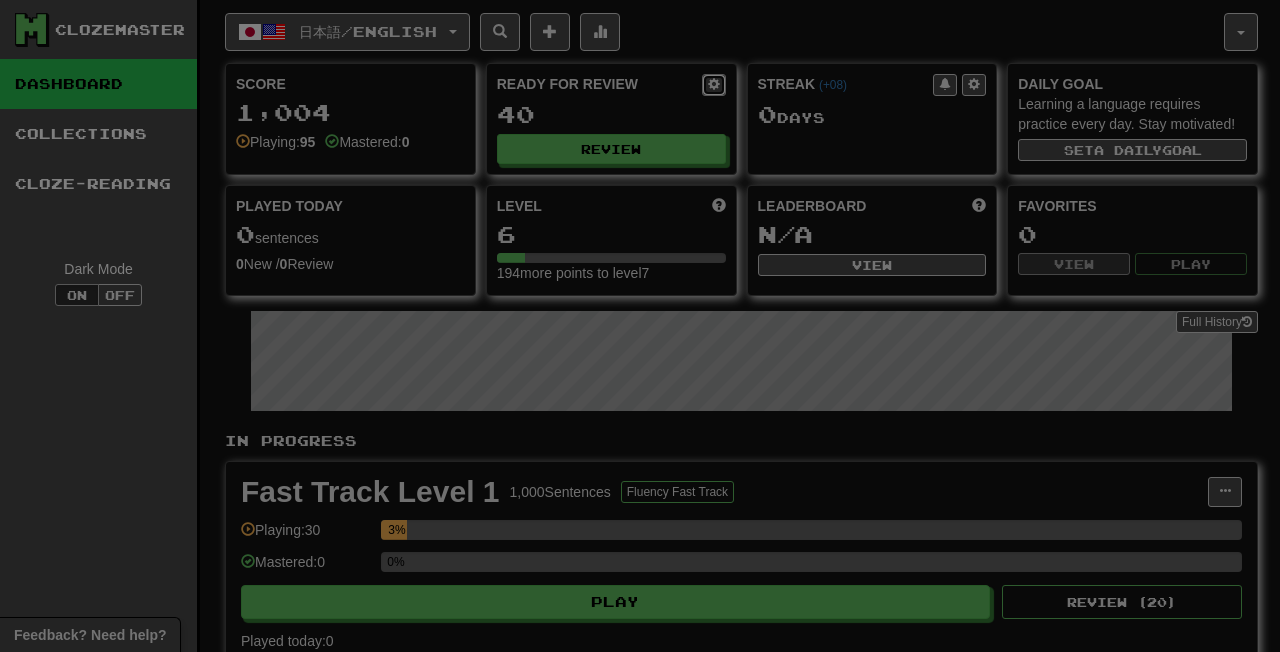 type on "**" 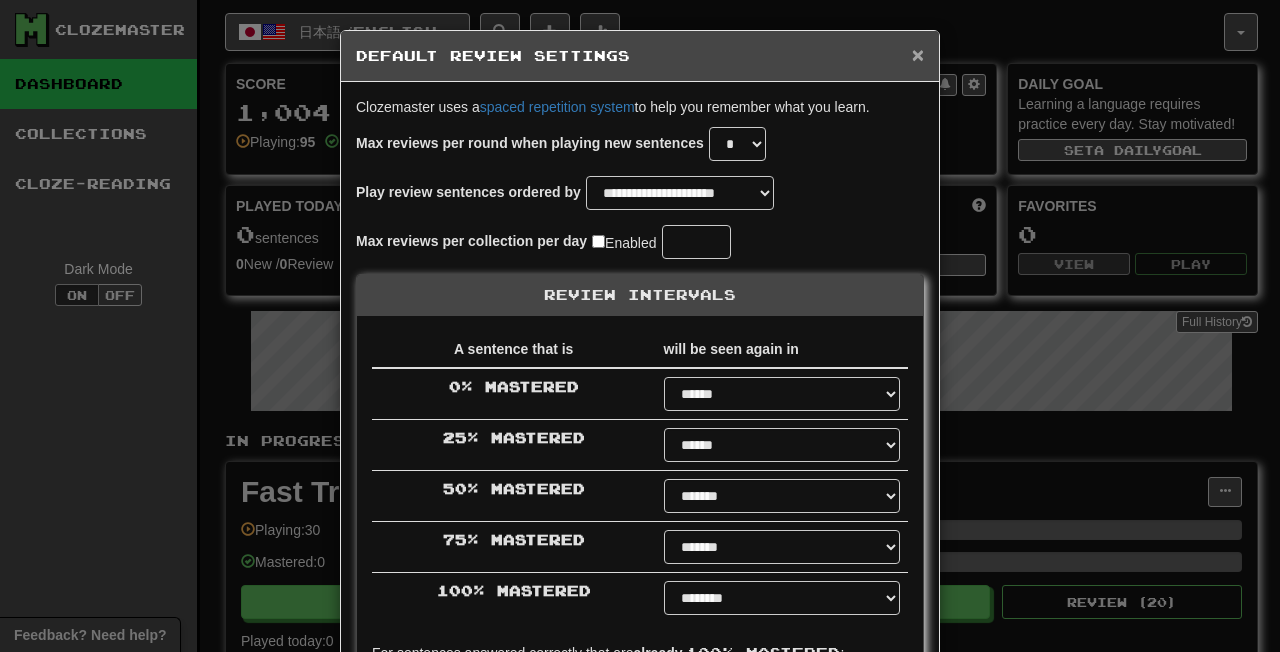 click on "×" at bounding box center (918, 54) 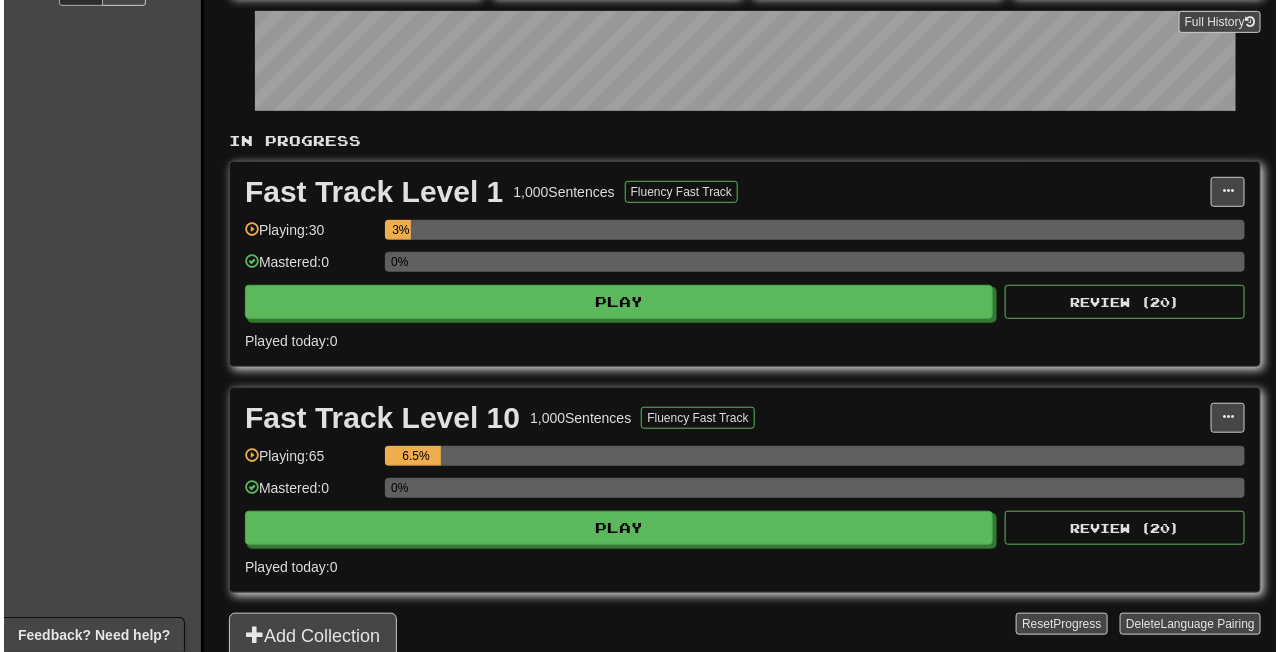 scroll, scrollTop: 0, scrollLeft: 0, axis: both 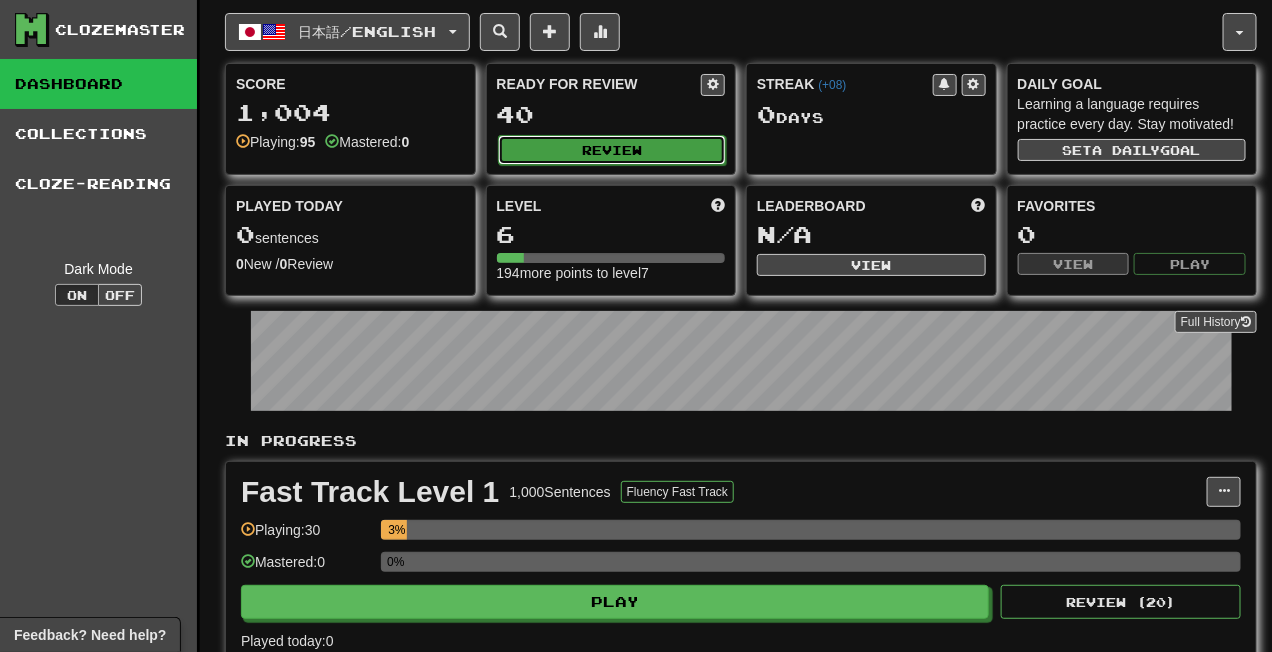 click on "Review" at bounding box center (612, 150) 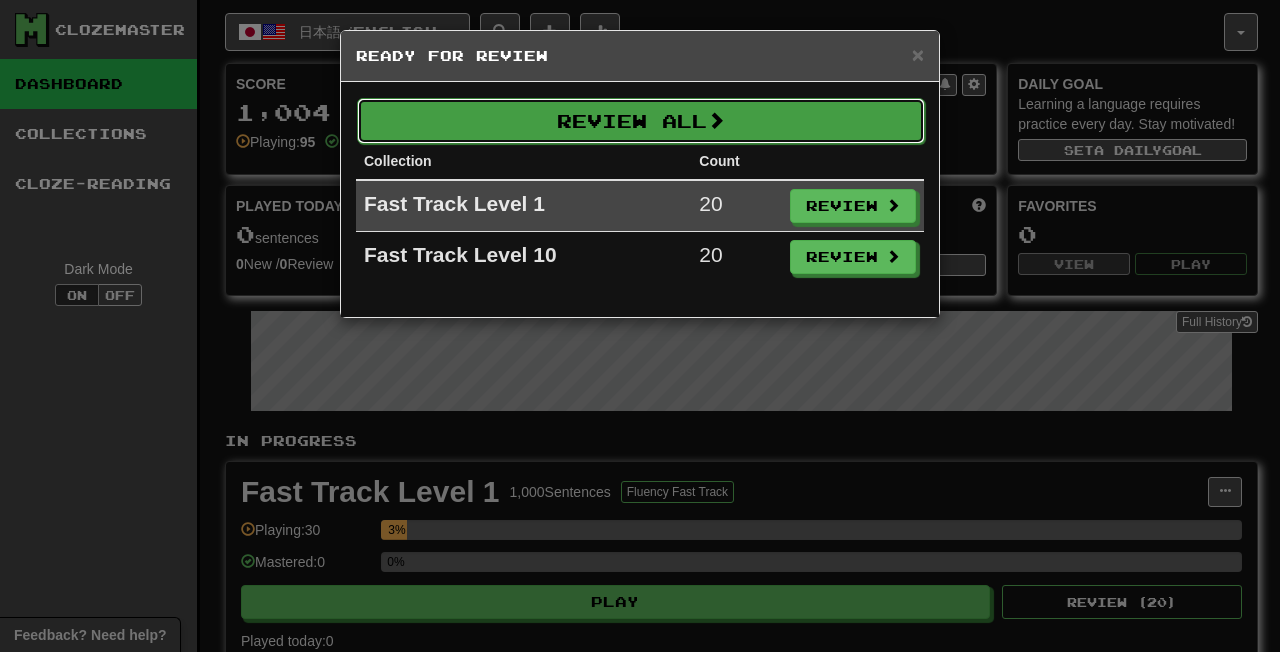 click on "Review All" at bounding box center (641, 121) 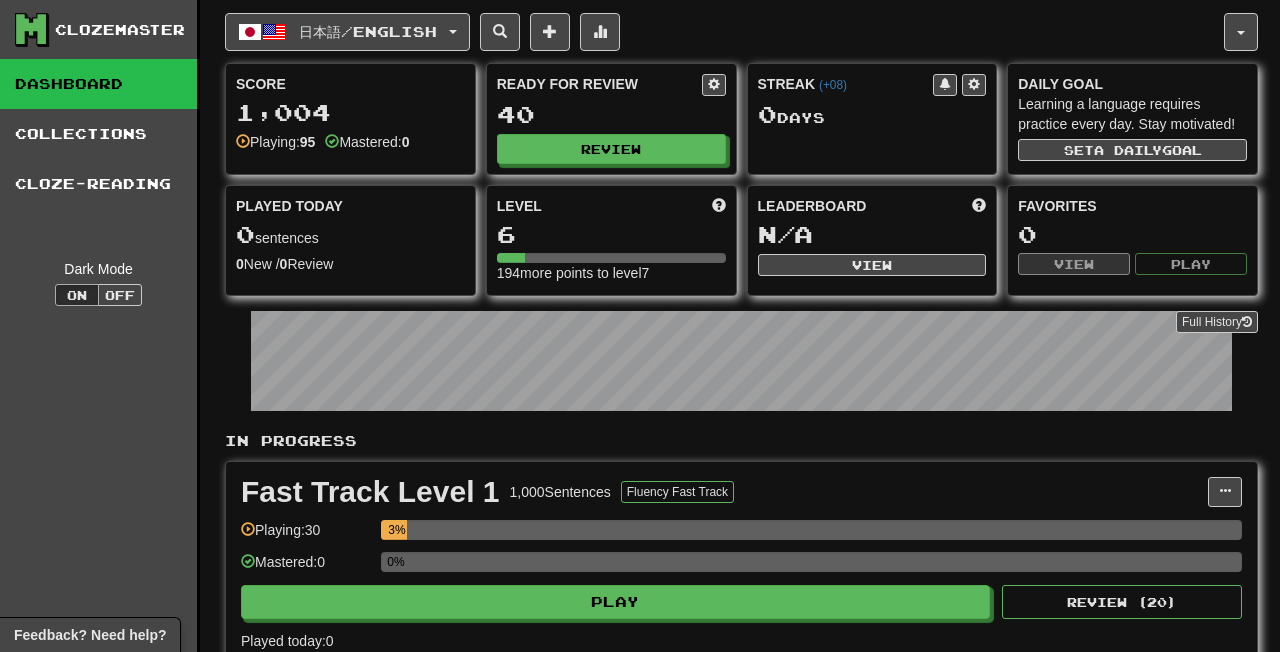 select on "**" 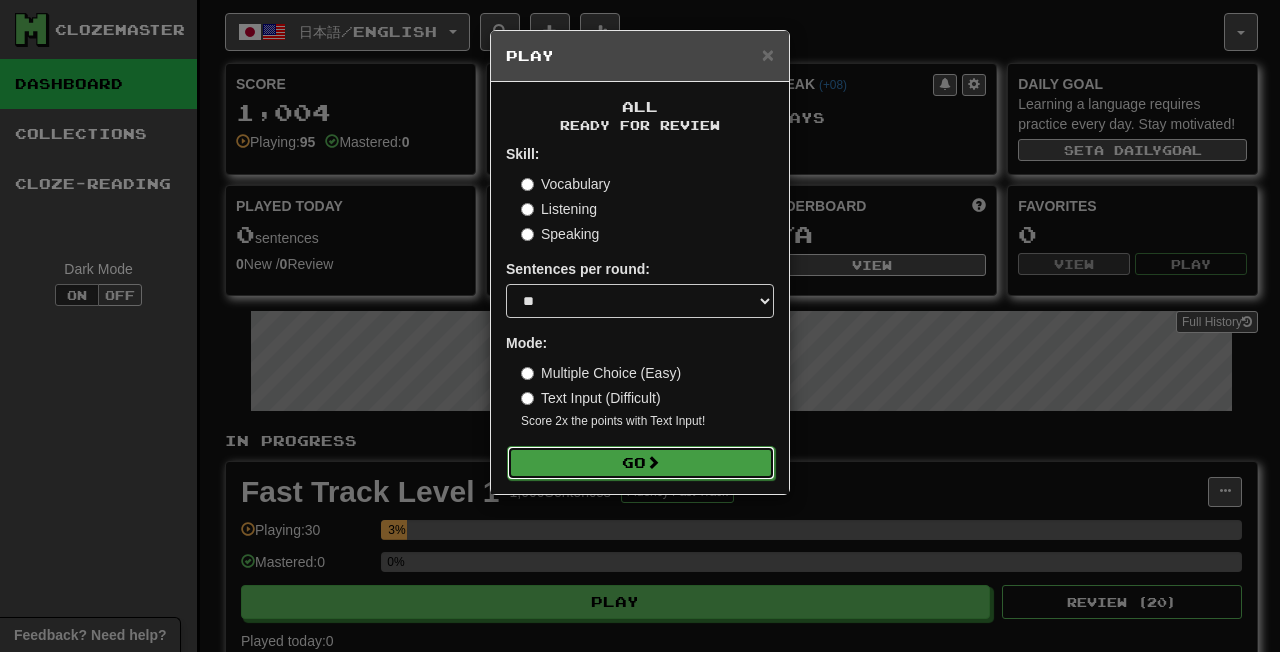 click at bounding box center (653, 462) 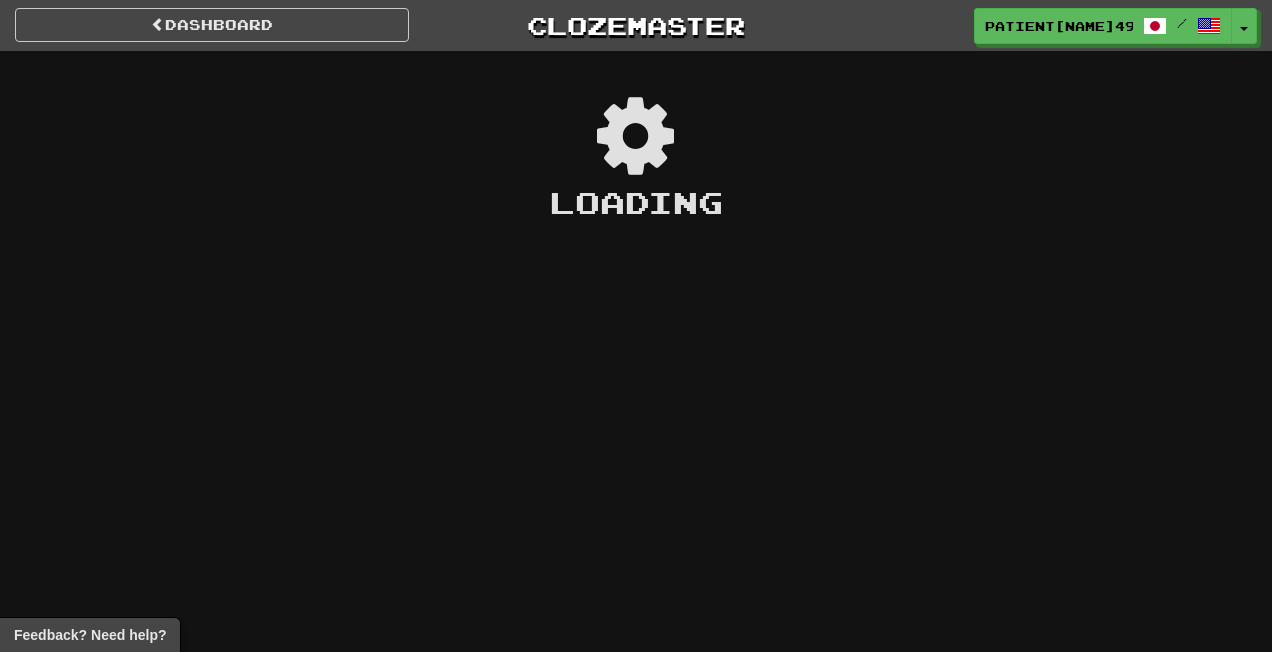 scroll, scrollTop: 0, scrollLeft: 0, axis: both 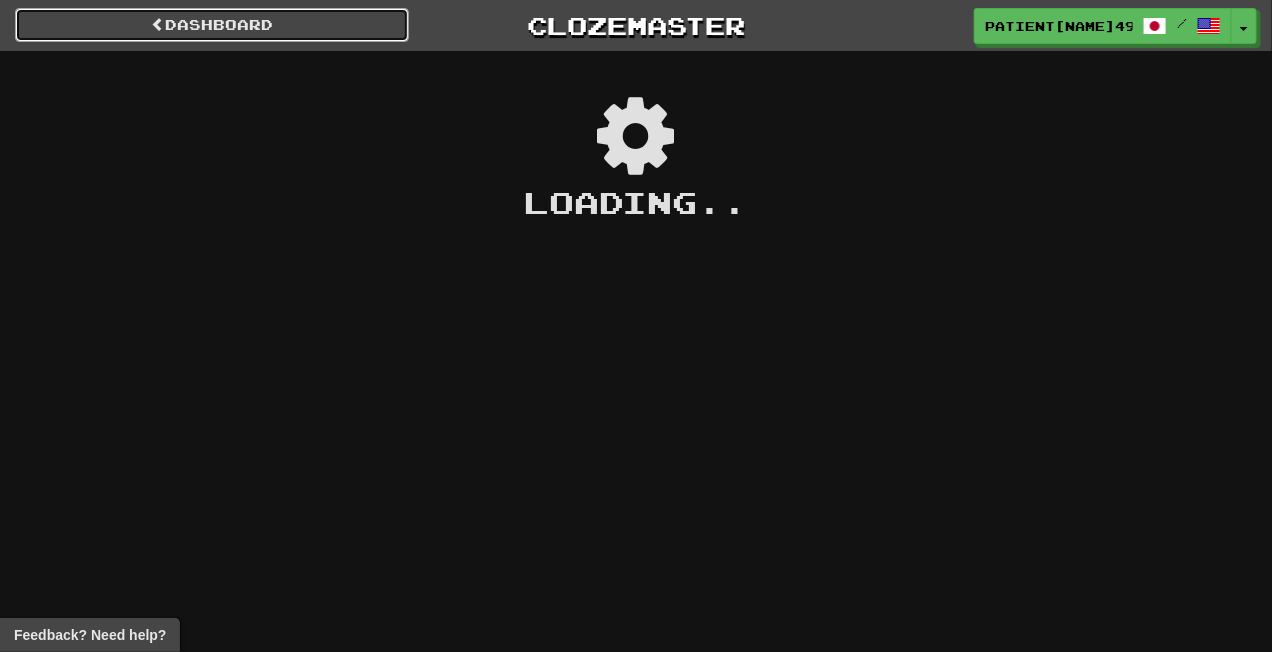 click on "Dashboard" at bounding box center [212, 25] 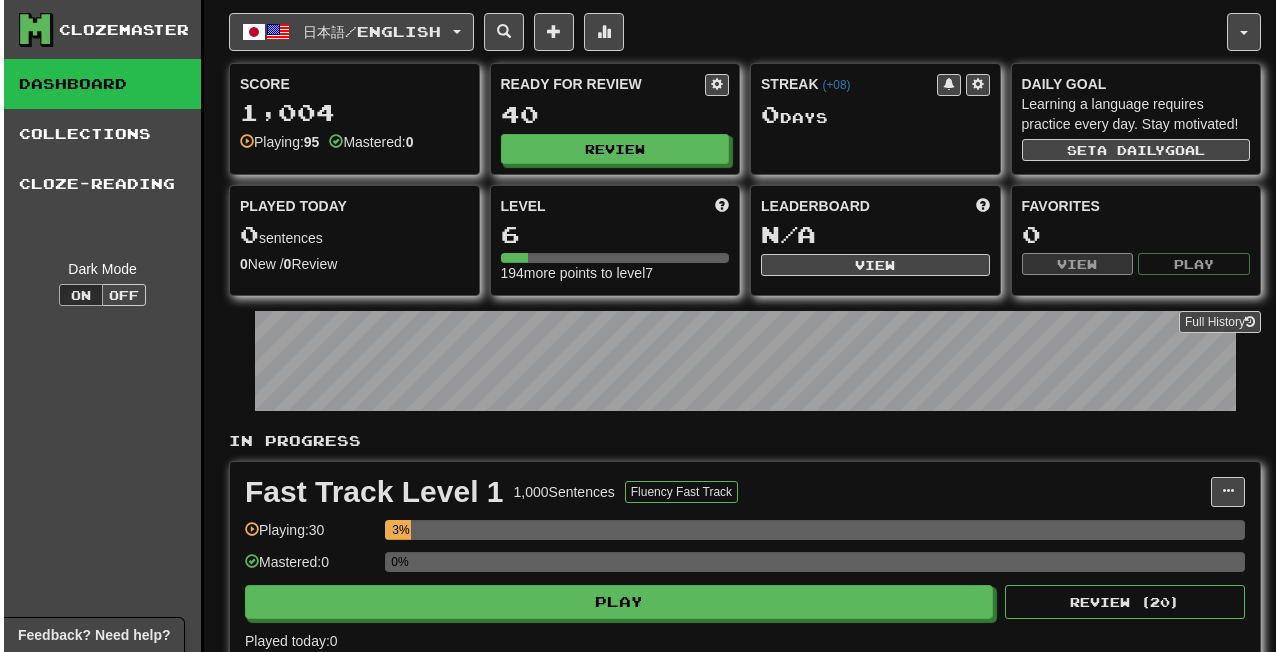 scroll, scrollTop: 0, scrollLeft: 0, axis: both 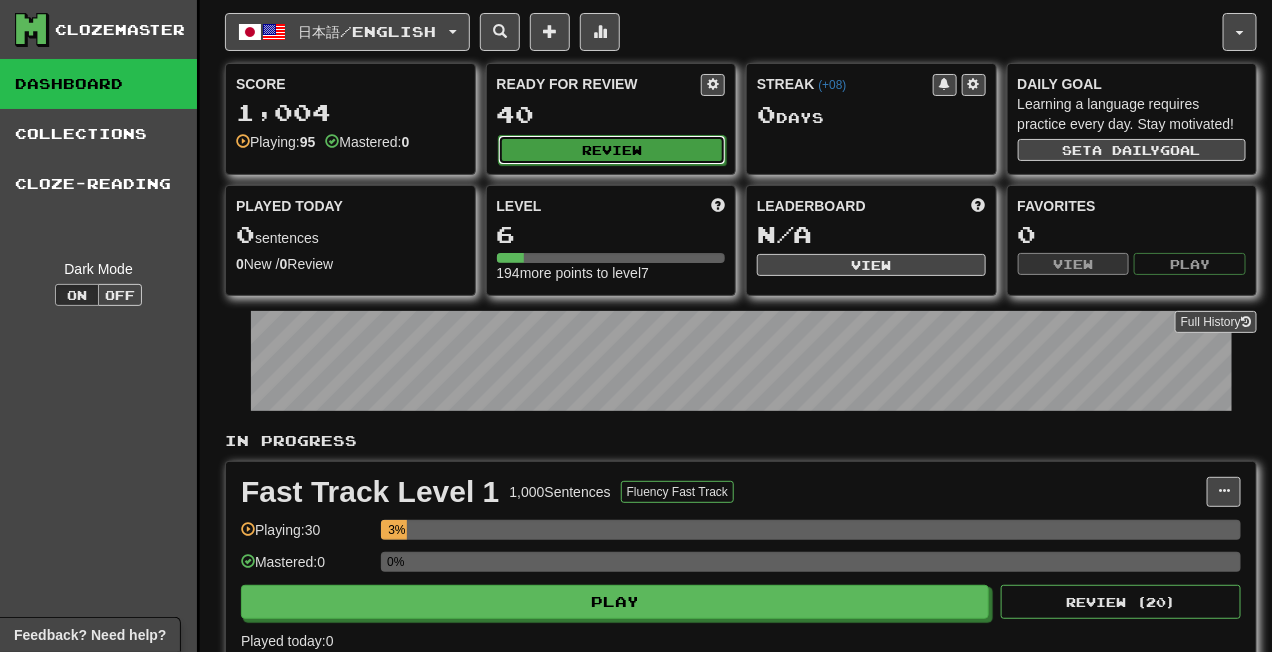 click on "Review" at bounding box center [612, 150] 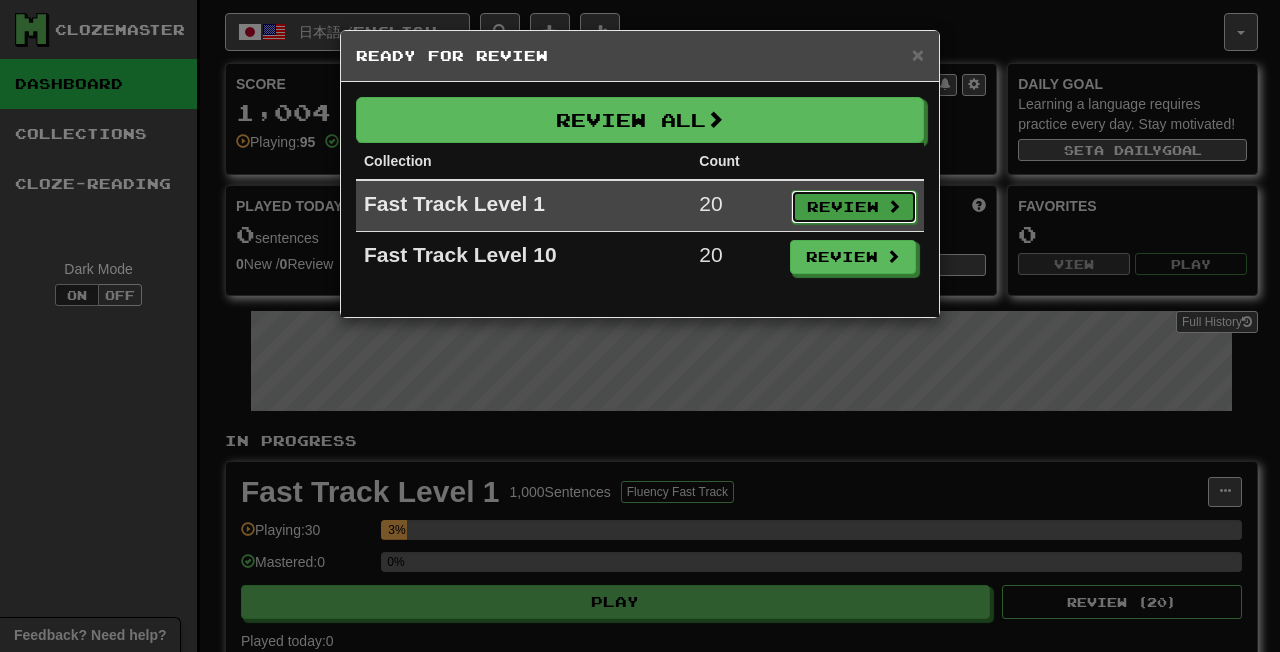click on "Review" at bounding box center (854, 207) 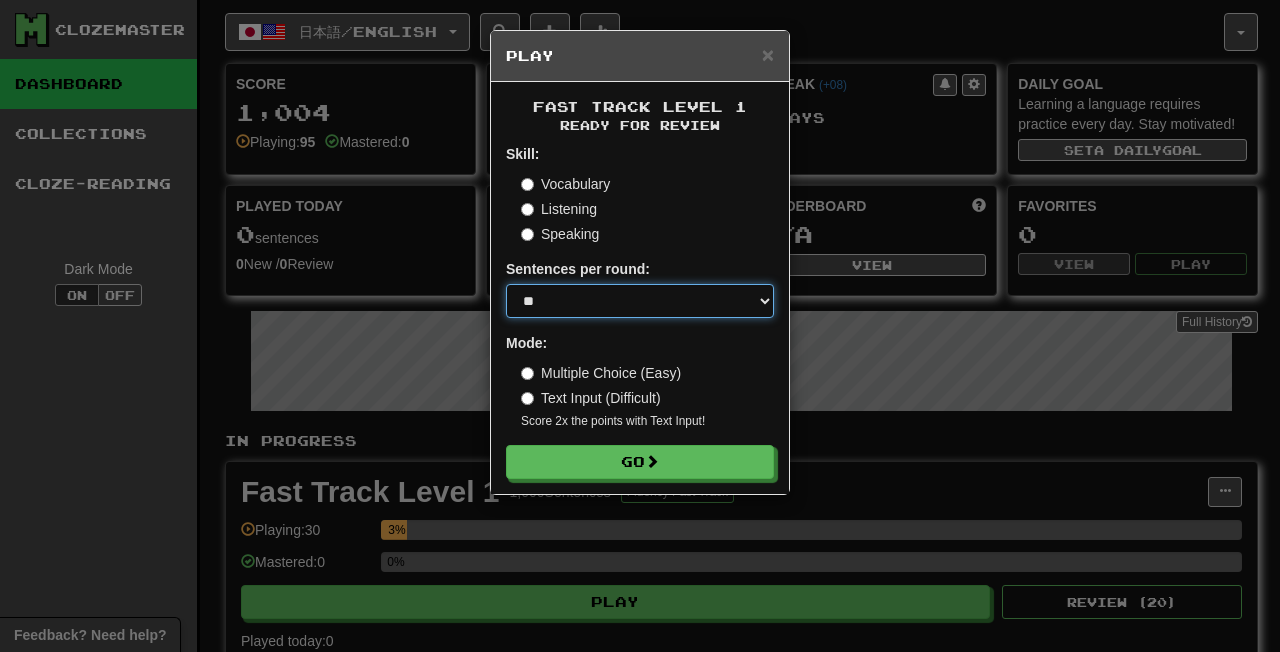 click on "* ** ** ** ** ** *** ********" at bounding box center (640, 301) 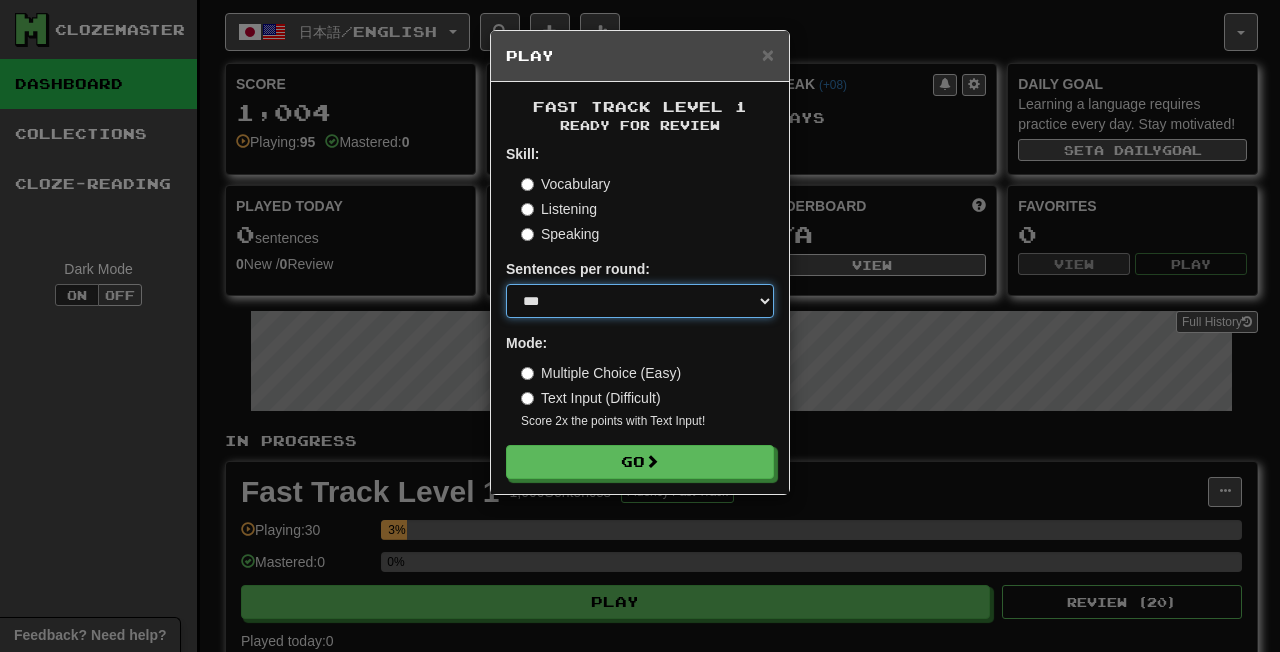 click on "* ** ** ** ** ** *** ********" at bounding box center [640, 301] 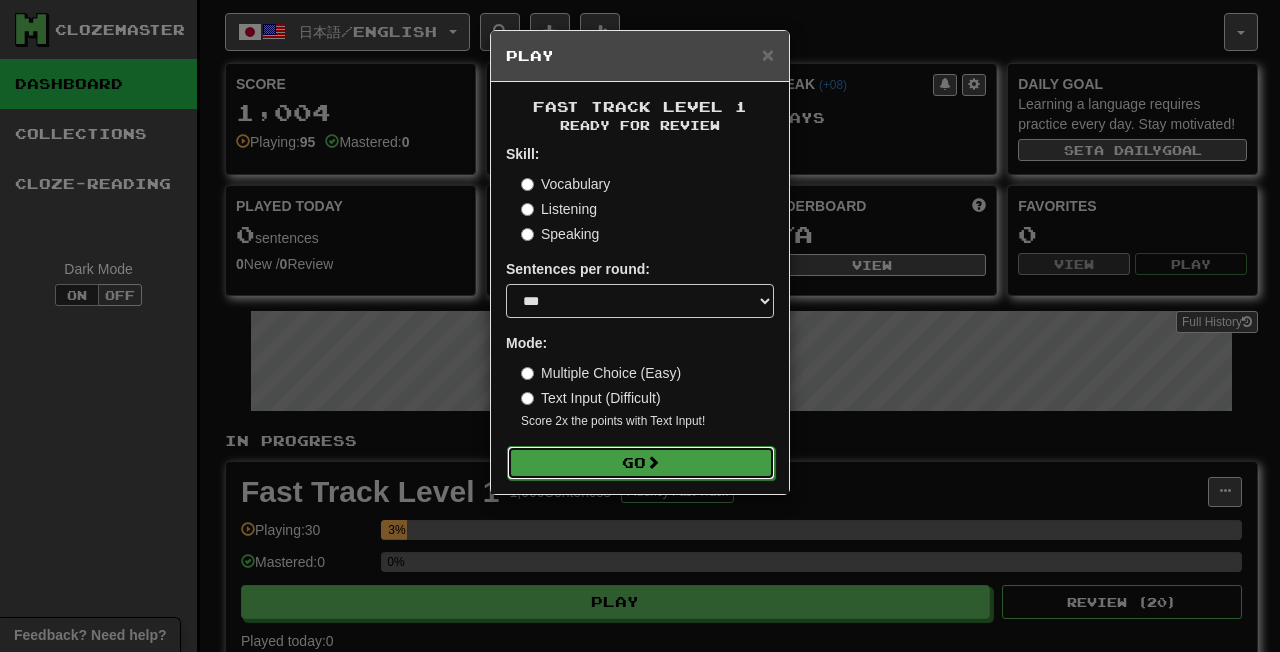 click on "Go" at bounding box center (641, 463) 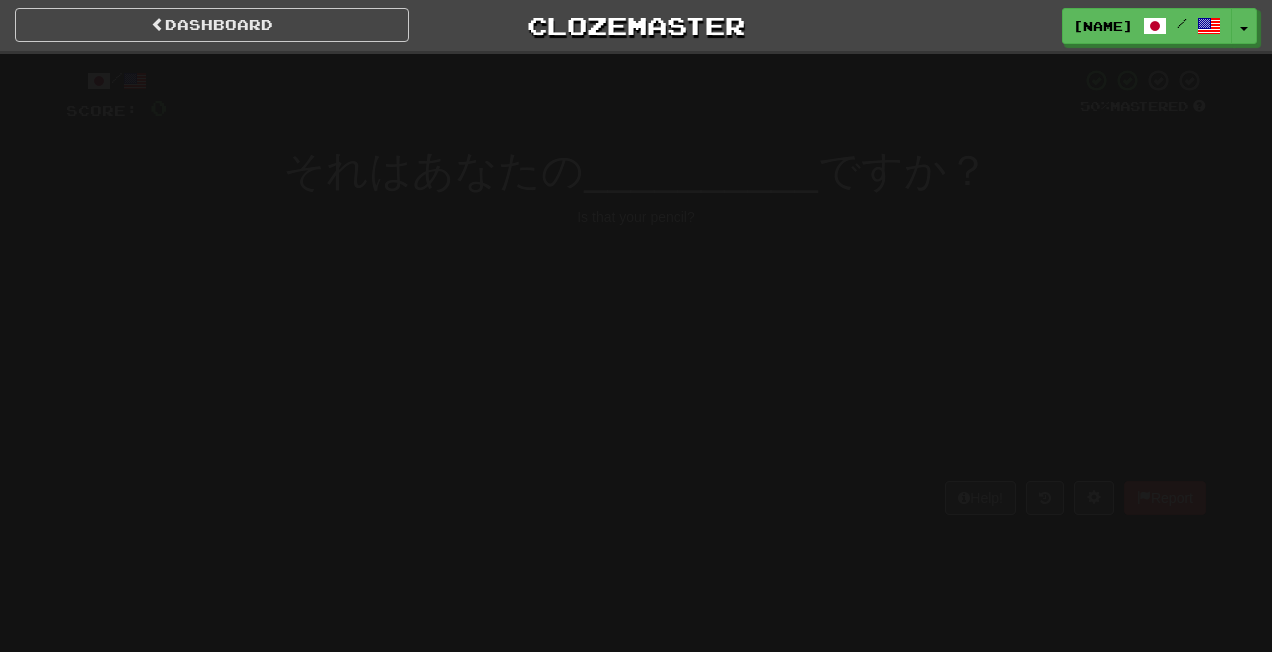 scroll, scrollTop: 0, scrollLeft: 0, axis: both 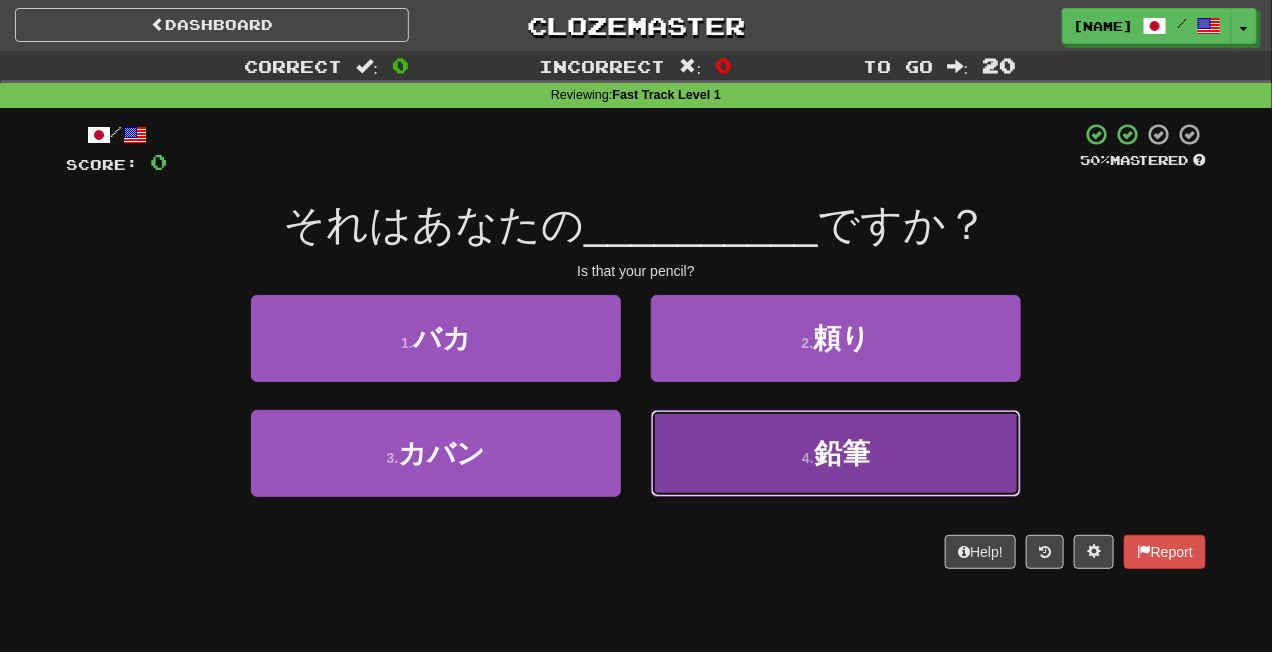 click on "4 .  鉛筆" at bounding box center [836, 453] 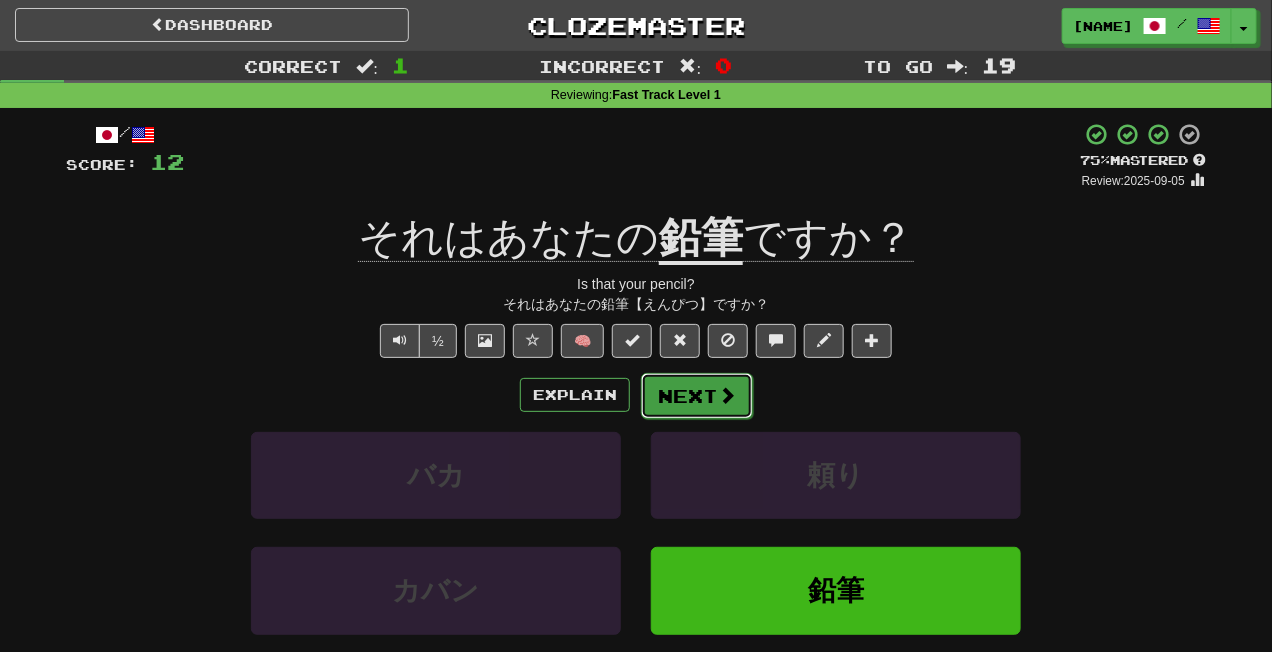click on "Next" at bounding box center (697, 396) 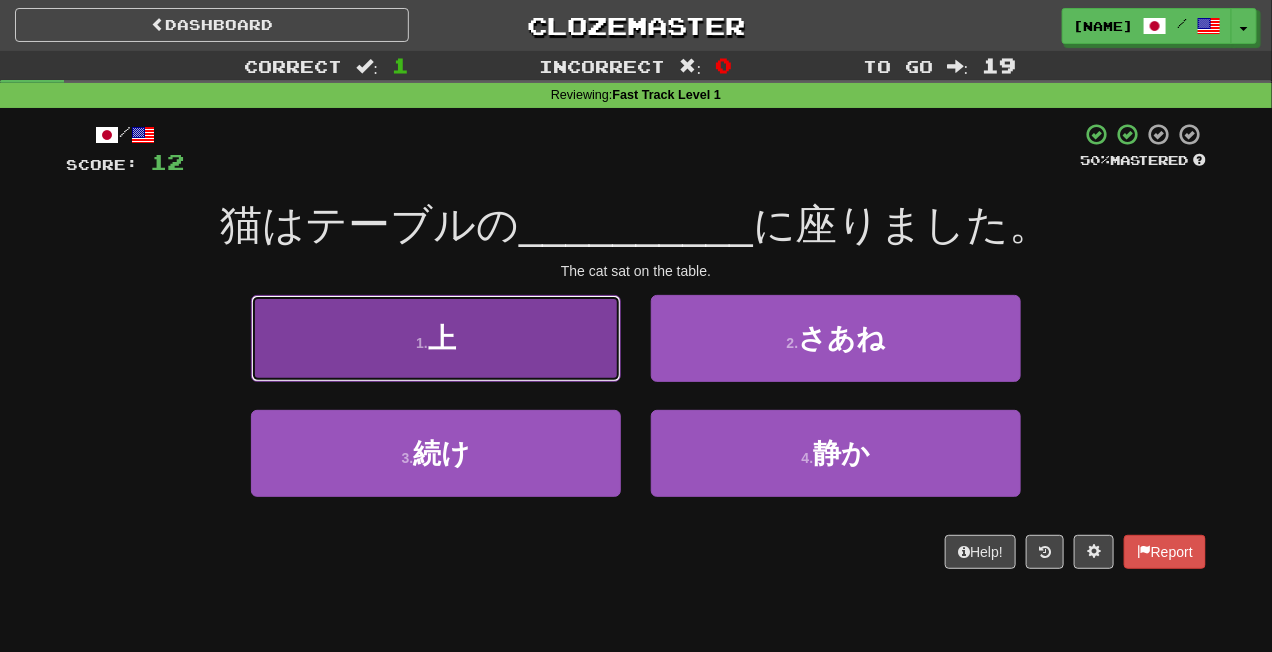 click on "1 .  上" at bounding box center (436, 338) 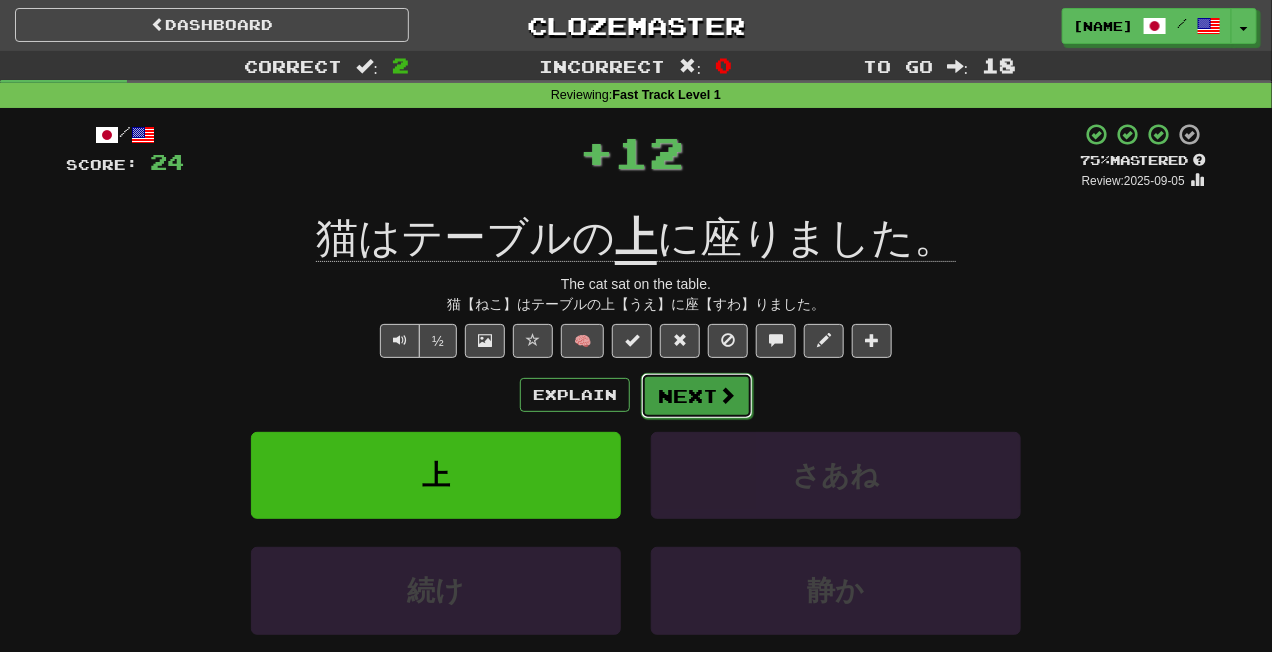 click on "Next" at bounding box center (697, 396) 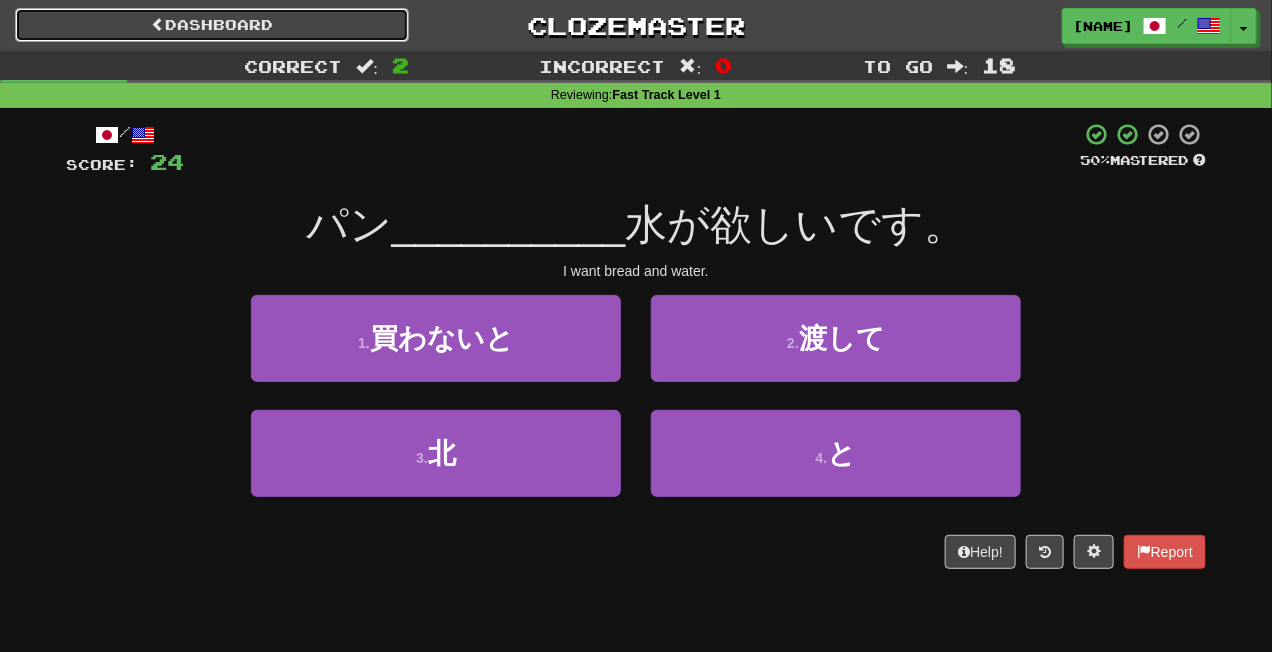 click on "Dashboard" at bounding box center [212, 25] 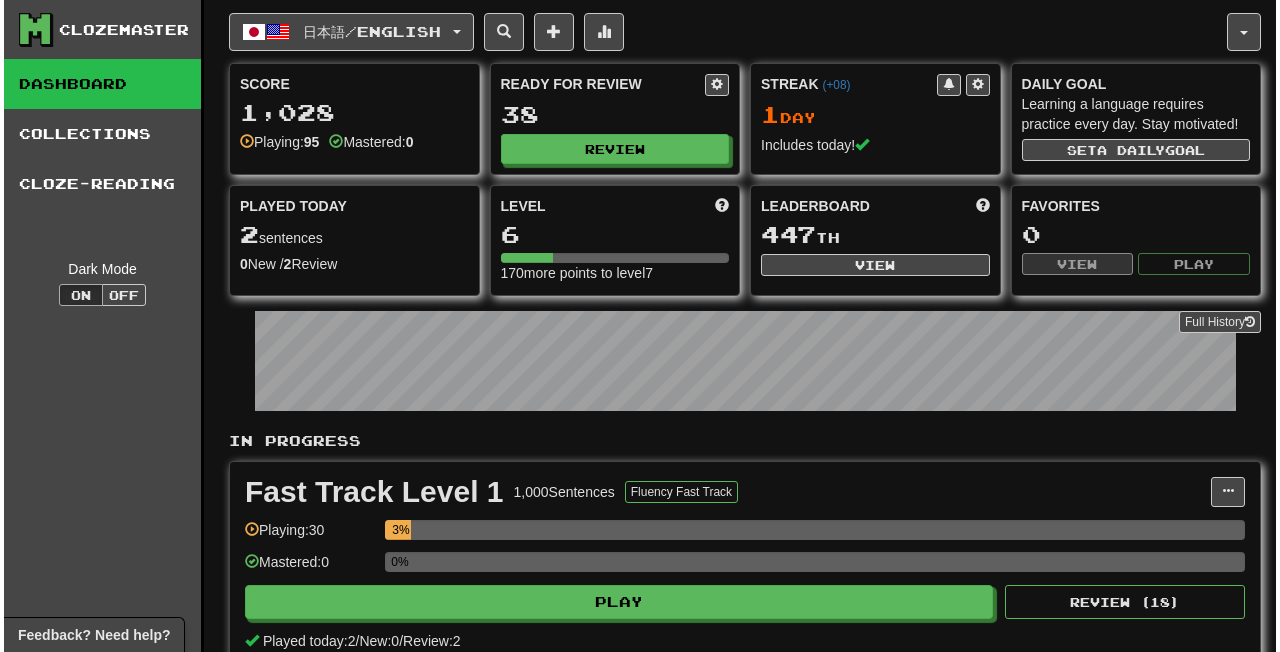 scroll, scrollTop: 0, scrollLeft: 0, axis: both 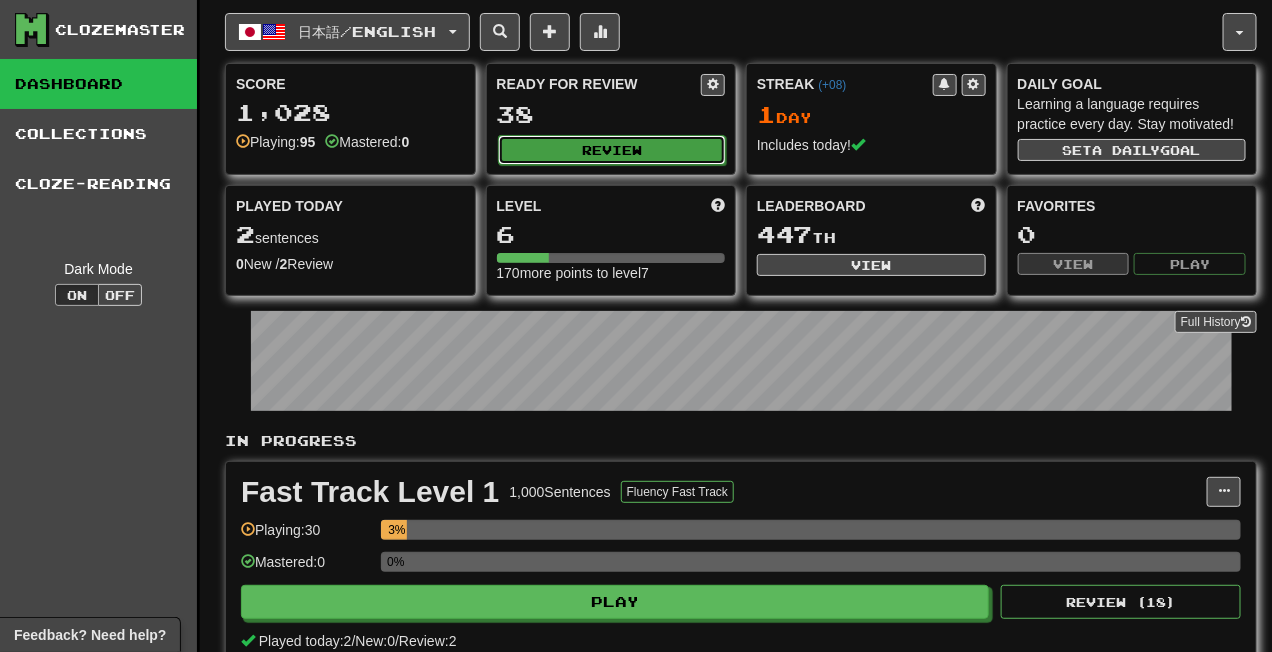 click on "Review" at bounding box center (612, 150) 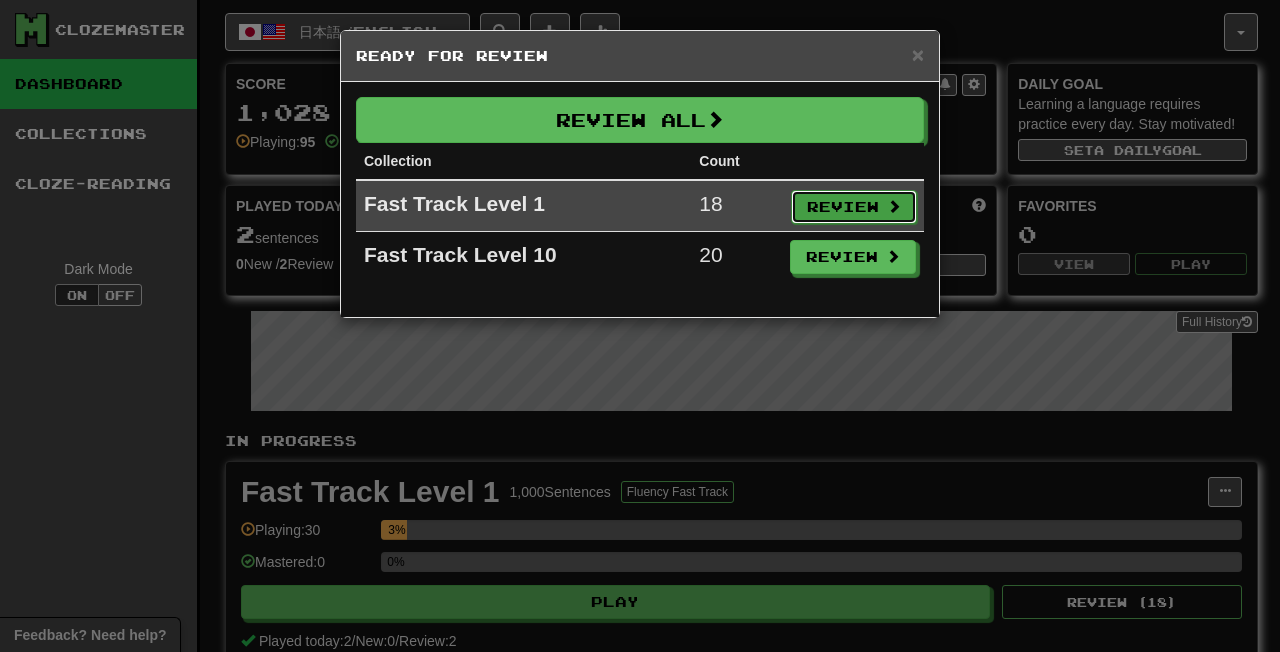 click on "Review" at bounding box center (854, 207) 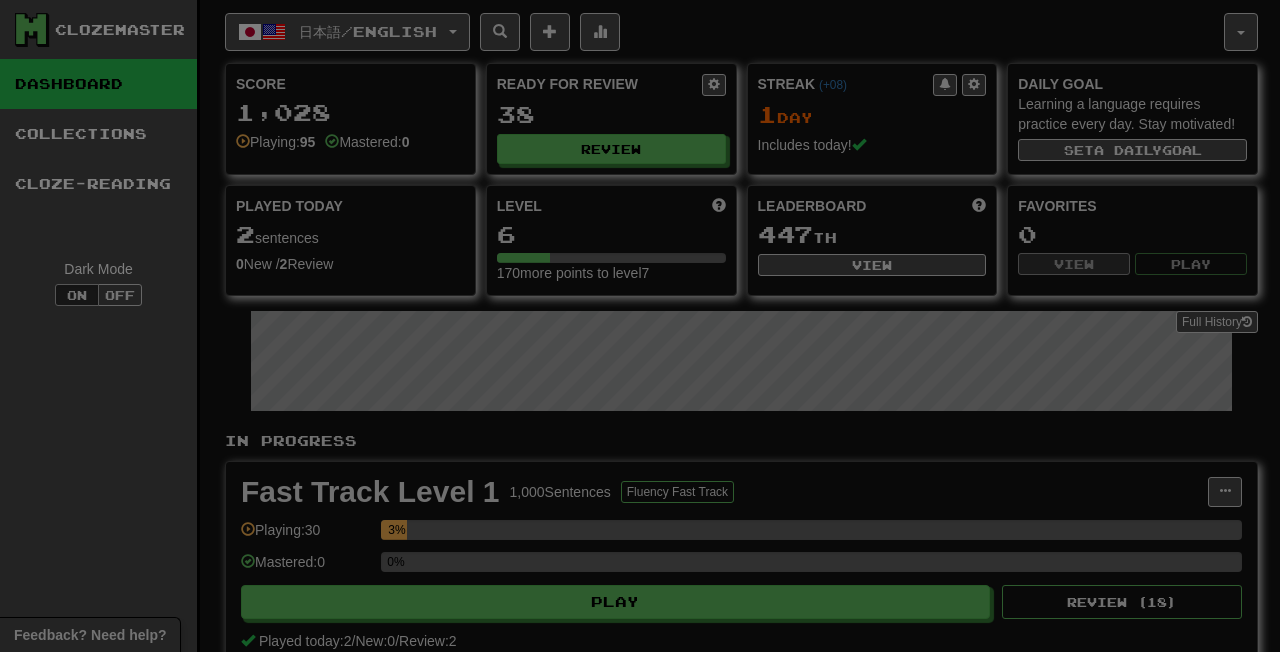 select on "***" 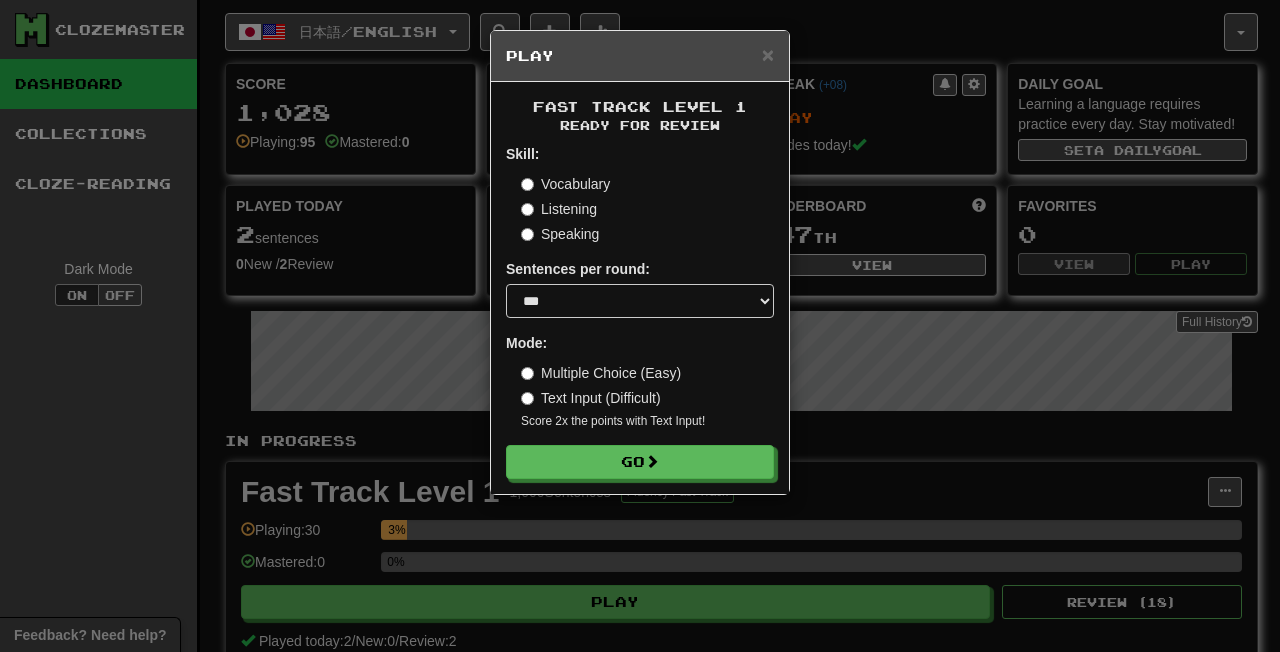 click on "Listening" at bounding box center (559, 209) 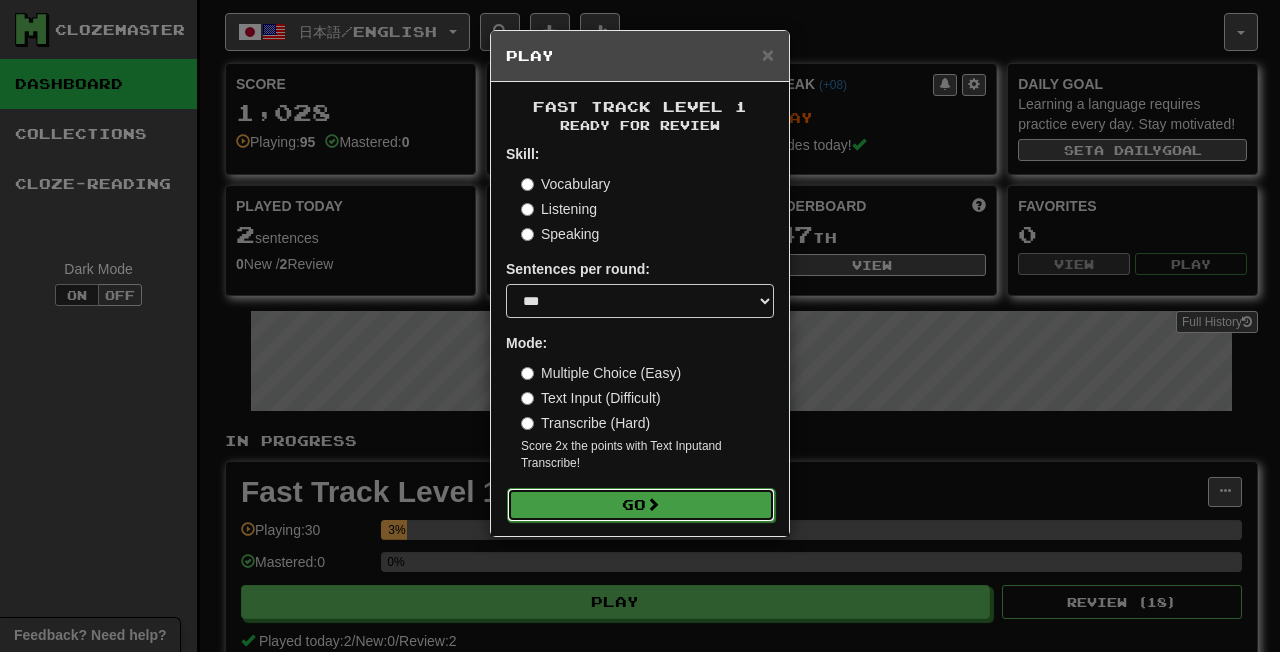click on "Go" at bounding box center (641, 505) 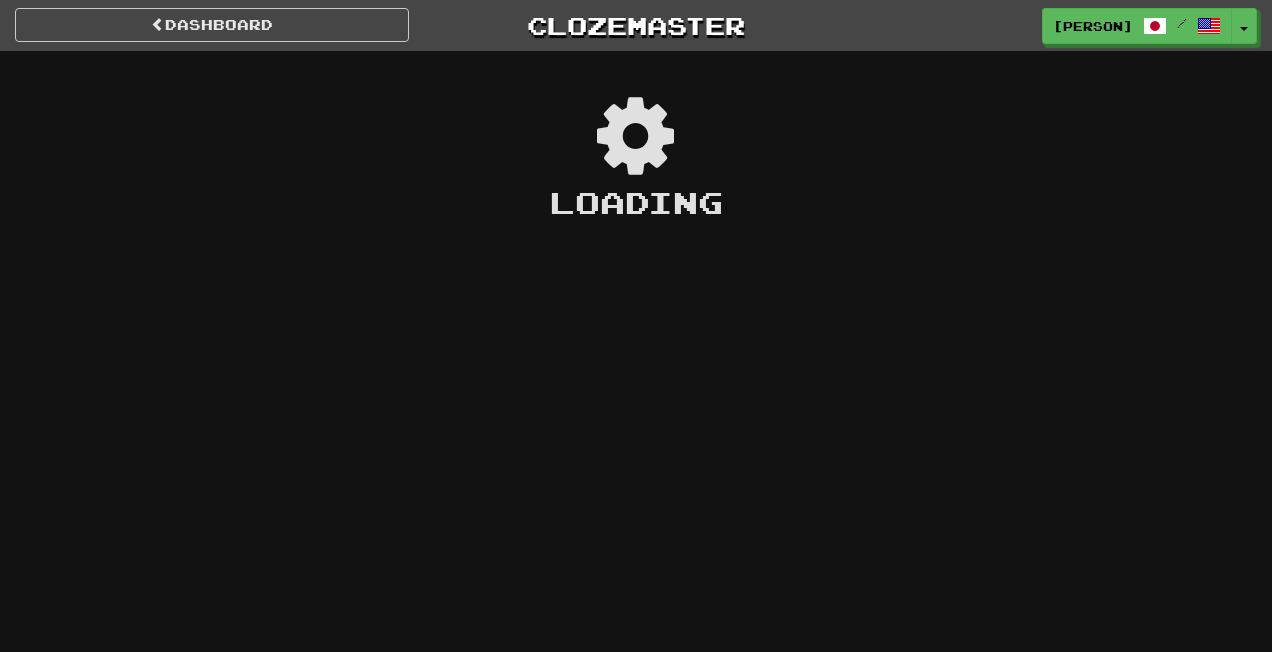 scroll, scrollTop: 0, scrollLeft: 0, axis: both 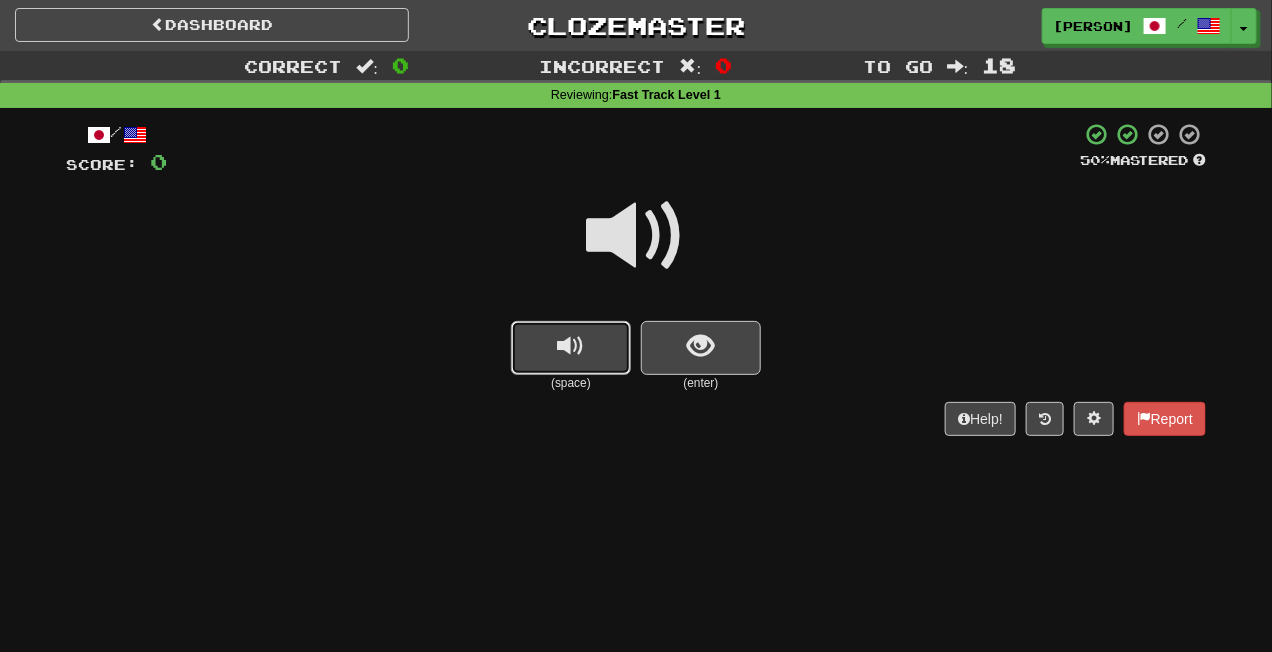 click at bounding box center (571, 348) 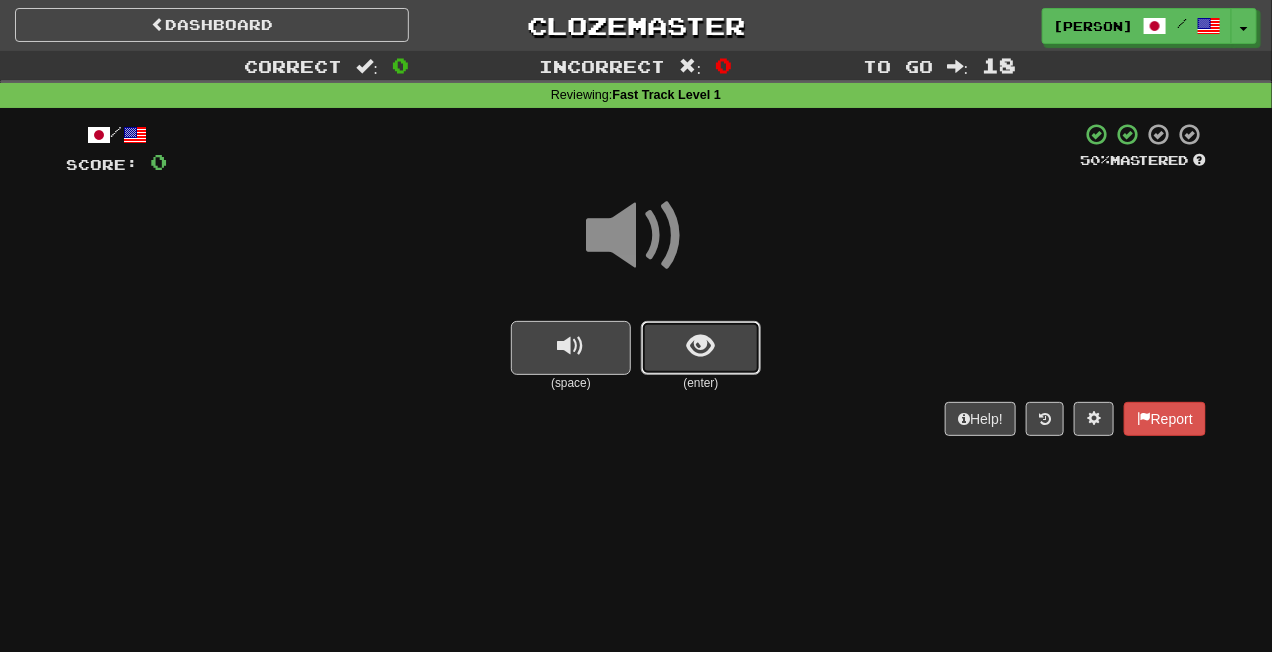 click at bounding box center (701, 348) 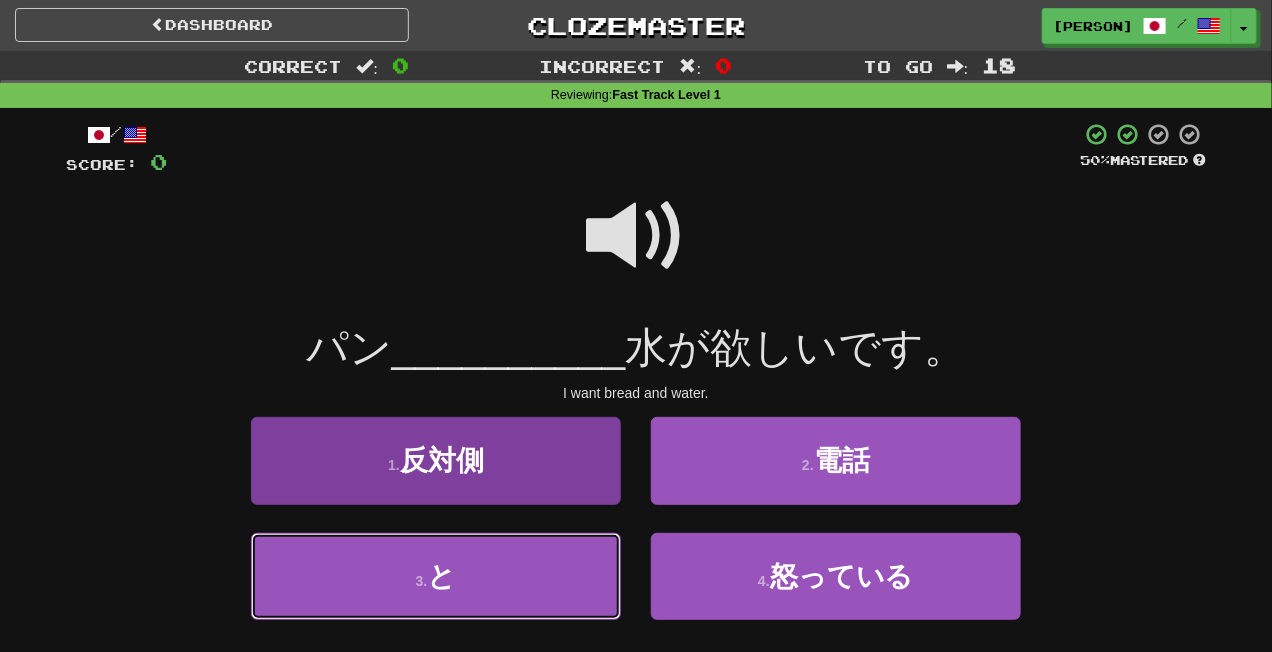 click on "3 .  と" at bounding box center [436, 576] 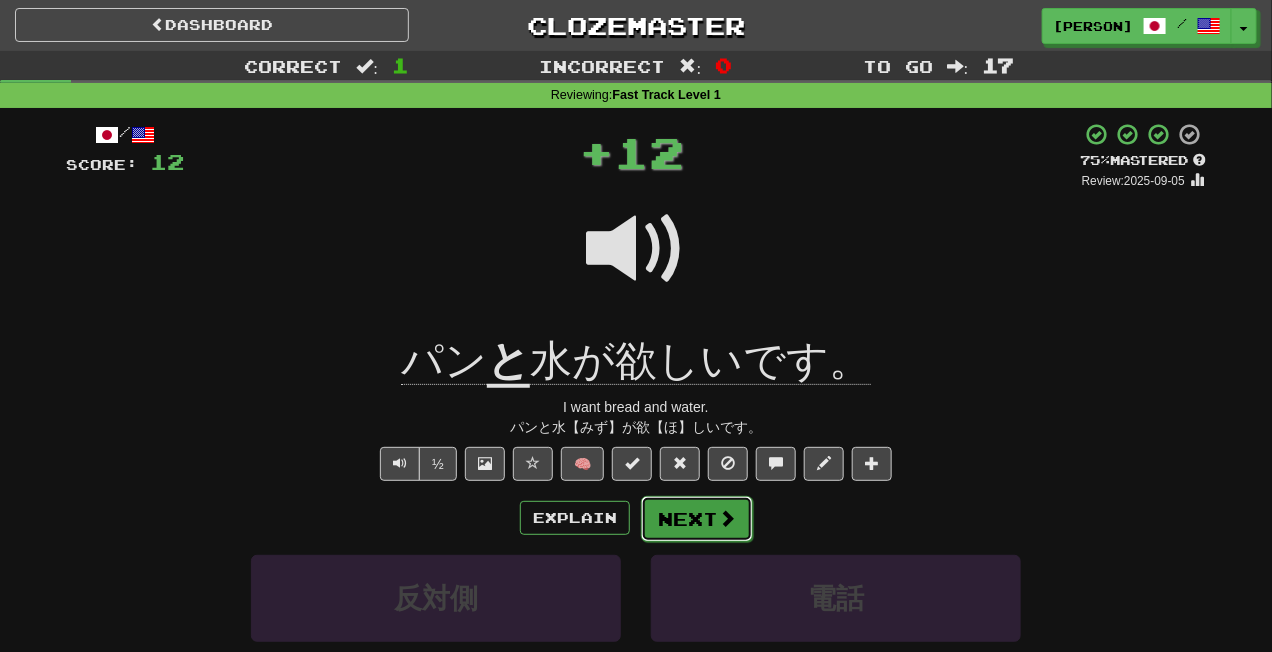 click on "Next" at bounding box center [697, 519] 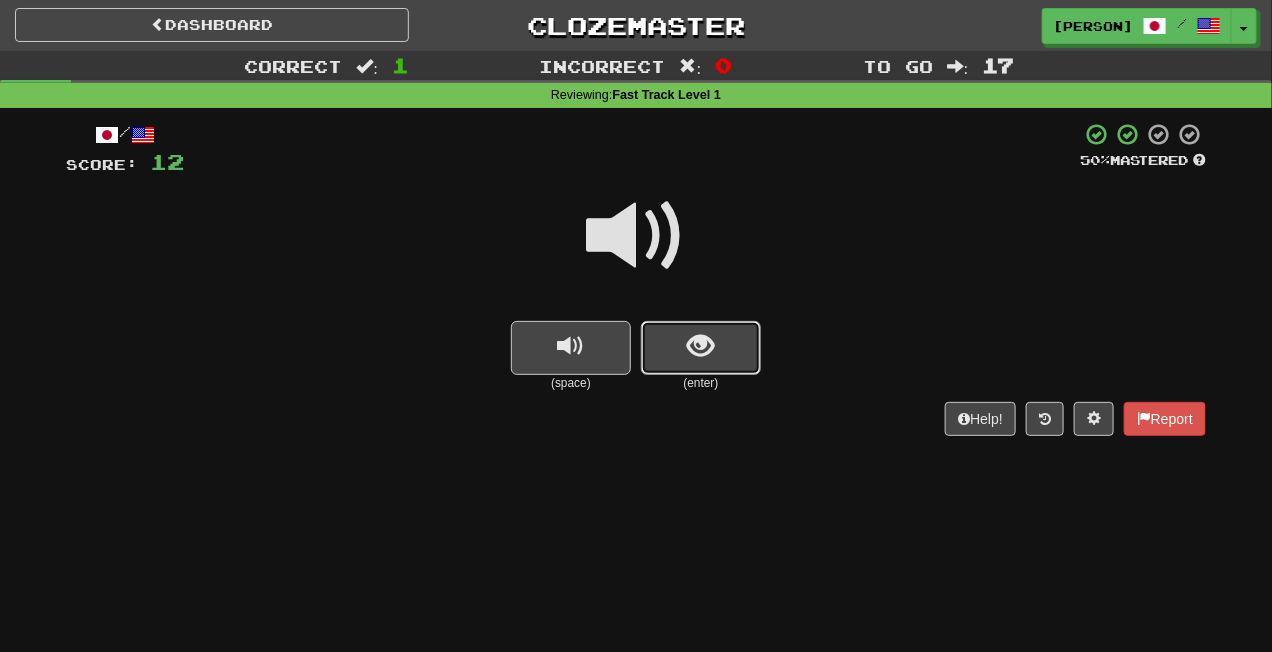 click at bounding box center [701, 348] 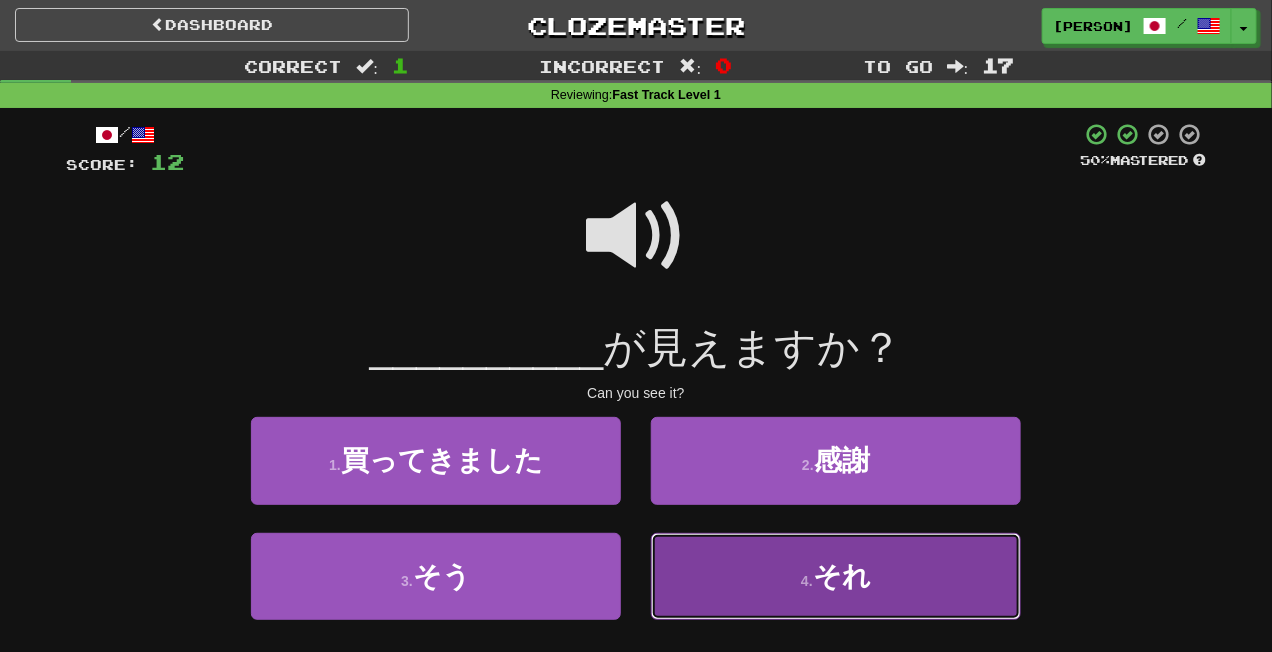 click on "4 .  それ" at bounding box center (836, 576) 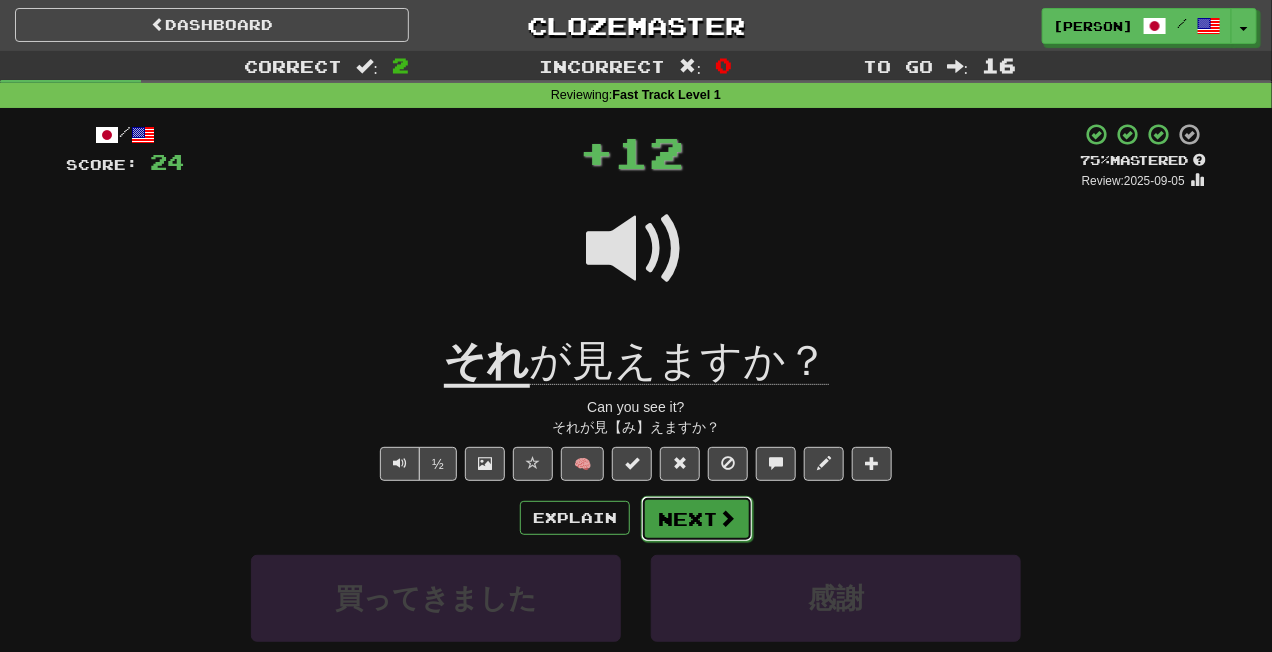 click on "Next" at bounding box center [697, 519] 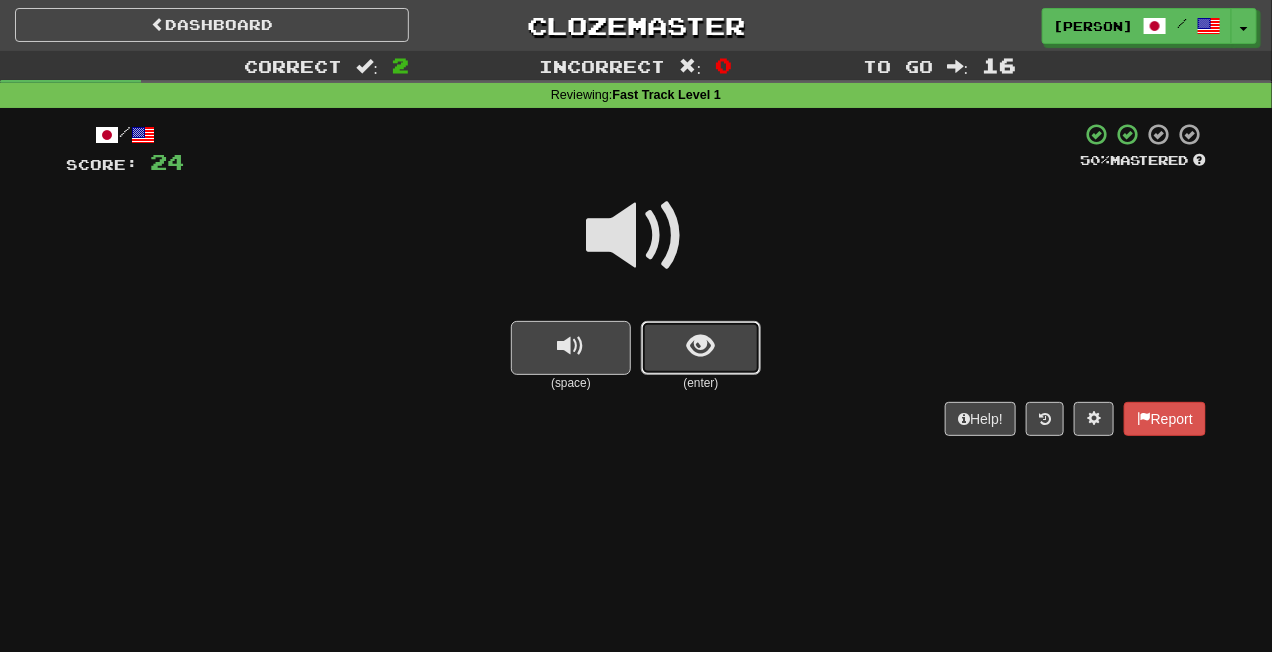 click at bounding box center [701, 348] 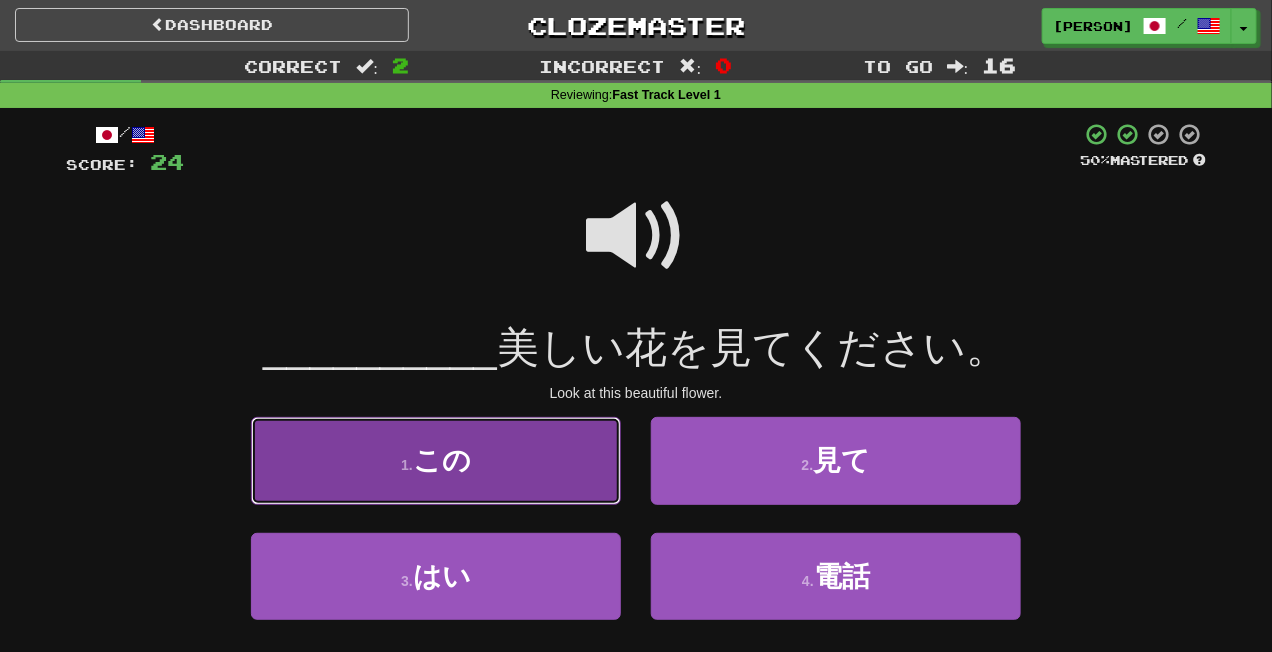 click on "1 .  この" at bounding box center [436, 460] 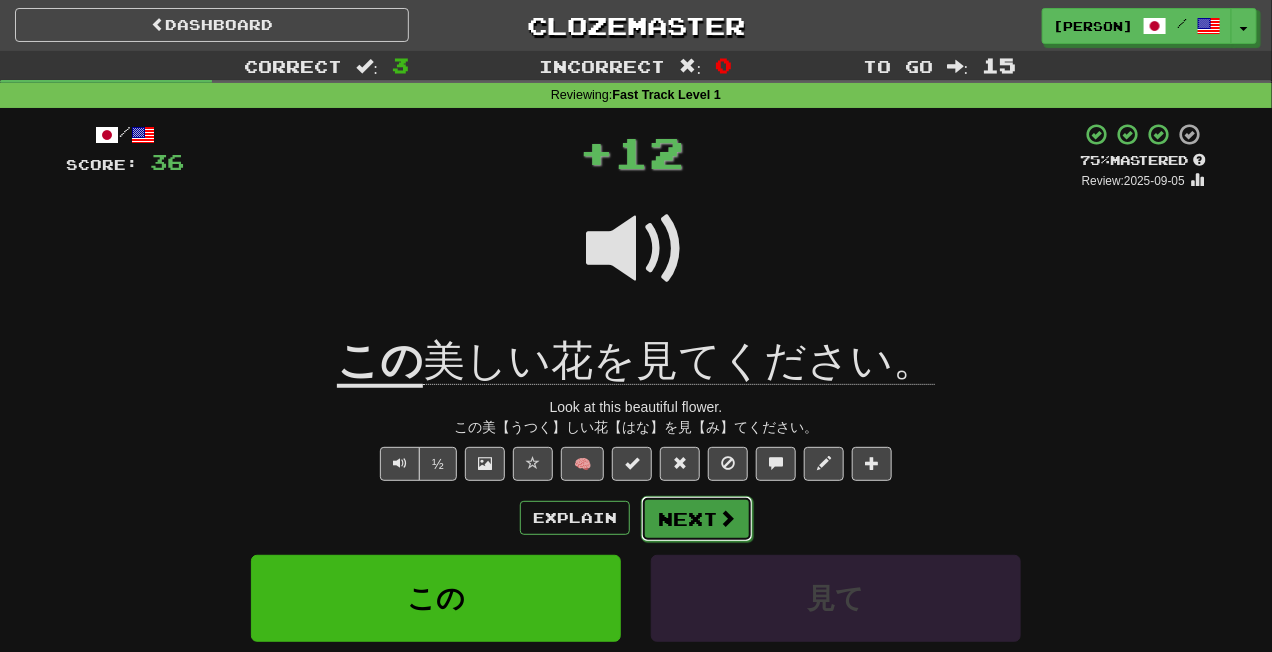 click at bounding box center (727, 518) 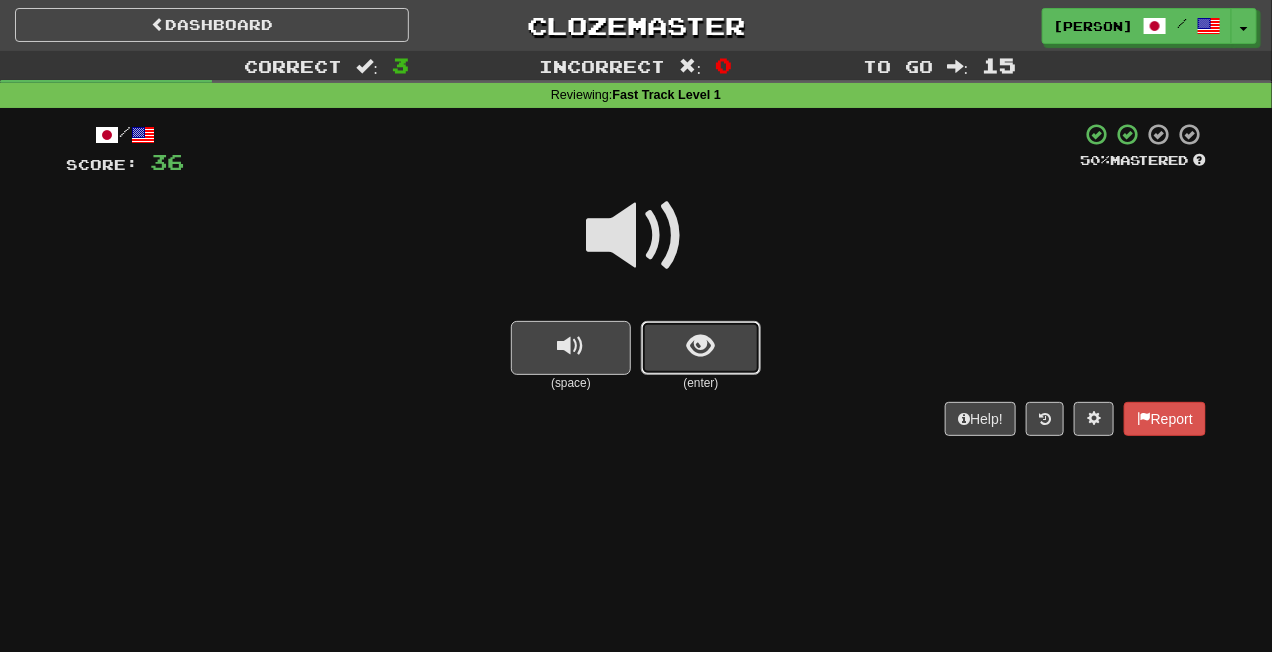 click at bounding box center (701, 346) 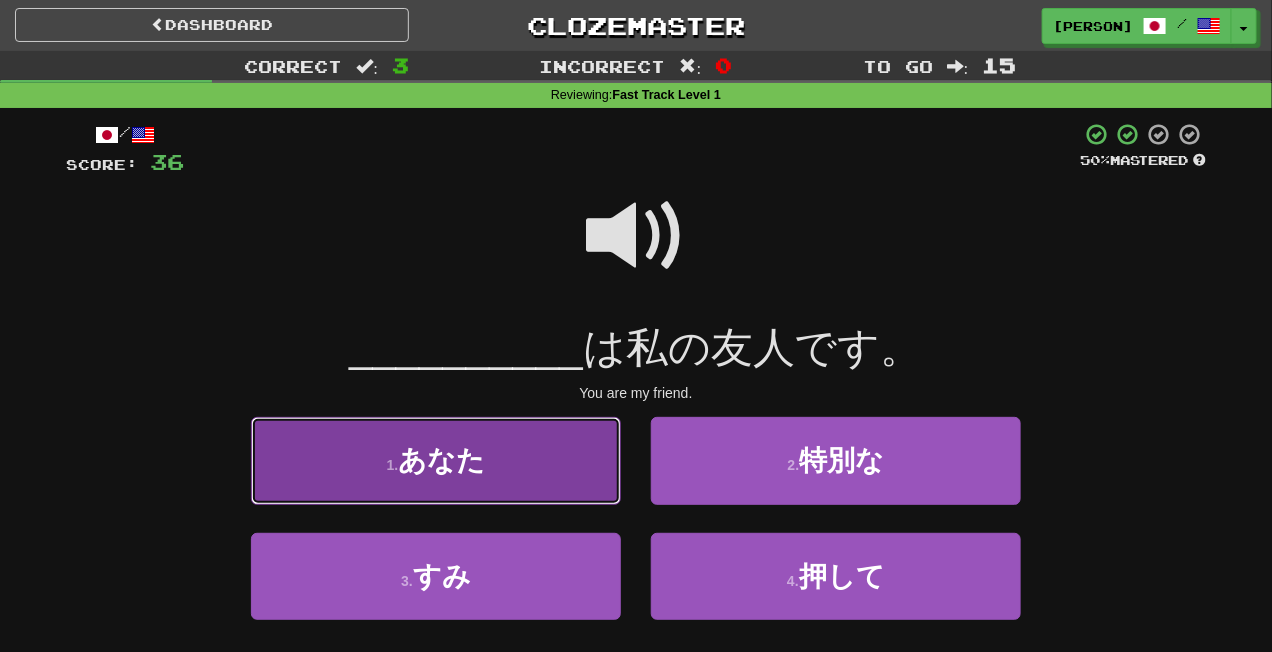 click on "1 .  あなた" at bounding box center [436, 460] 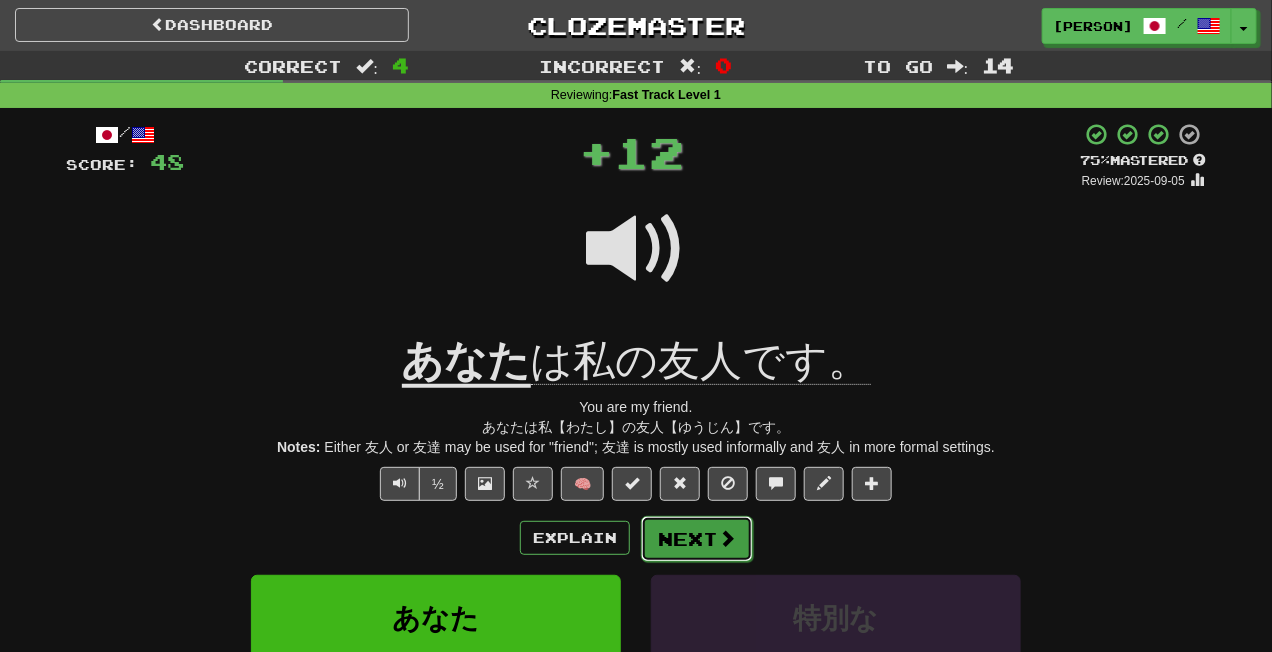 click on "Next" at bounding box center (697, 539) 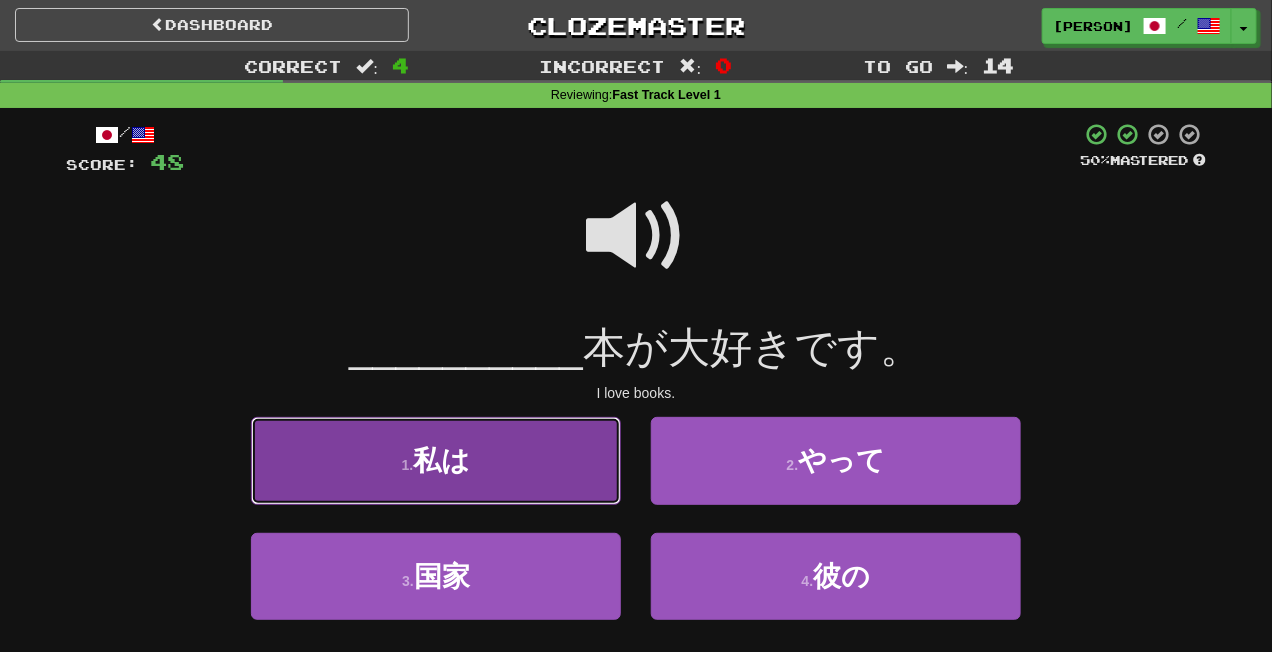 click on "1 .  私は" at bounding box center [436, 460] 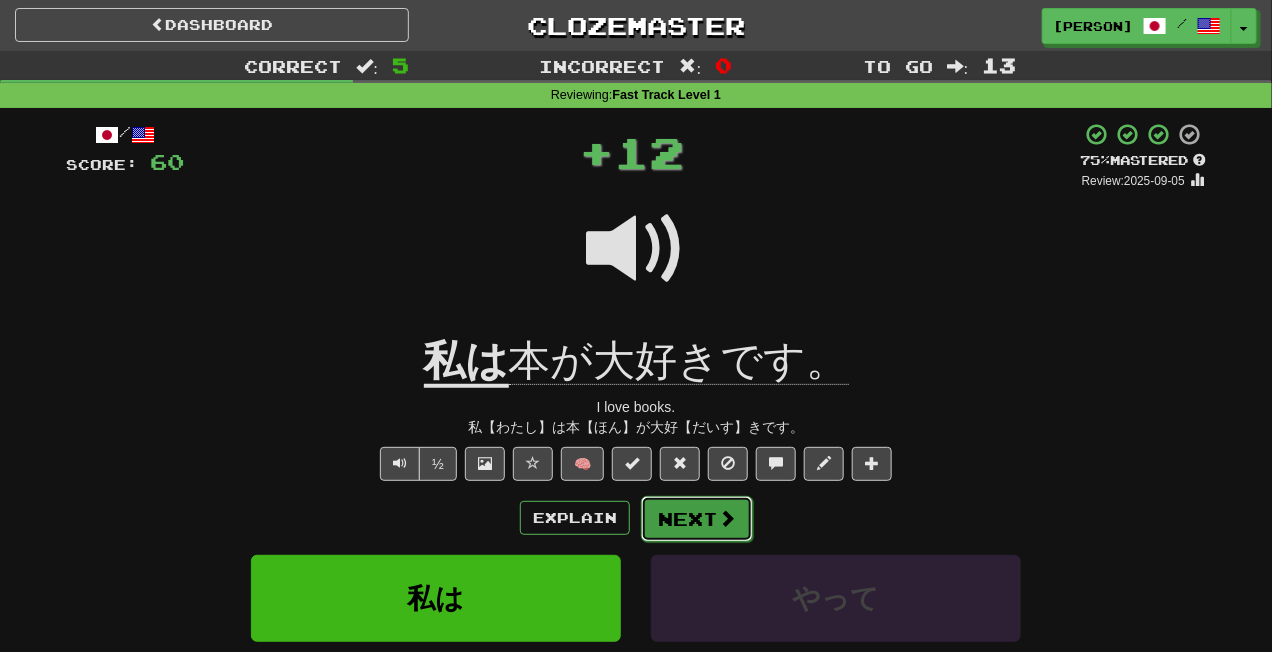 click at bounding box center (727, 518) 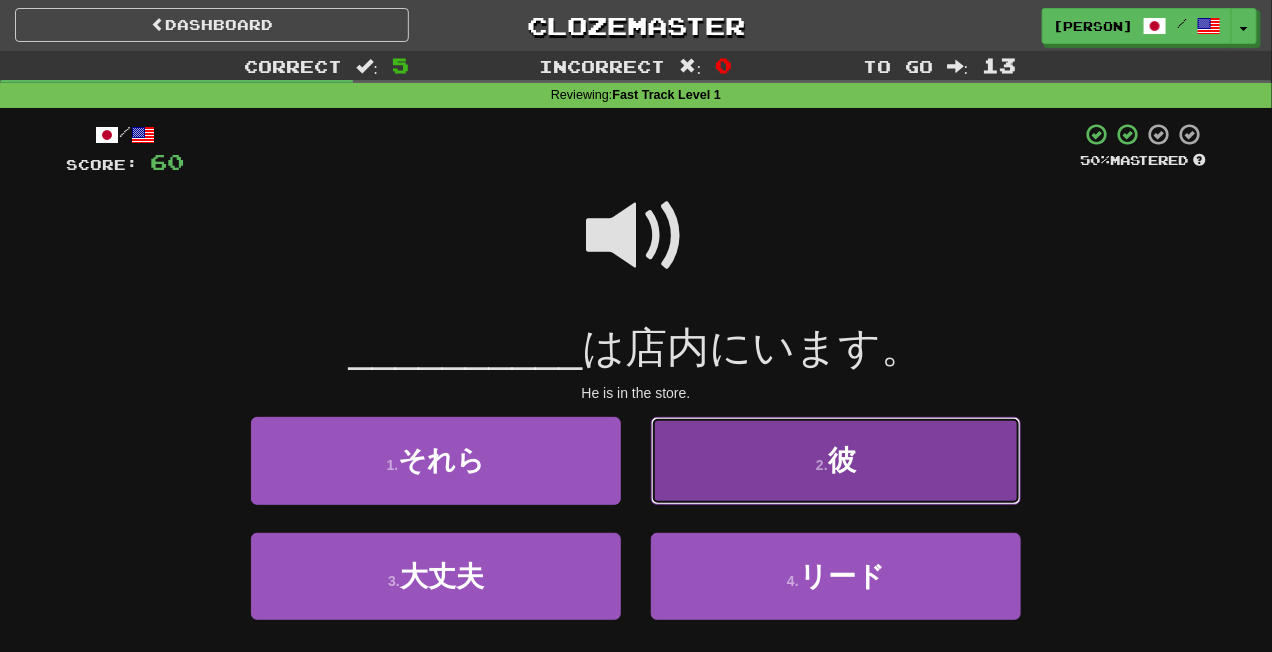 click on "2 .  彼" at bounding box center (836, 460) 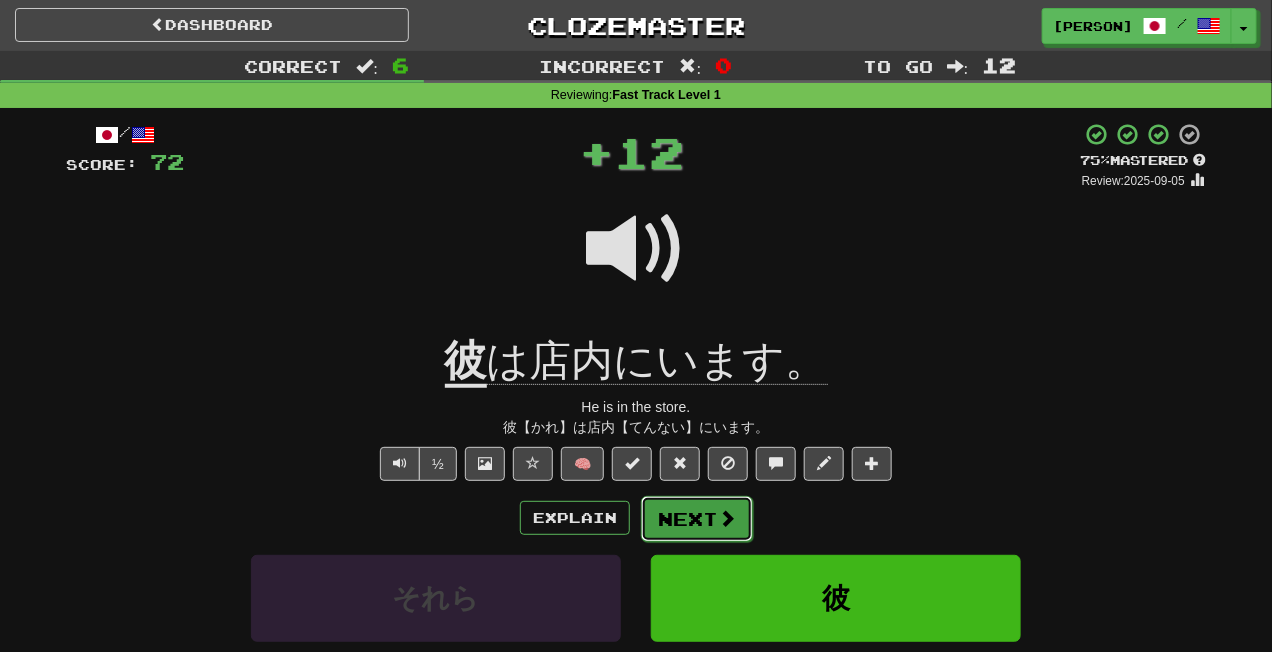 click on "Next" at bounding box center [697, 519] 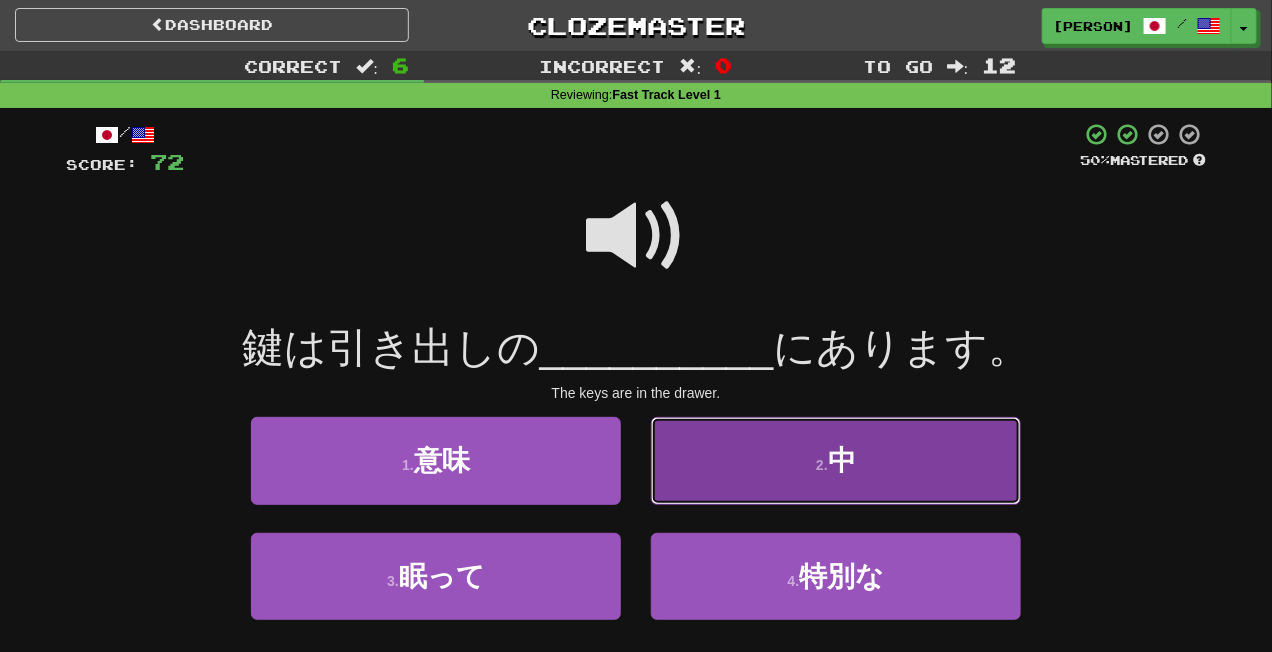 click on "2 .  中" at bounding box center (836, 460) 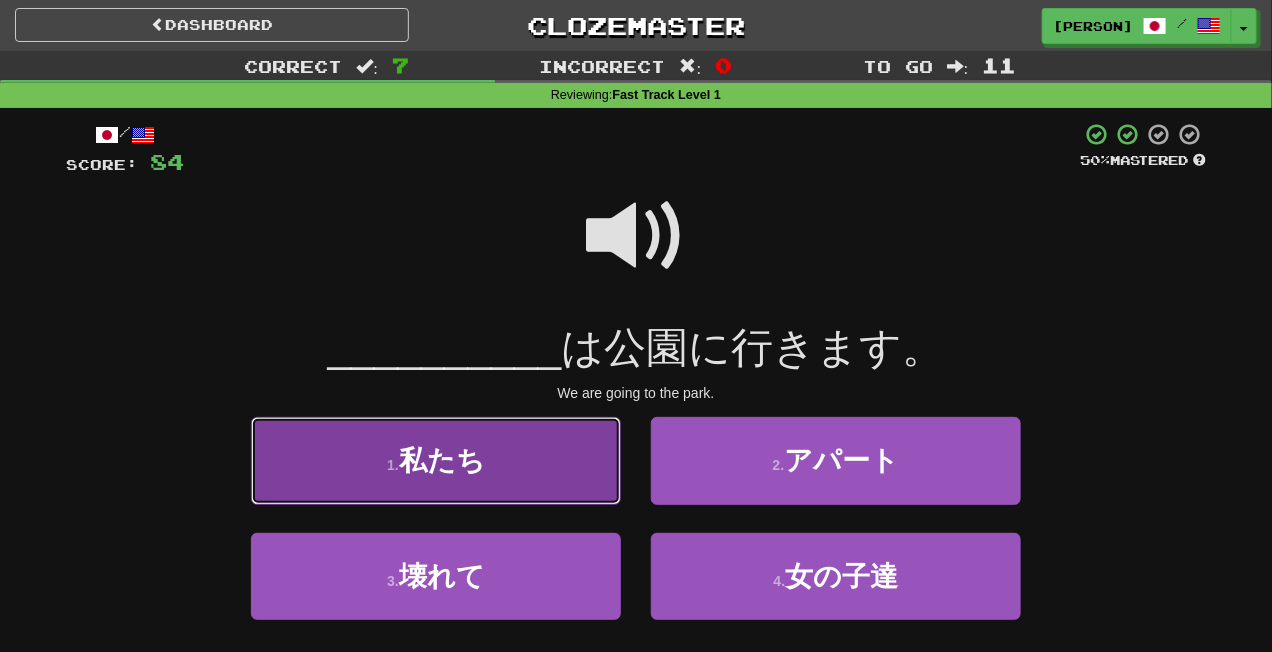 click on "1 .  私たち" at bounding box center (436, 460) 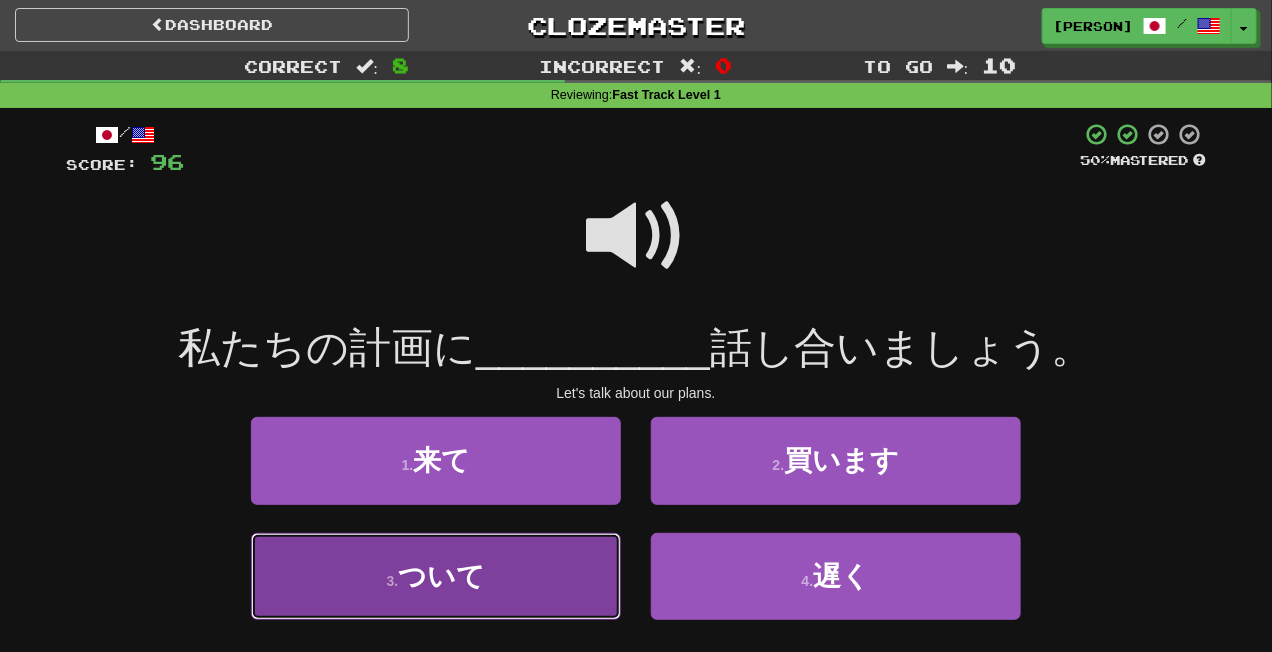 click on "3 .  ついて" at bounding box center (436, 576) 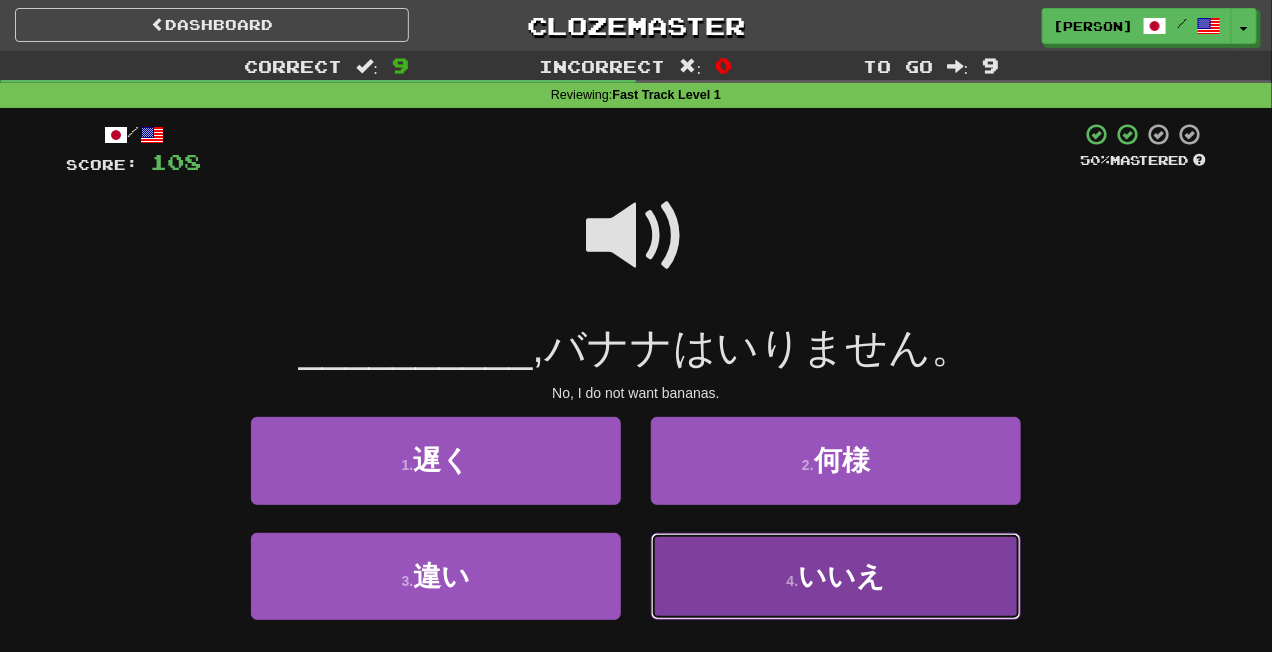 click on "4 ." at bounding box center (793, 581) 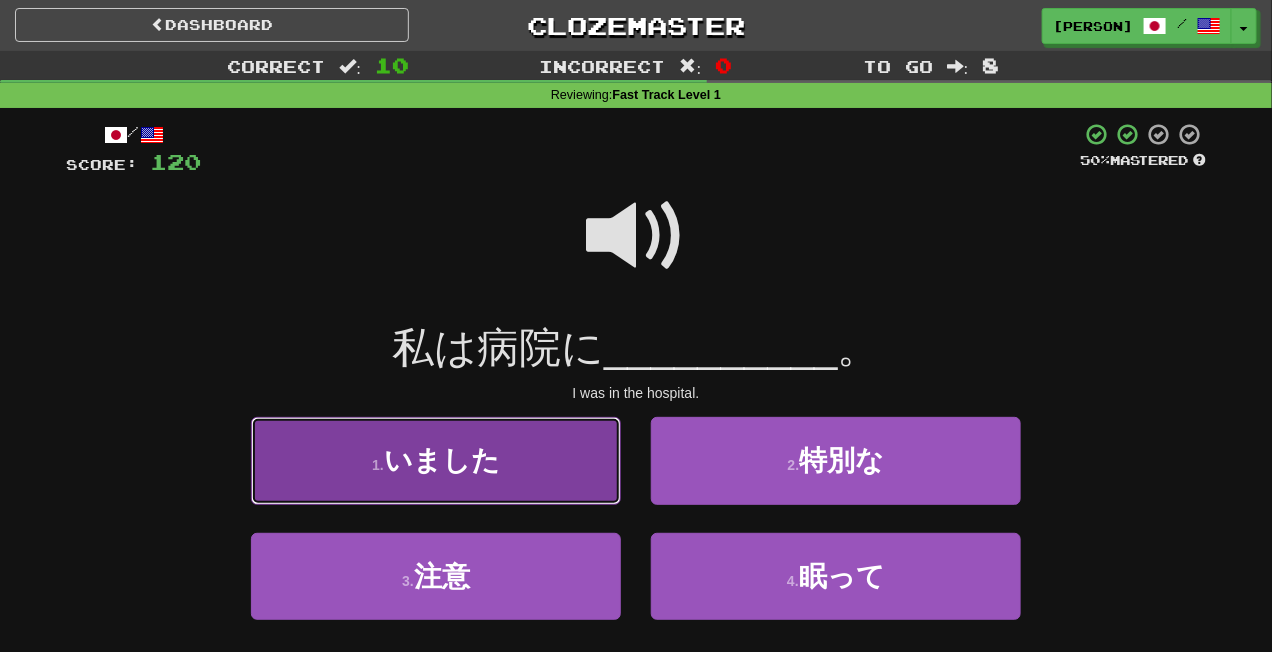 click on "1 .  いました" at bounding box center (436, 460) 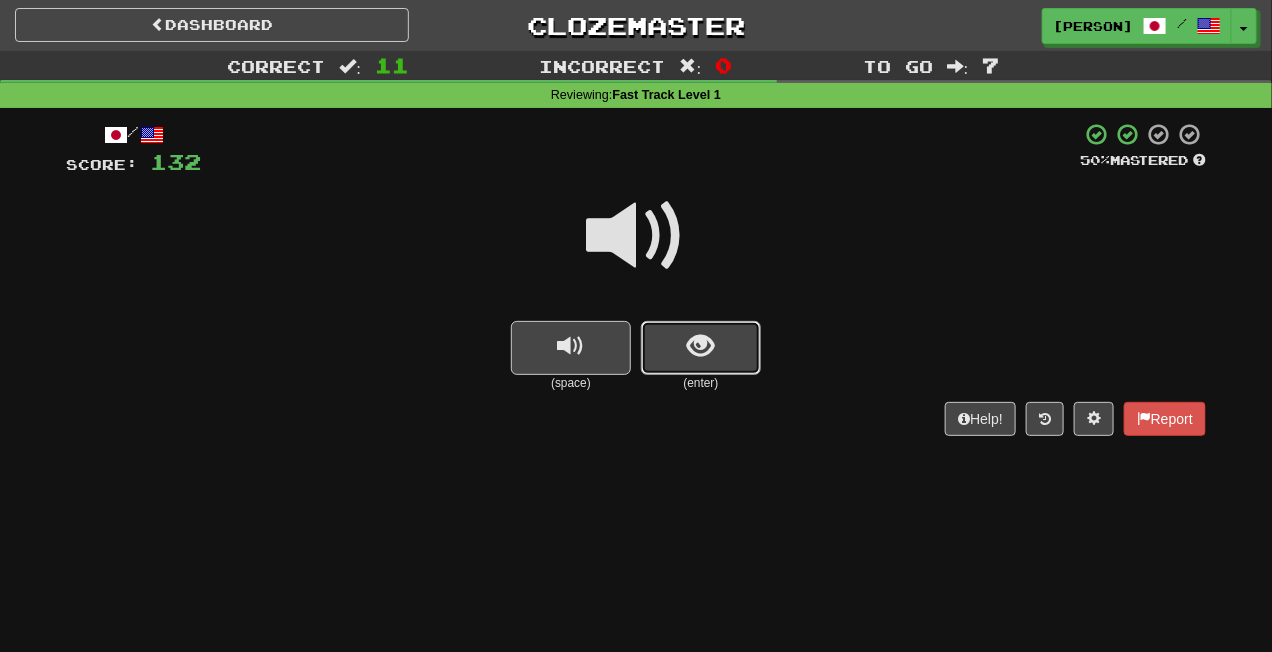 click at bounding box center (701, 348) 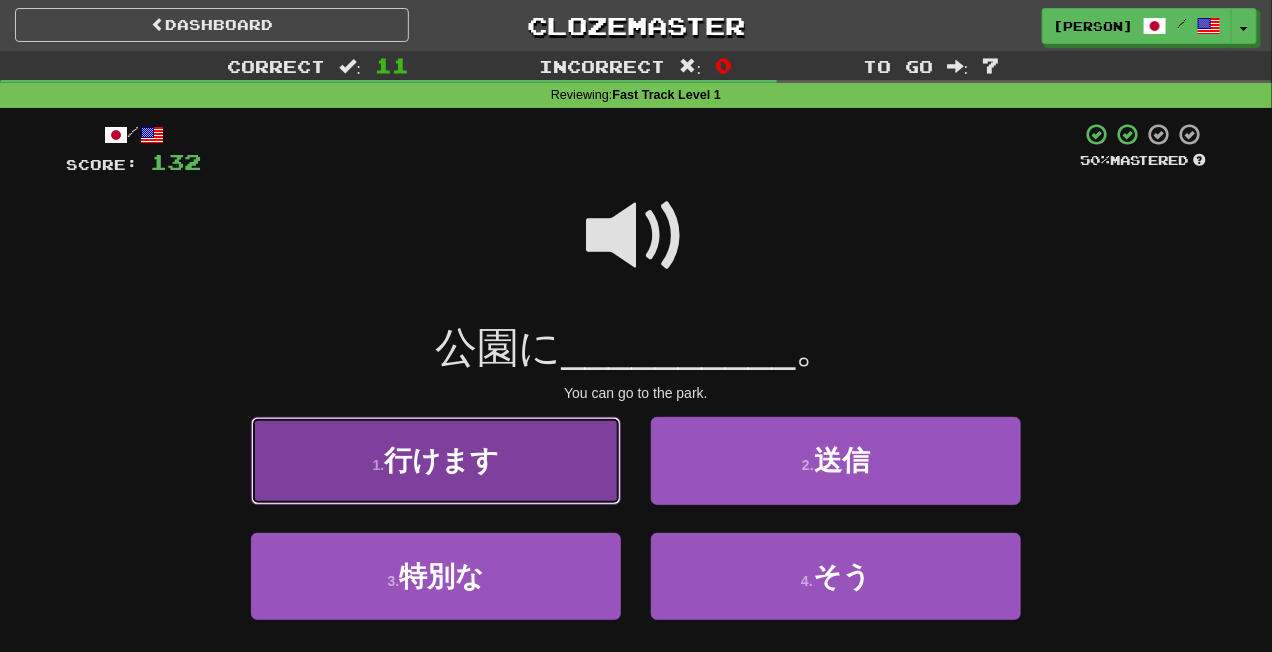 click on "行けます" at bounding box center (441, 460) 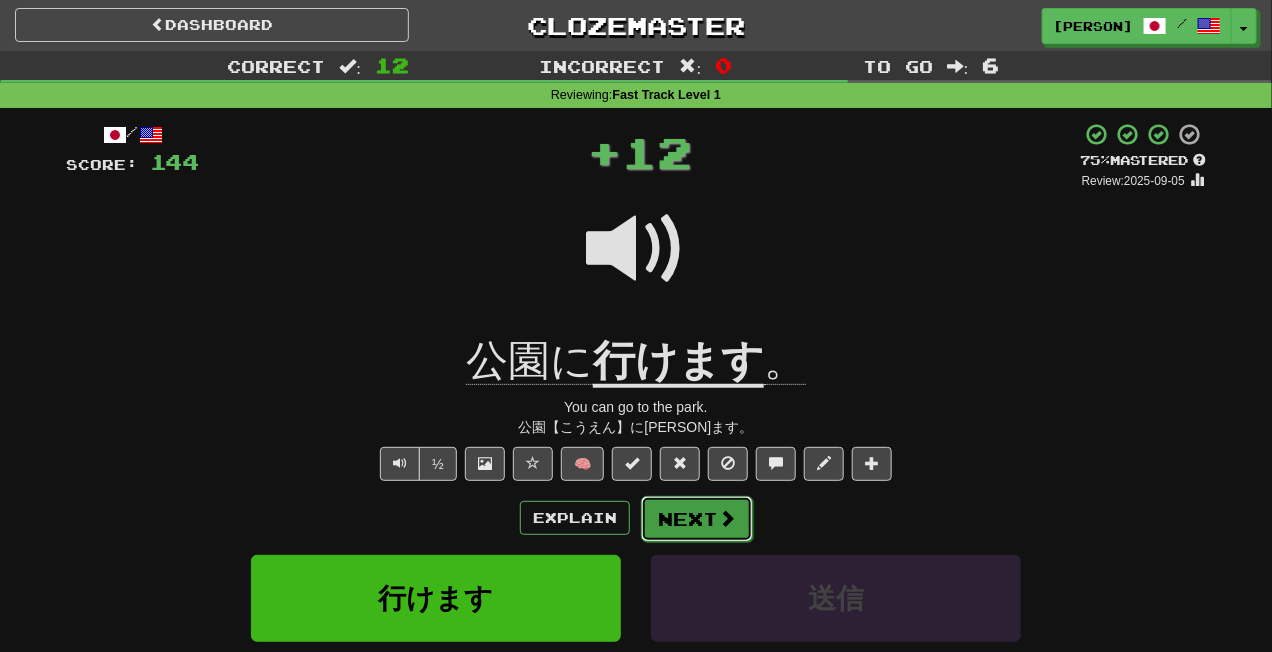 click on "Next" at bounding box center [697, 519] 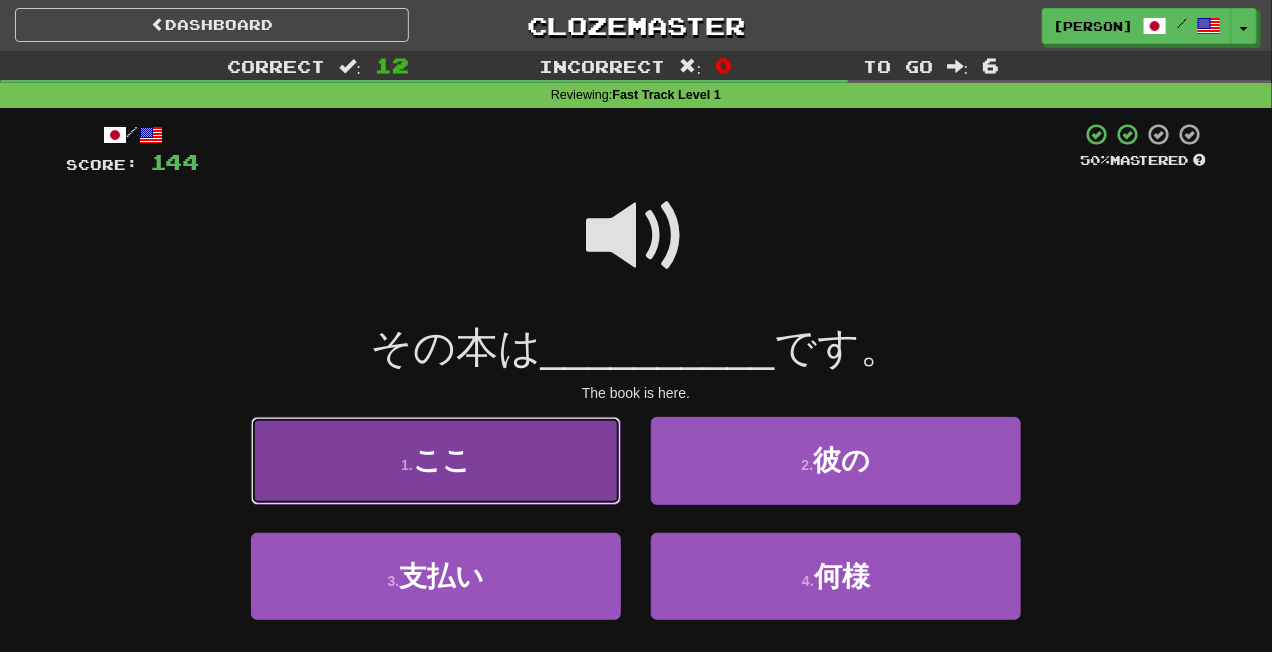 click on "1 .  ここ" at bounding box center (436, 460) 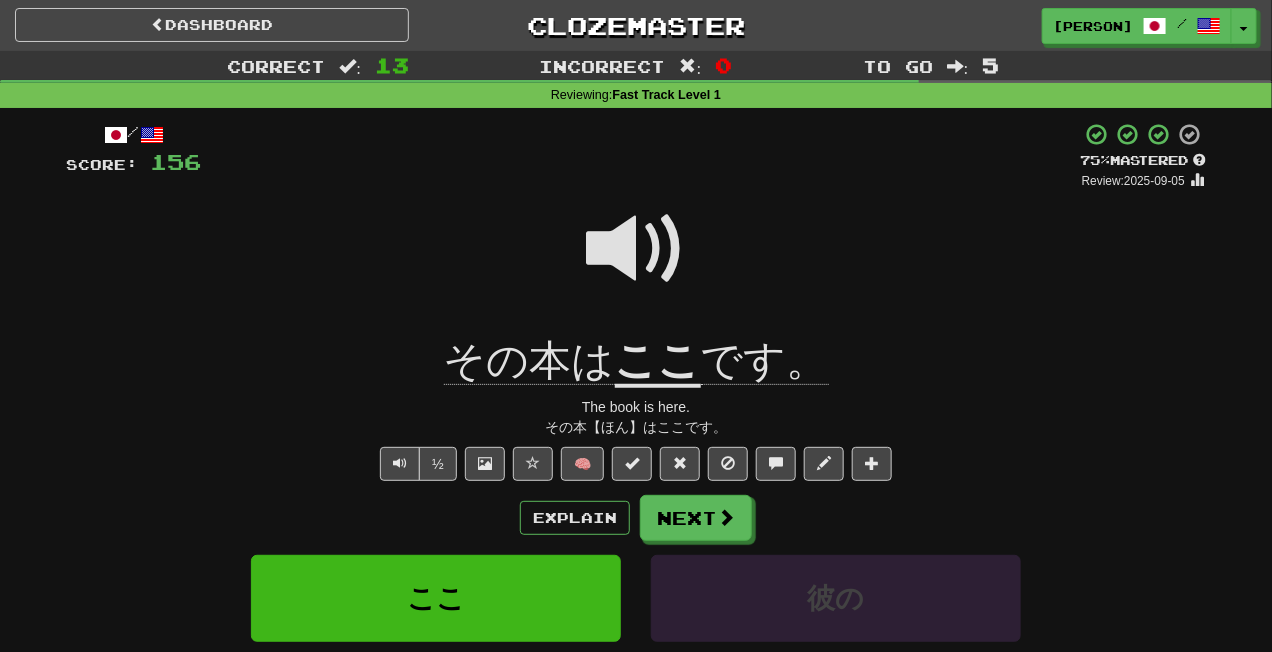 click on "Explain Next" at bounding box center (636, 518) 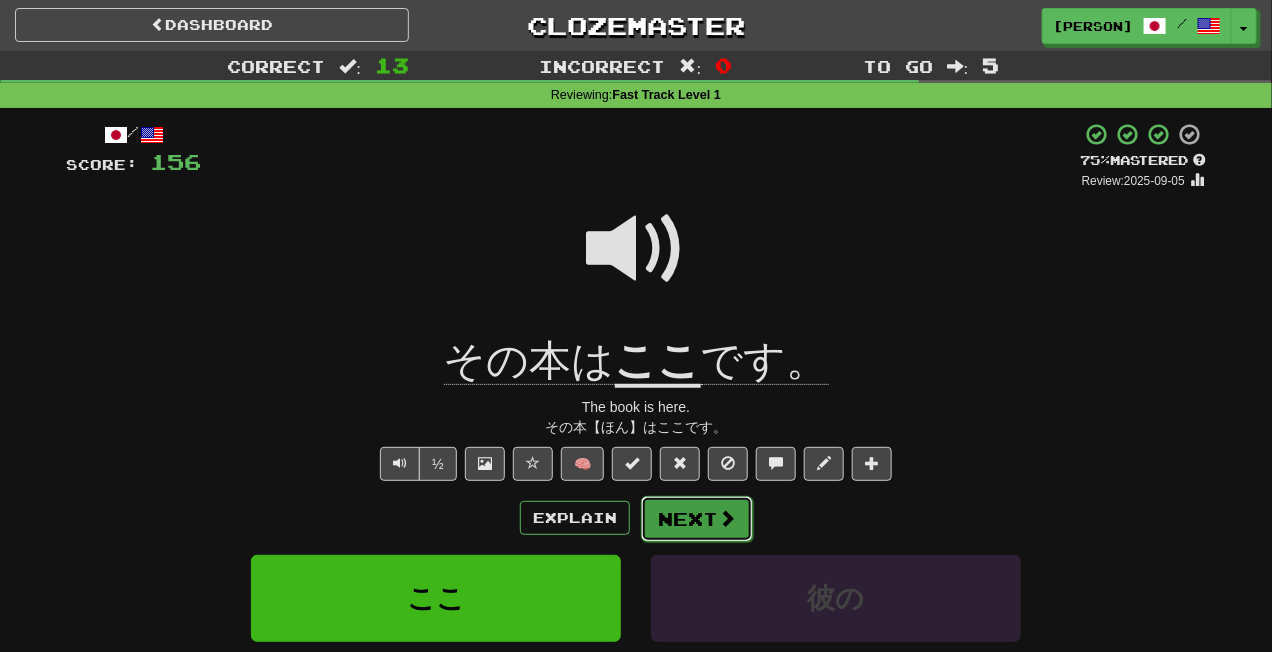 click on "Next" at bounding box center [697, 519] 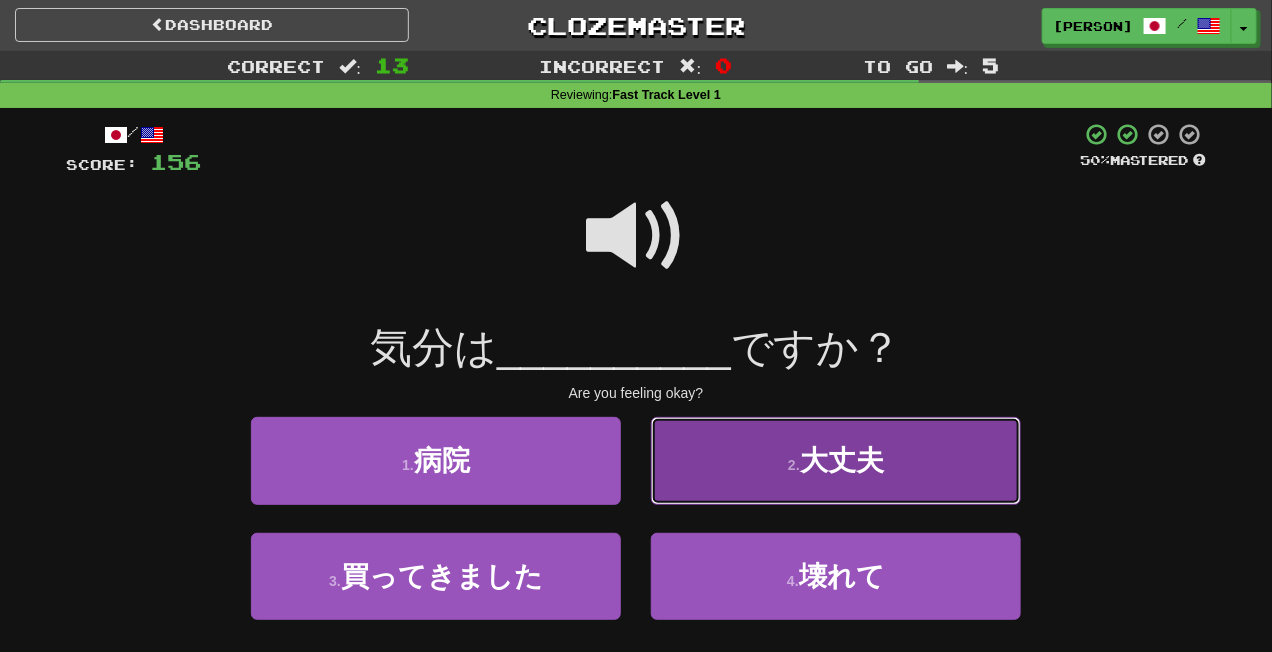 click on "2 .  大丈夫" at bounding box center (836, 460) 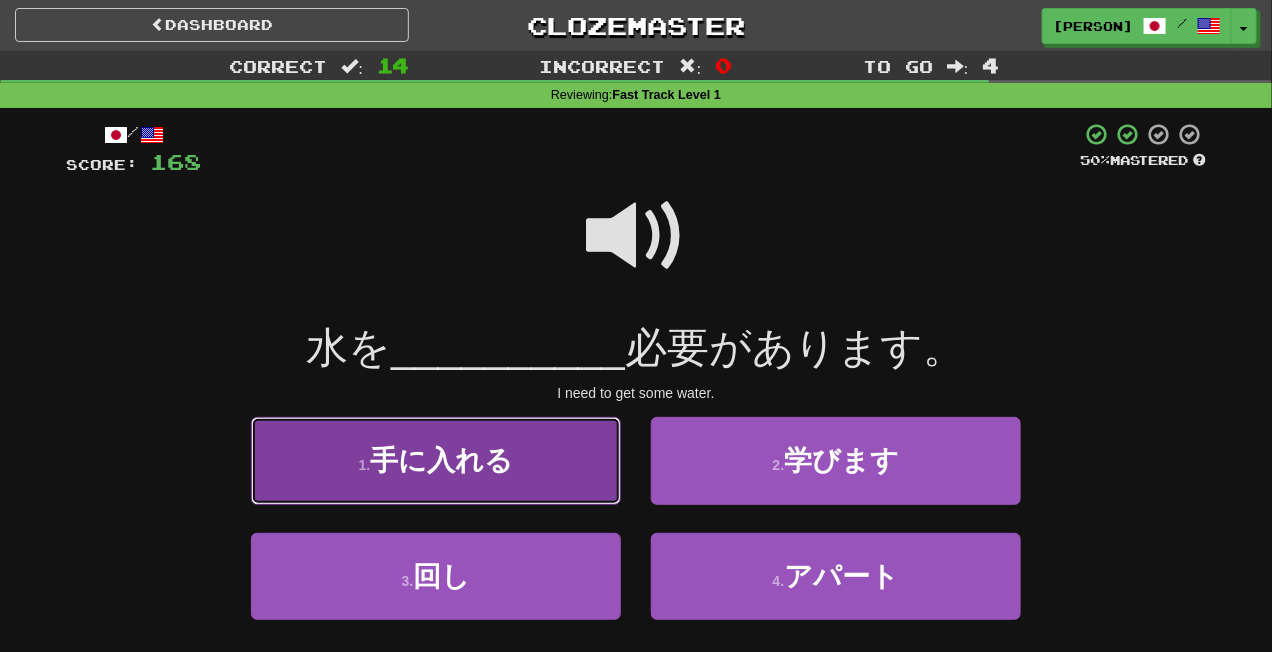 click on "1 .  手に入れる" at bounding box center (436, 460) 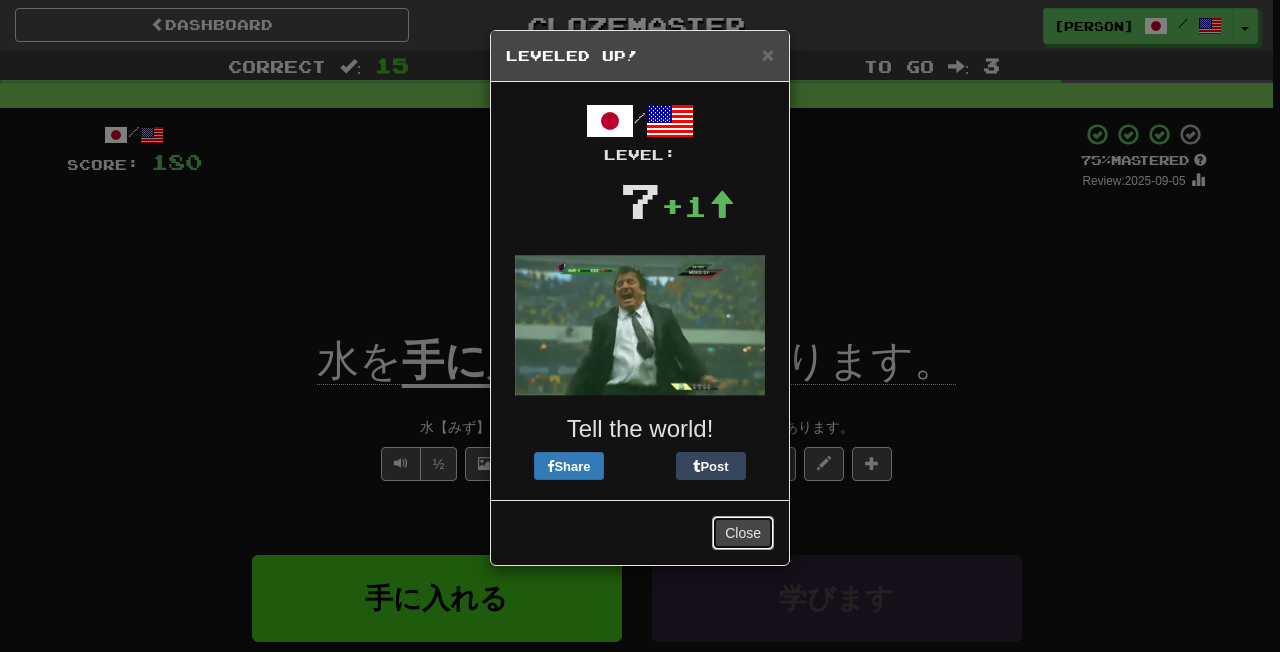 click on "Close" at bounding box center (743, 533) 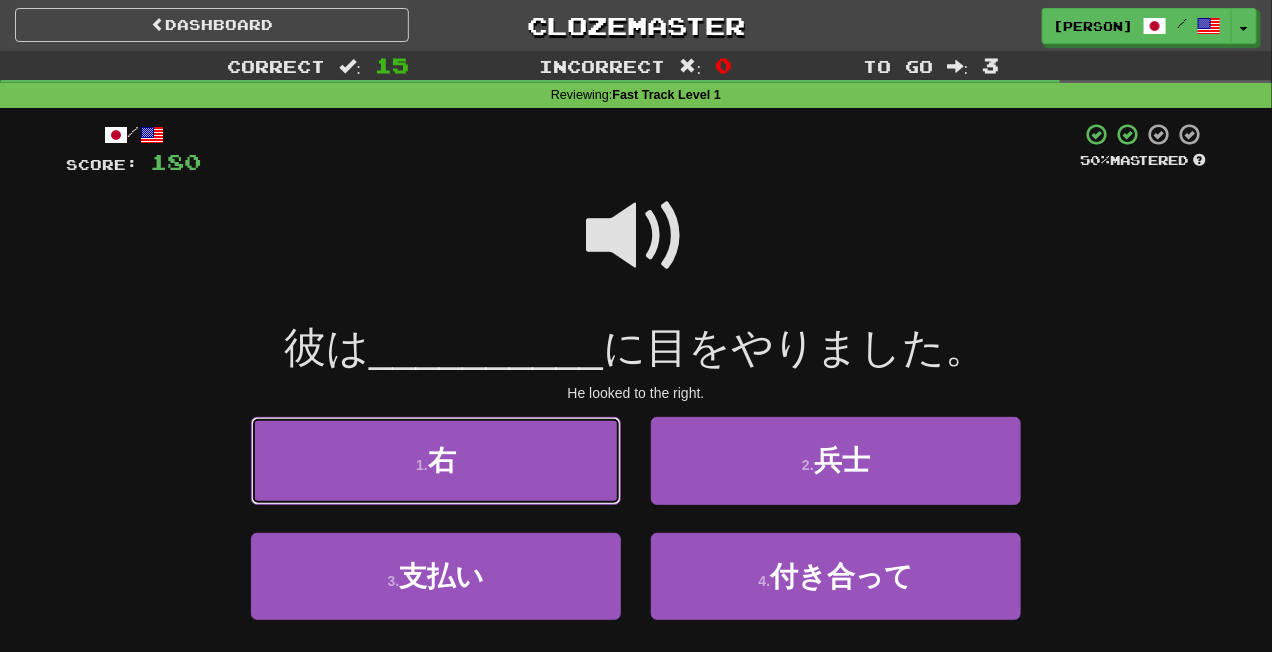 click on "1 .  右" at bounding box center (436, 460) 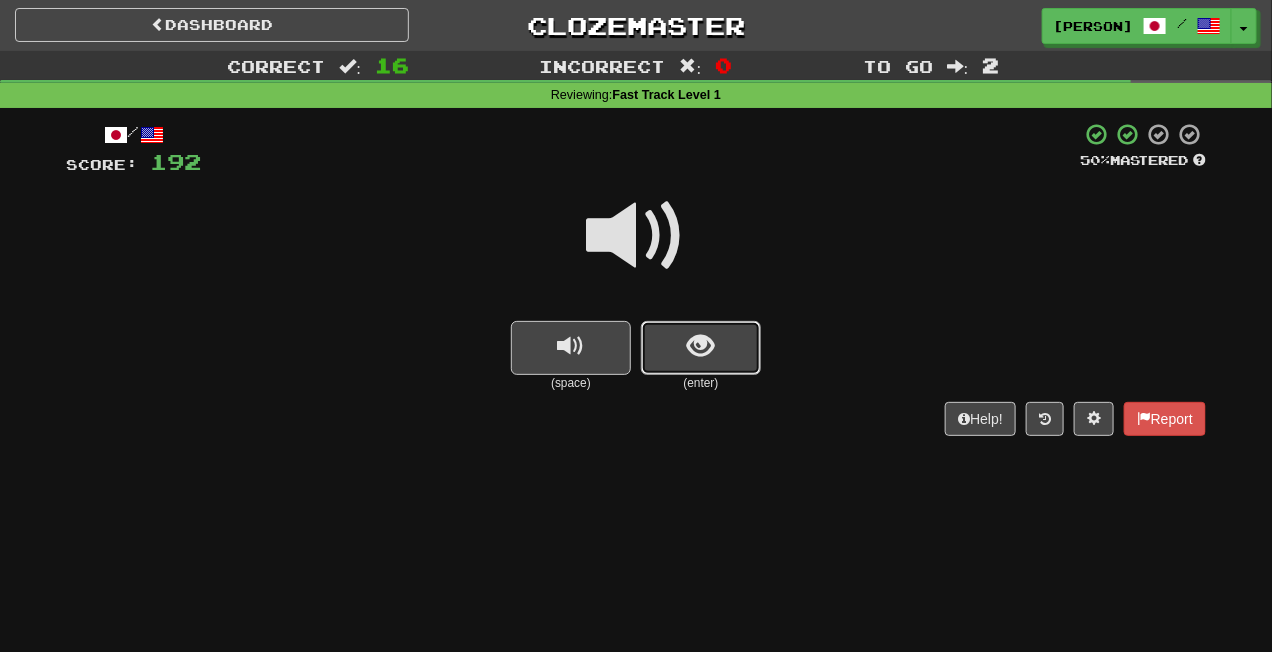 click at bounding box center [701, 348] 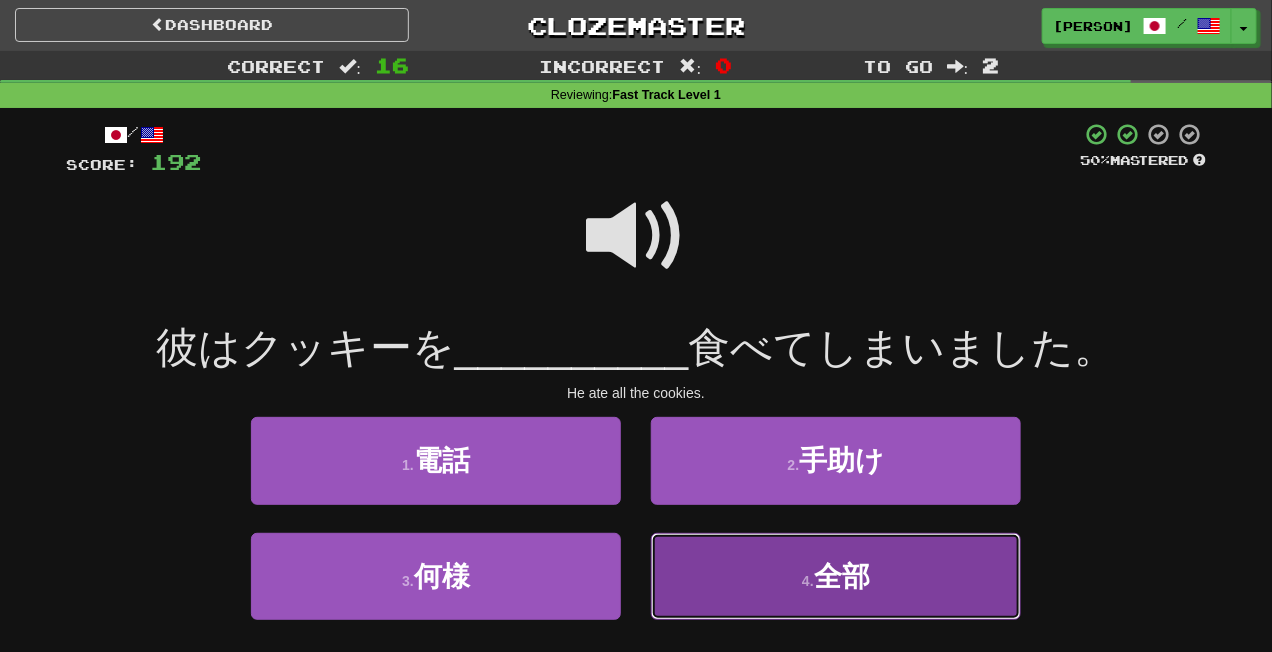 click on "4 .  全部" at bounding box center [836, 576] 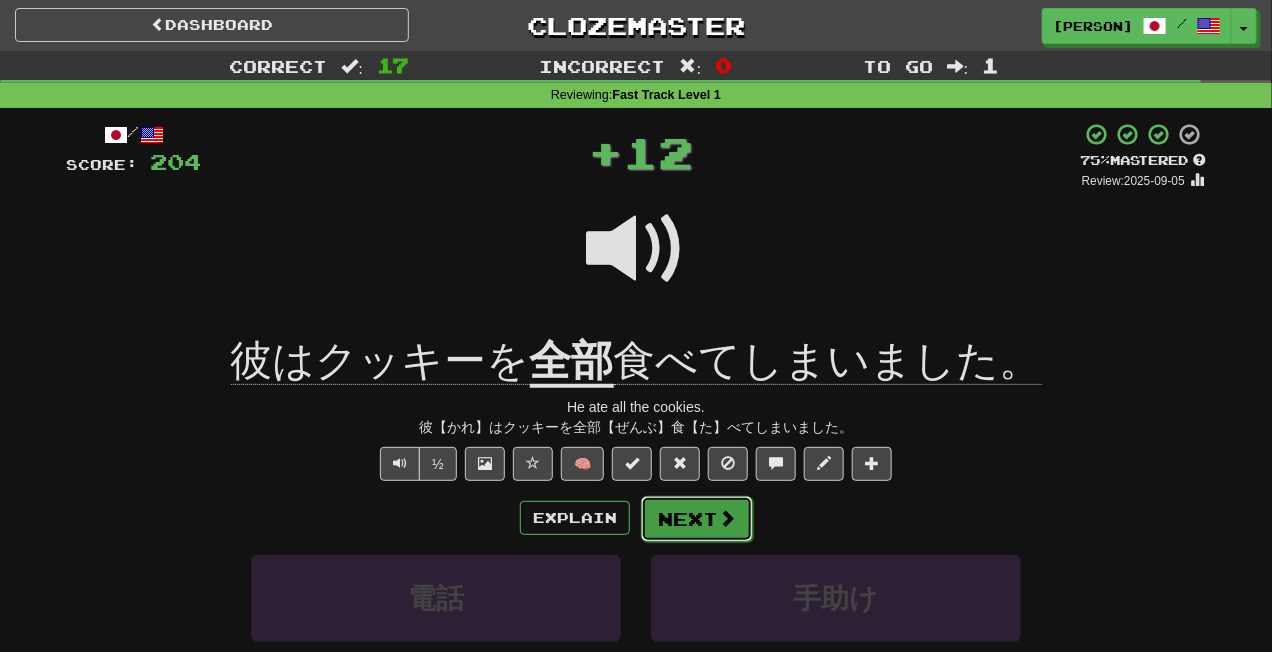 click at bounding box center [727, 518] 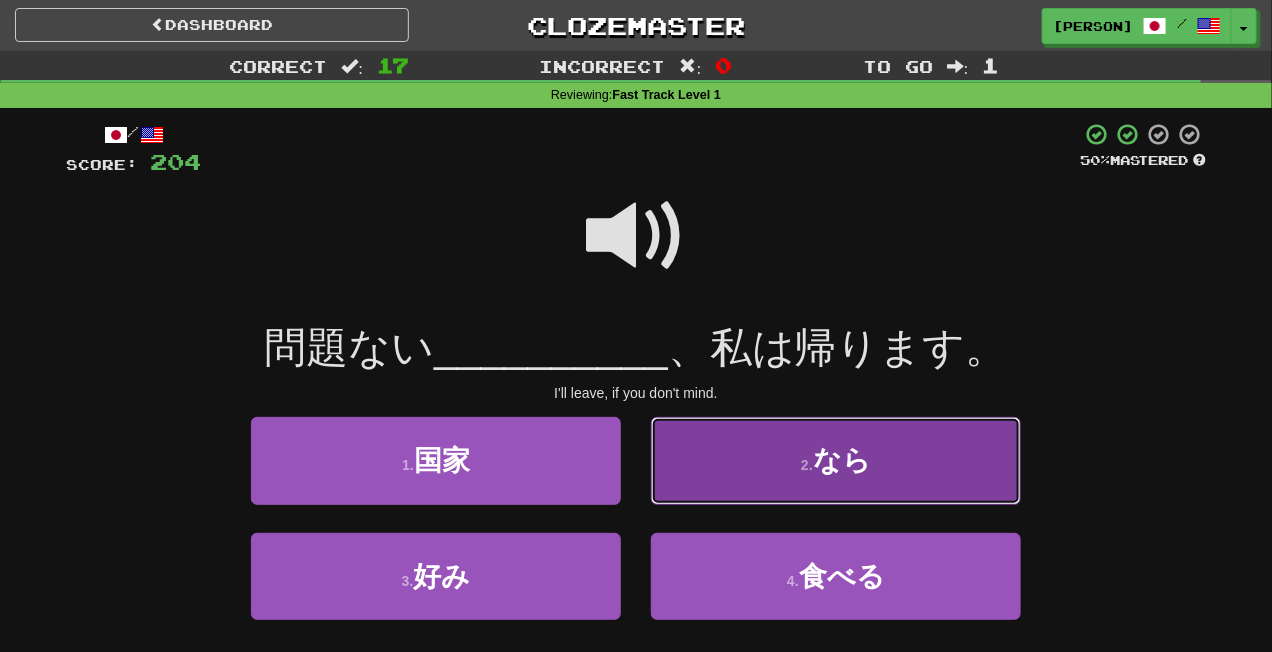 click on "2 .  なら" at bounding box center (836, 460) 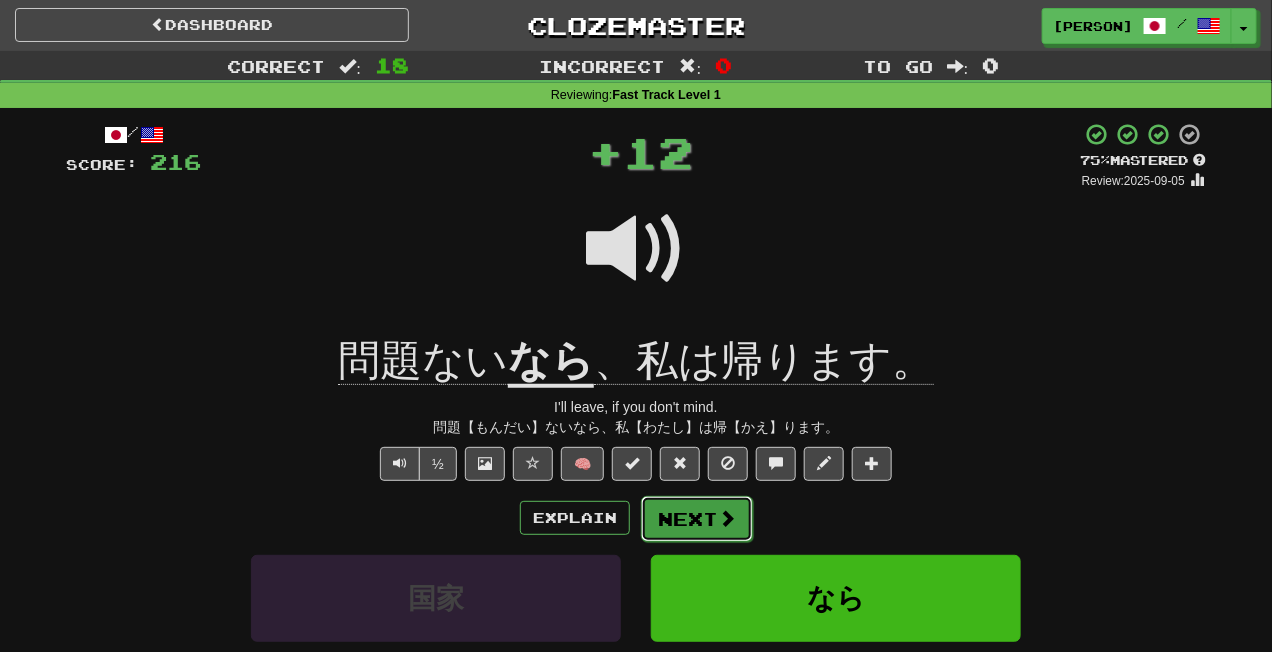 click on "Next" at bounding box center [697, 519] 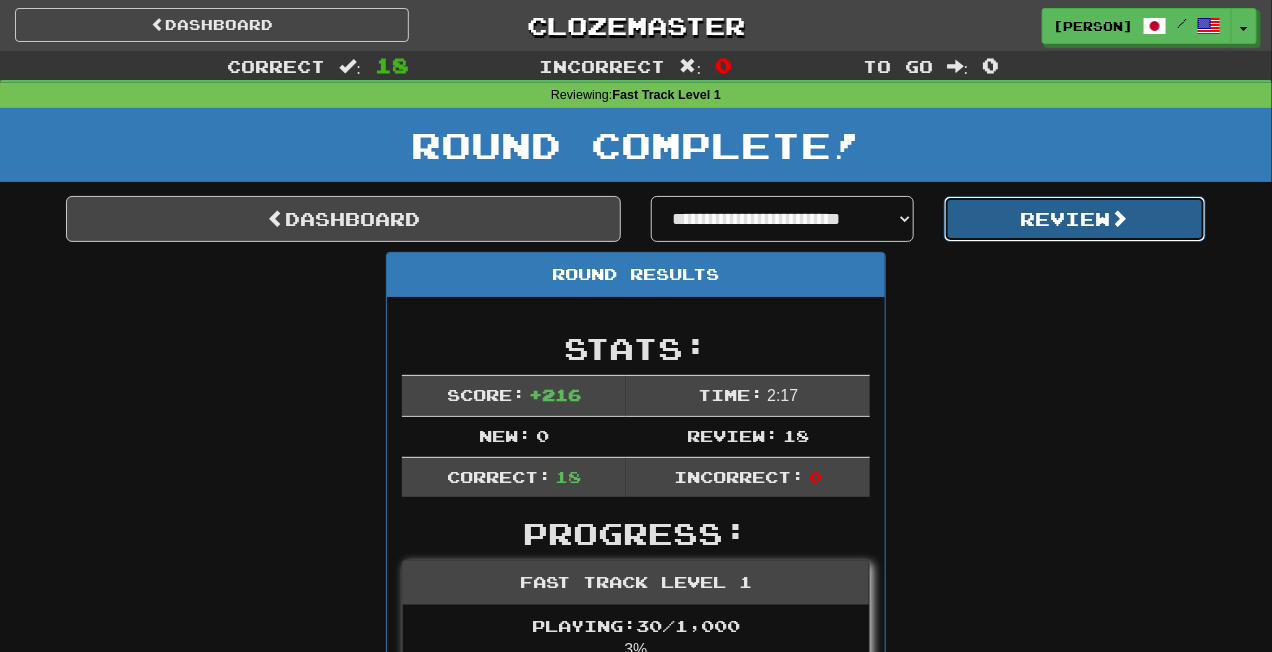 click on "Review" at bounding box center (1075, 219) 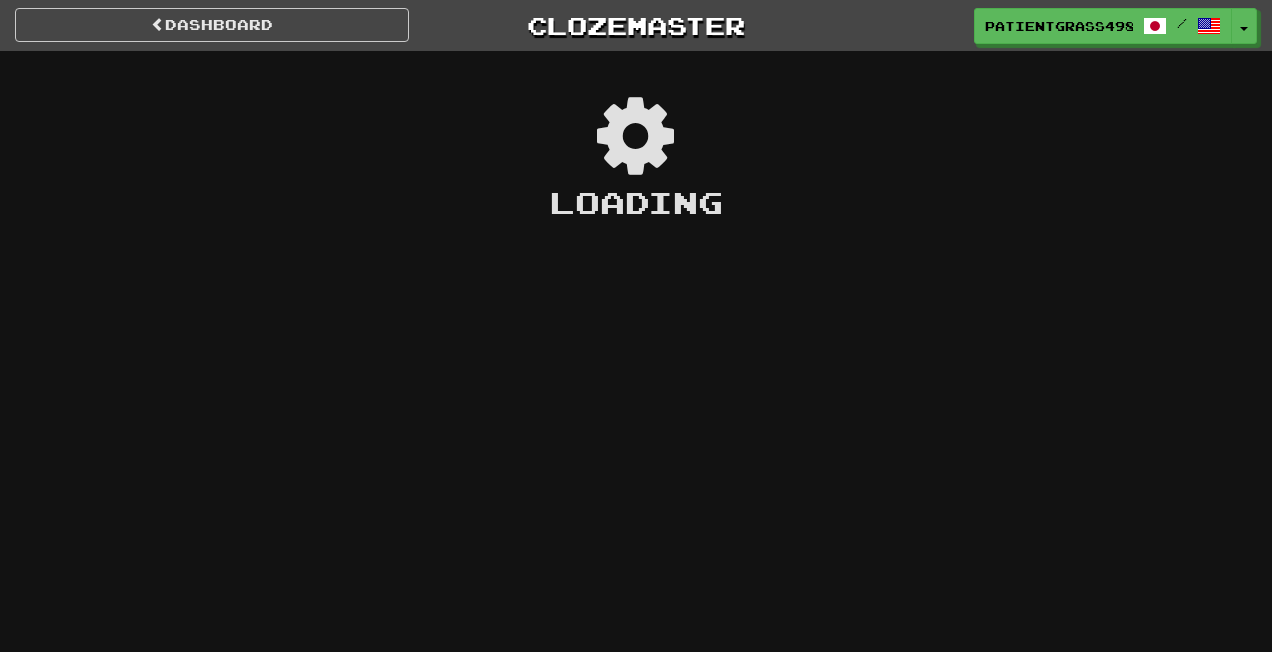 scroll, scrollTop: 0, scrollLeft: 0, axis: both 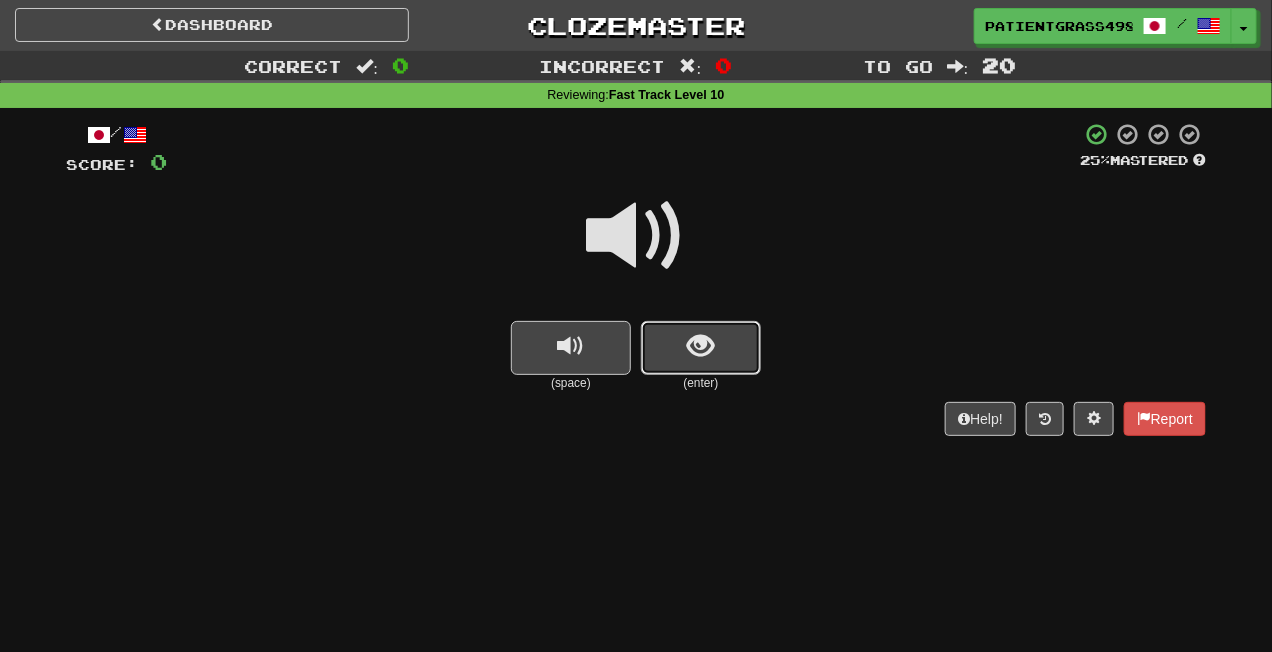 click at bounding box center [701, 348] 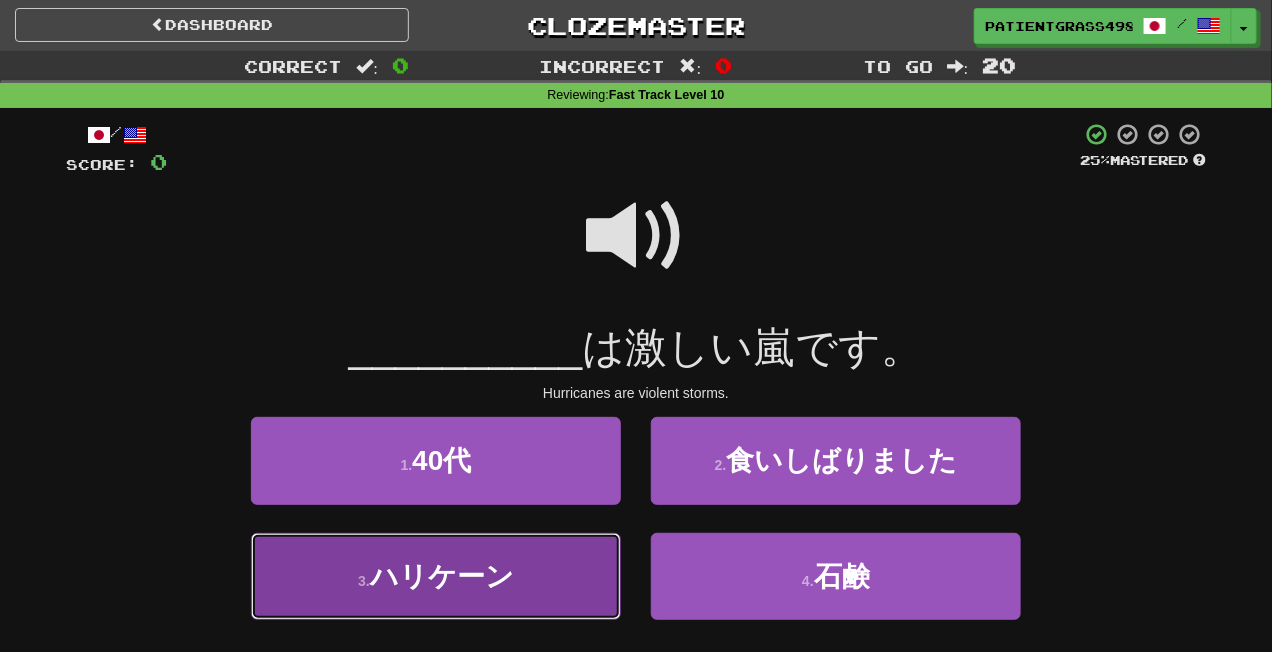 click on "3 .  ハリケーン" at bounding box center (436, 576) 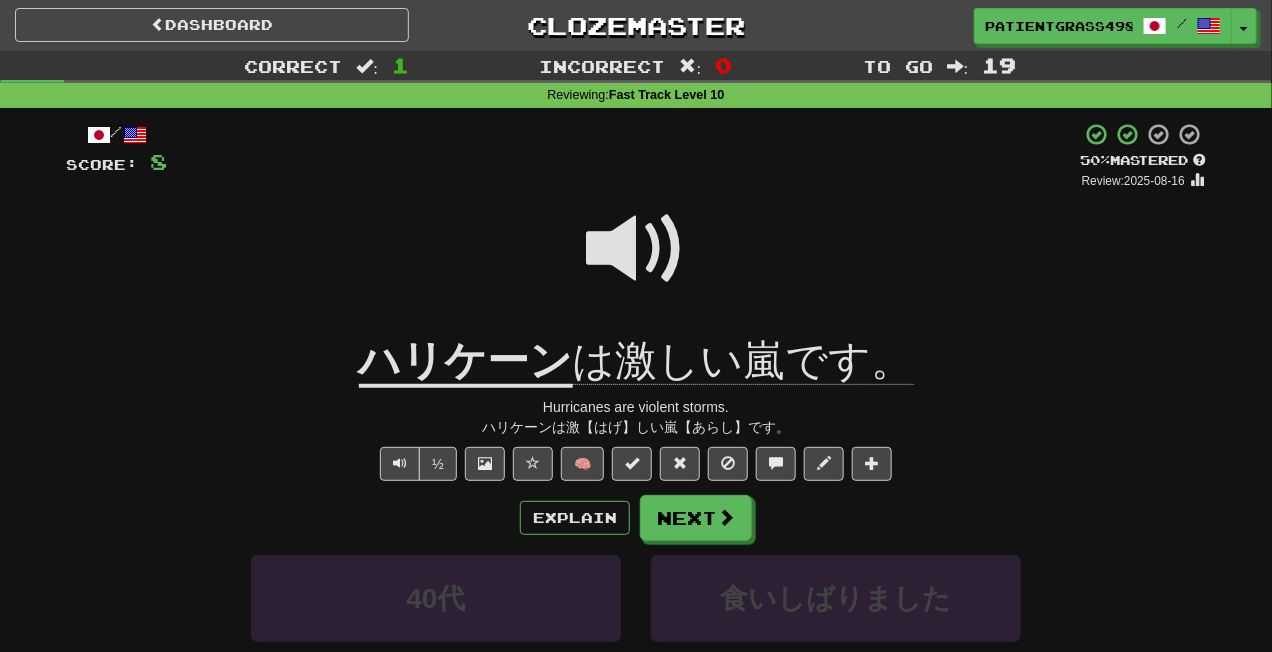 click at bounding box center [636, 249] 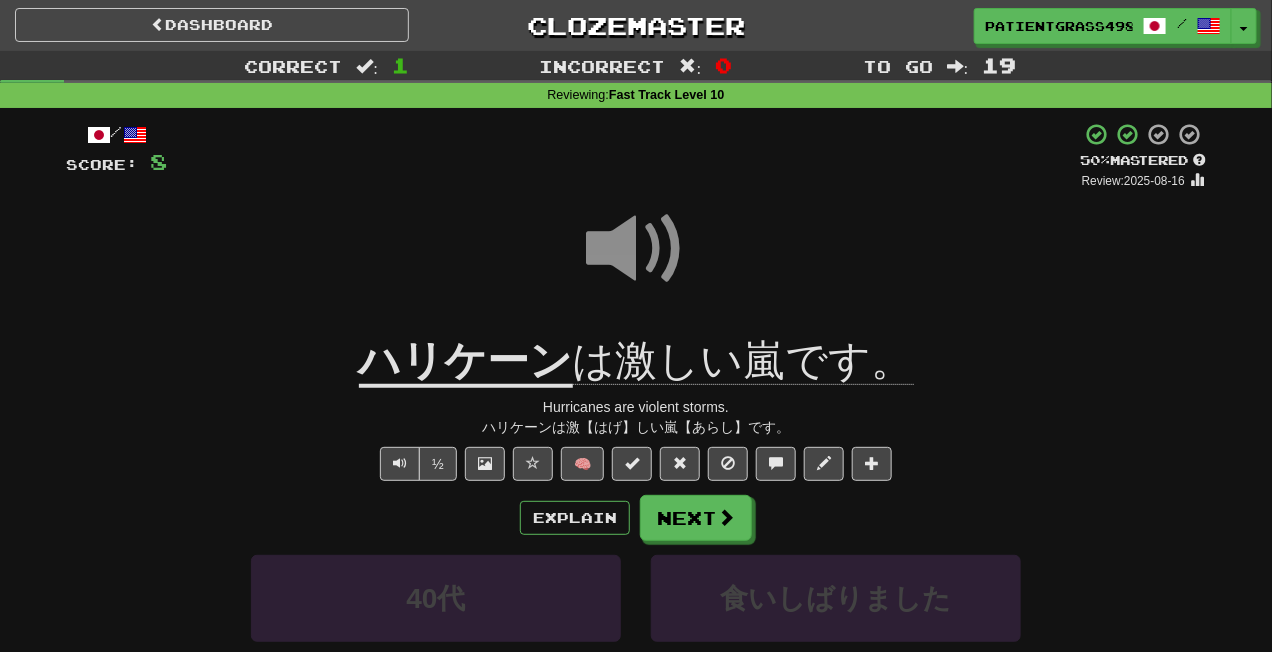 click on "Explain Next" at bounding box center (636, 518) 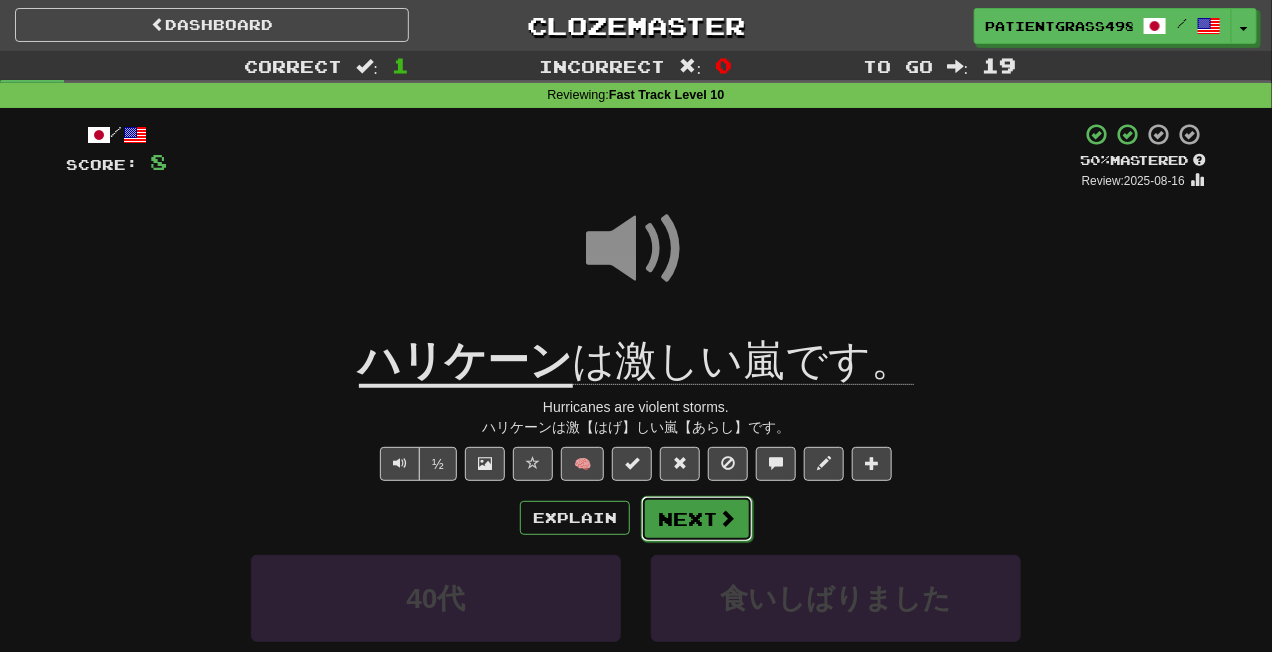 click on "Next" at bounding box center [697, 519] 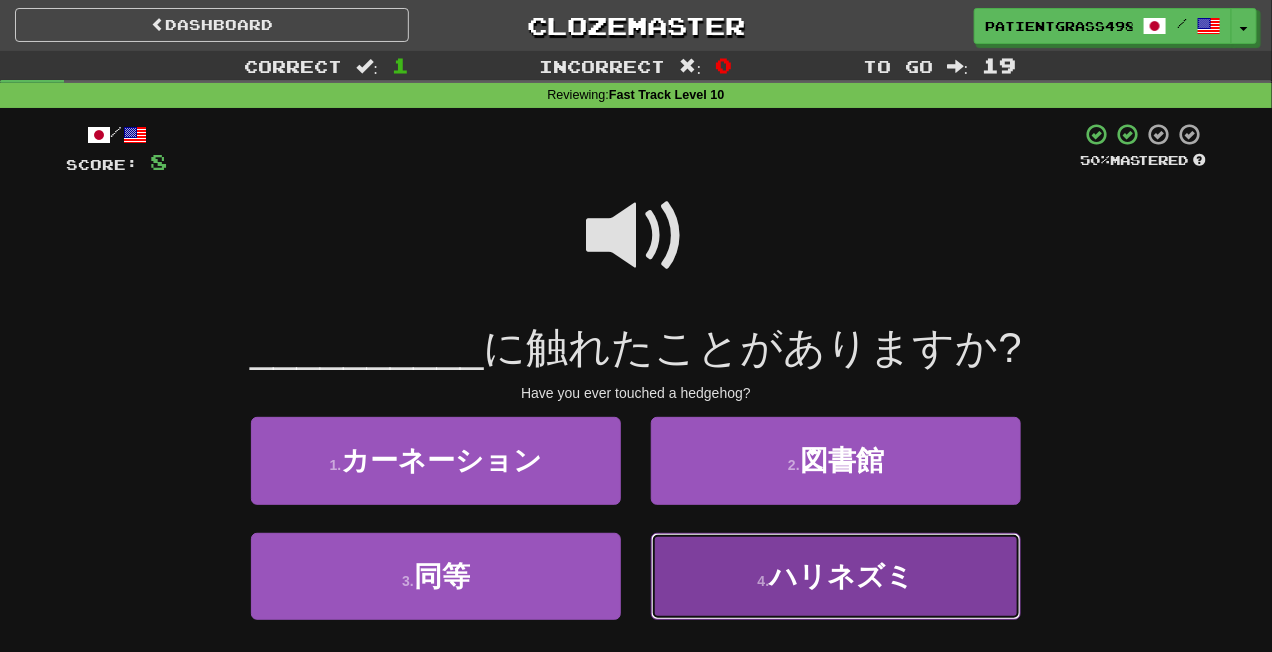 click on "4 .  ハリネズミ" at bounding box center [836, 576] 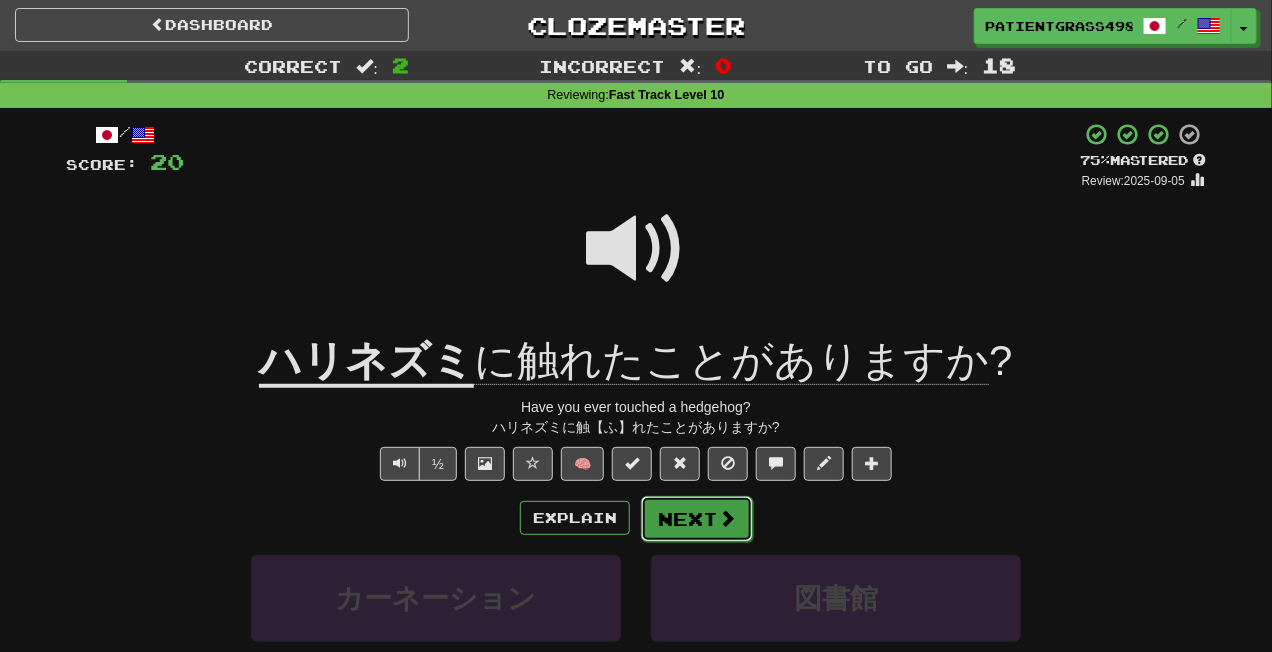 click on "Next" at bounding box center [697, 519] 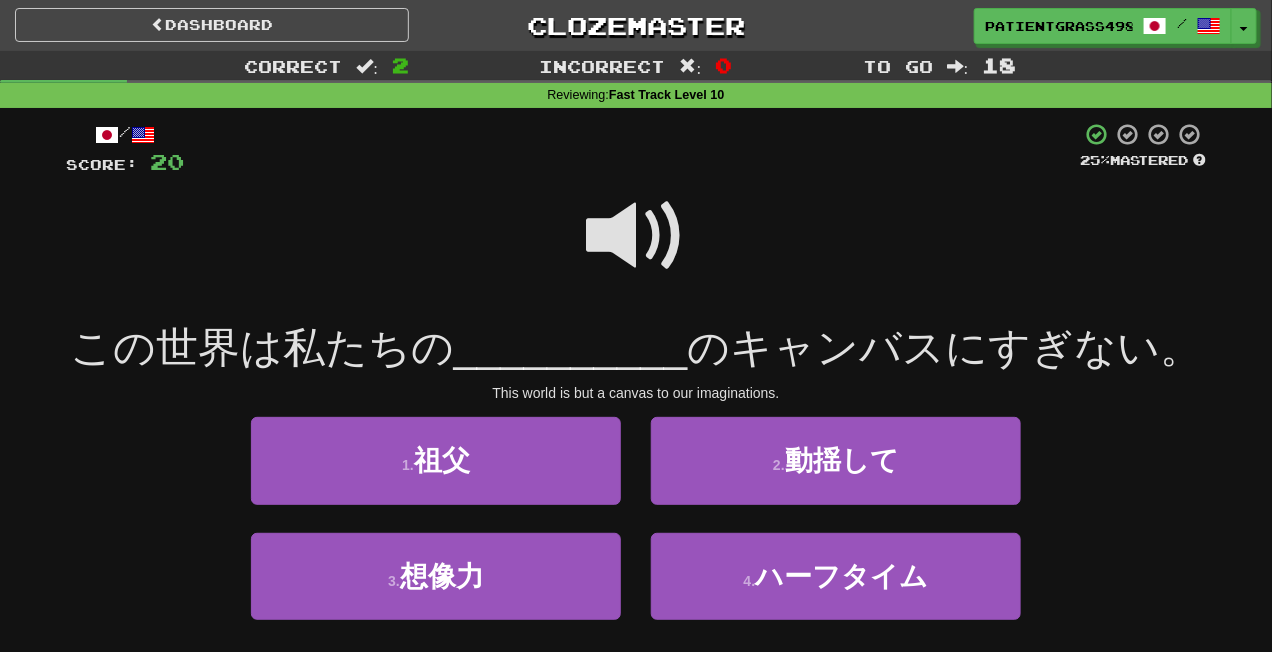 click at bounding box center (636, 249) 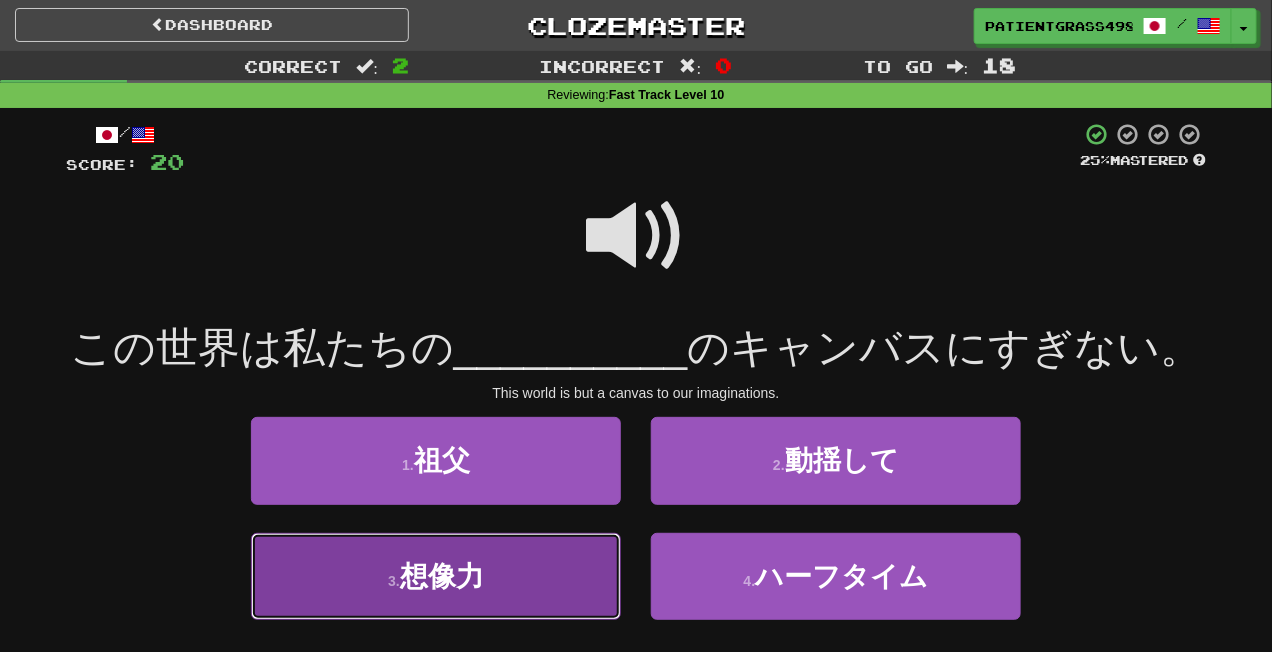 click on "3 .  想像力" at bounding box center [436, 576] 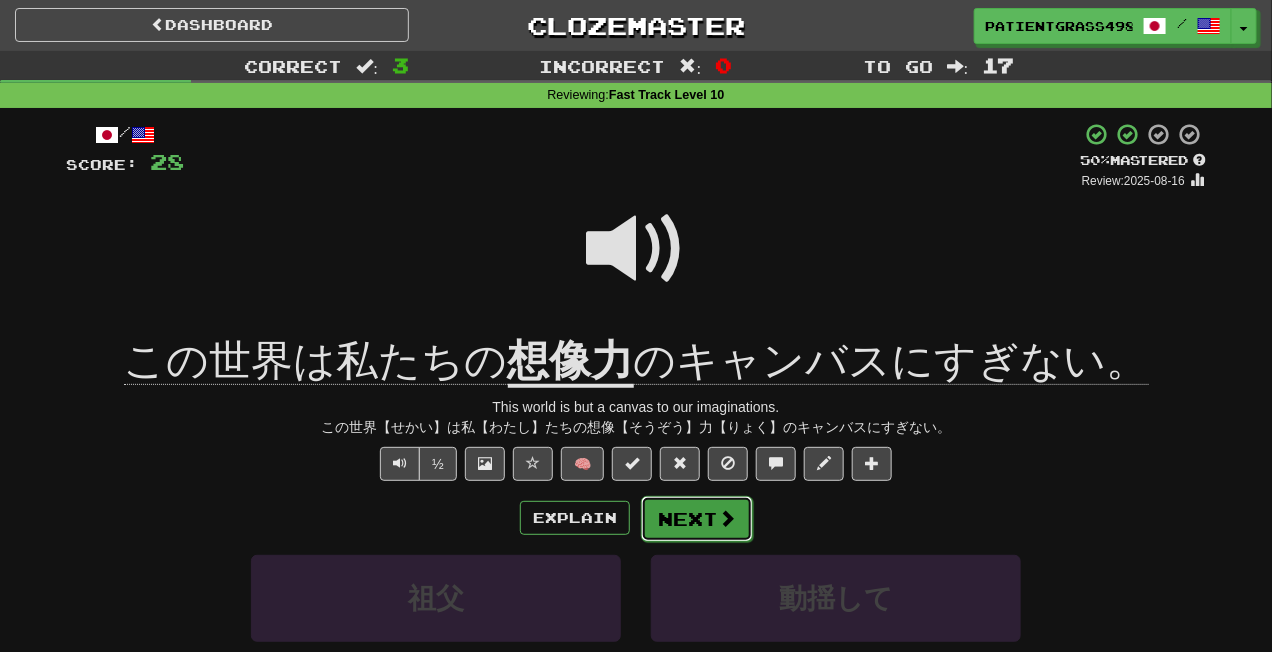 click at bounding box center (727, 518) 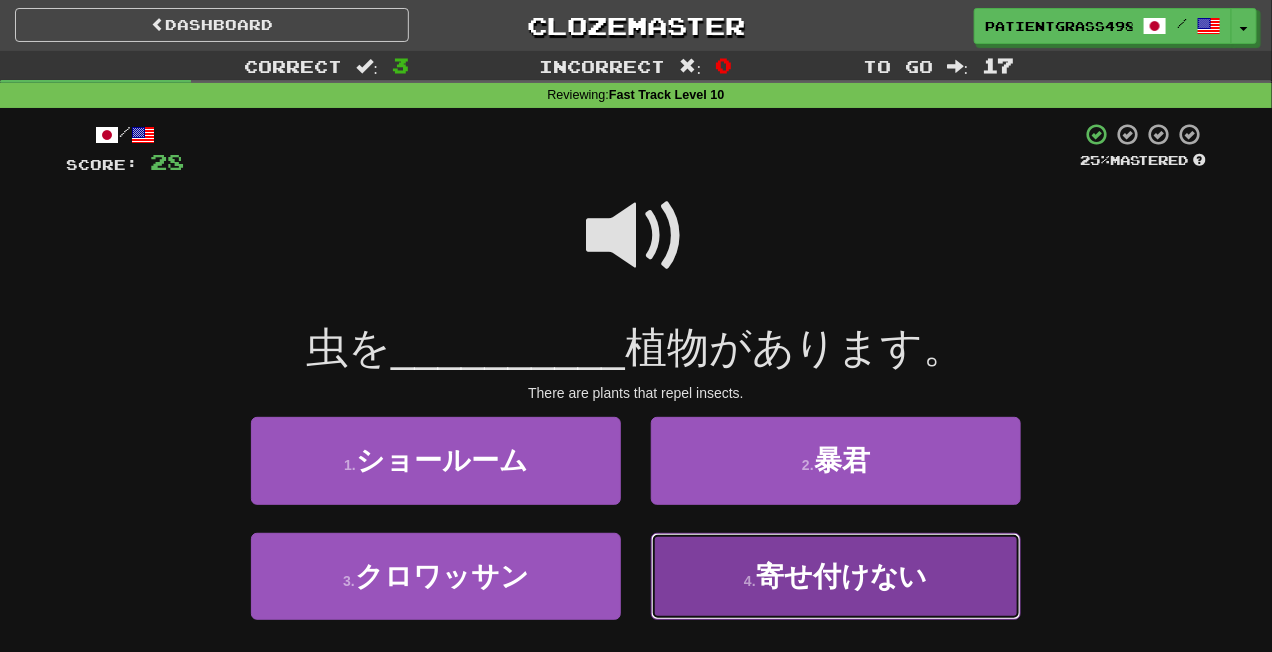 click on "4 .  寄せ付けない" at bounding box center [836, 576] 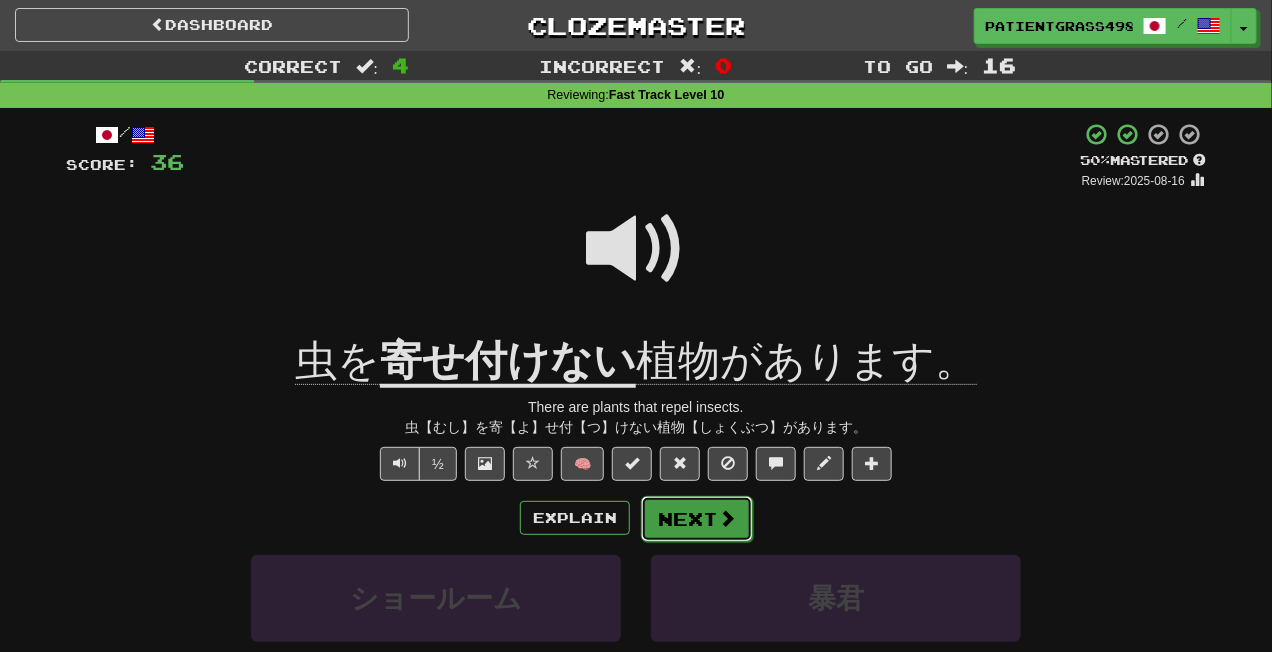 click on "Next" at bounding box center [697, 519] 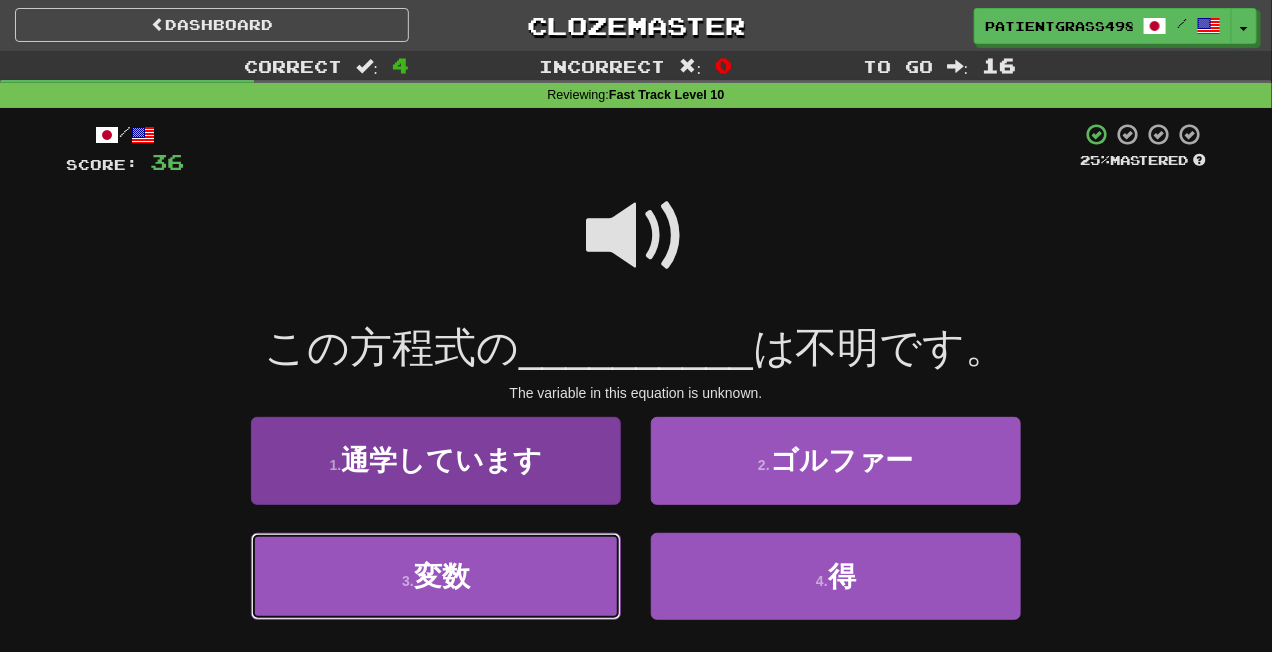 click on "変数" at bounding box center (442, 576) 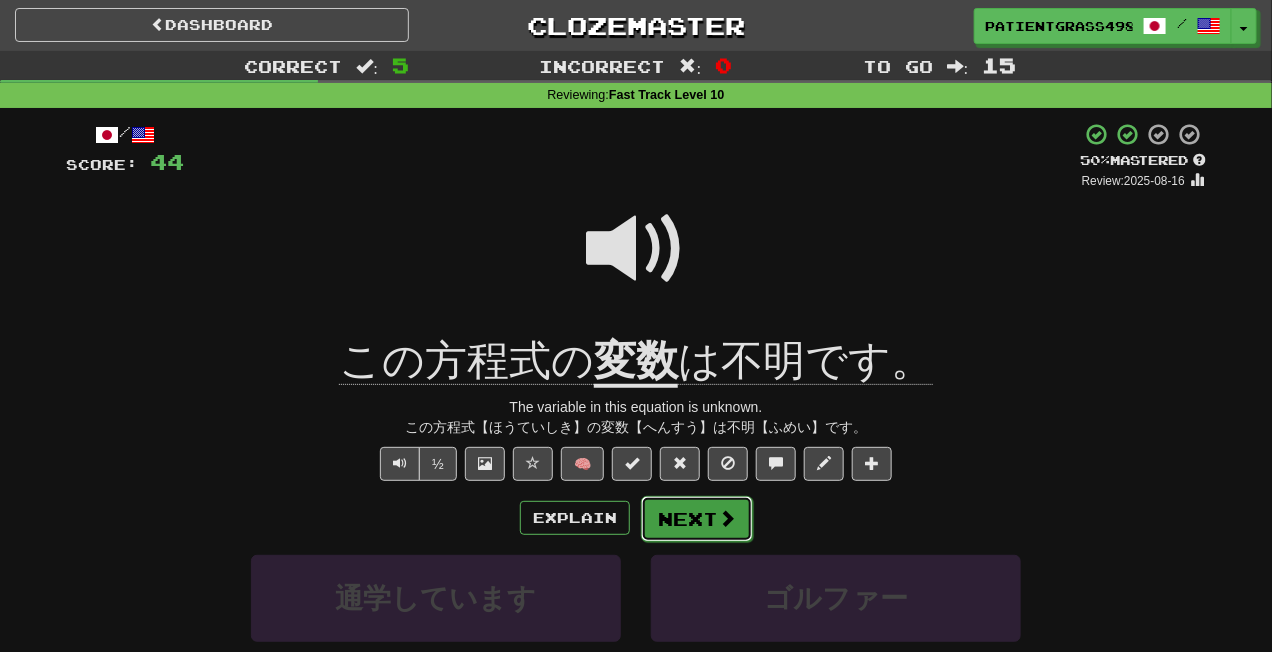 click on "Next" at bounding box center (697, 519) 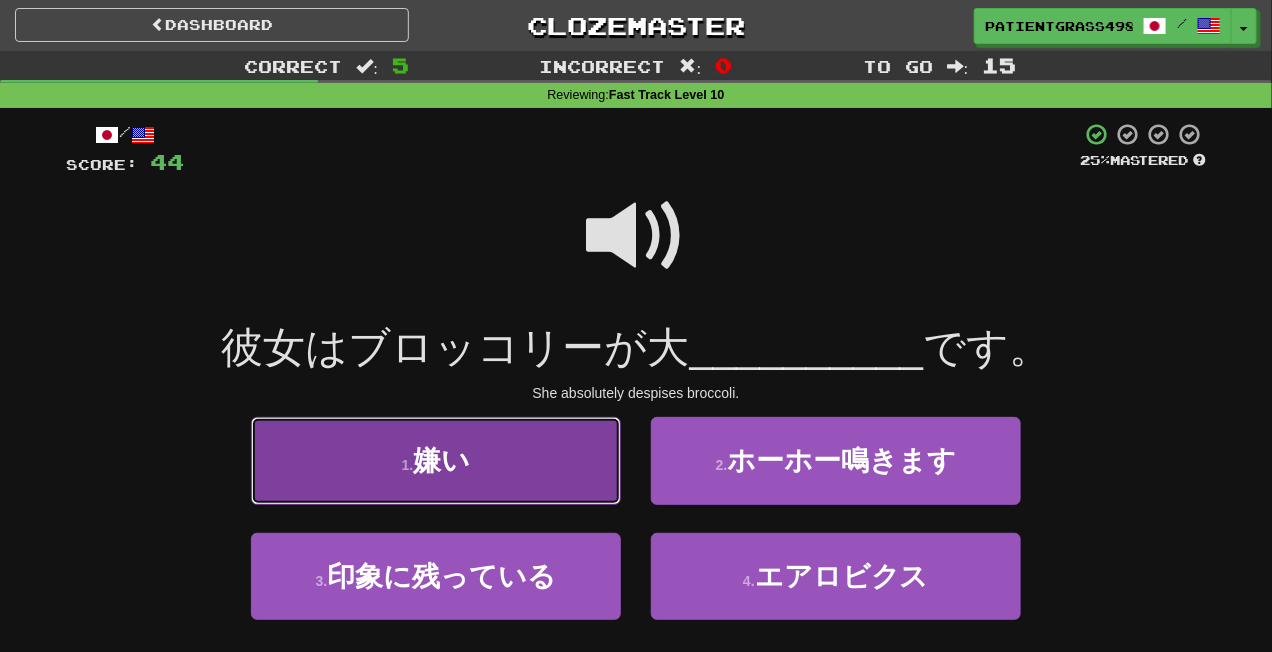 click on "1 .  嫌い" at bounding box center [436, 460] 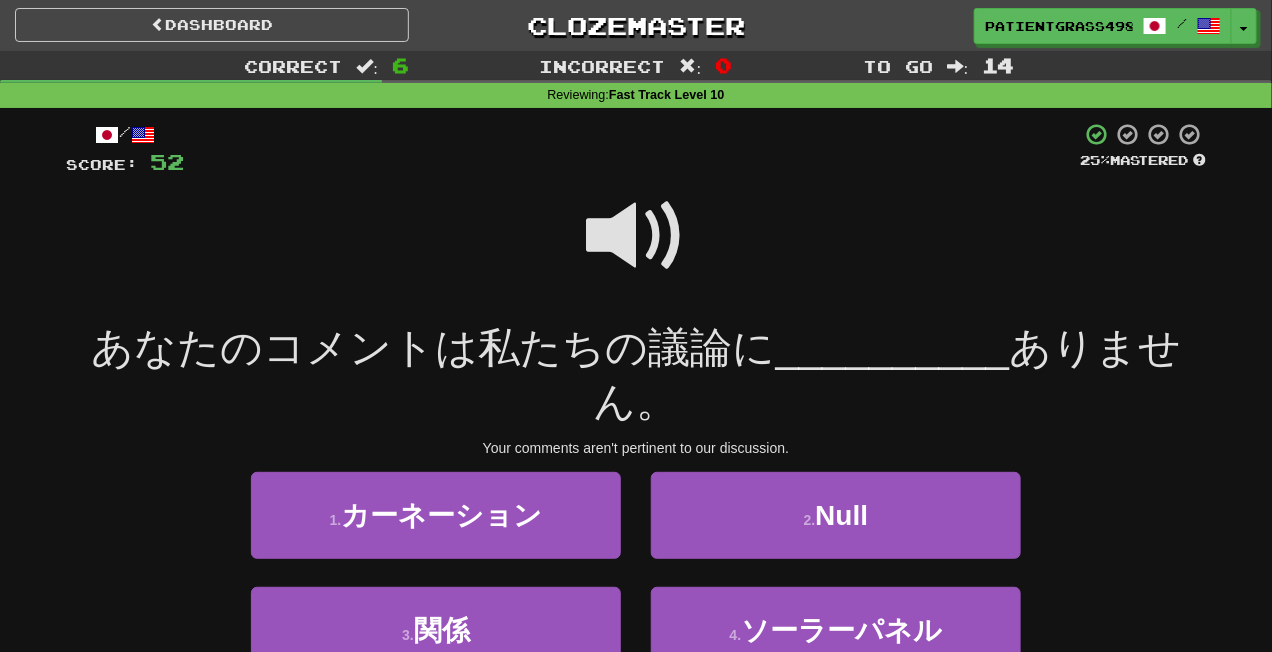 scroll, scrollTop: 100, scrollLeft: 0, axis: vertical 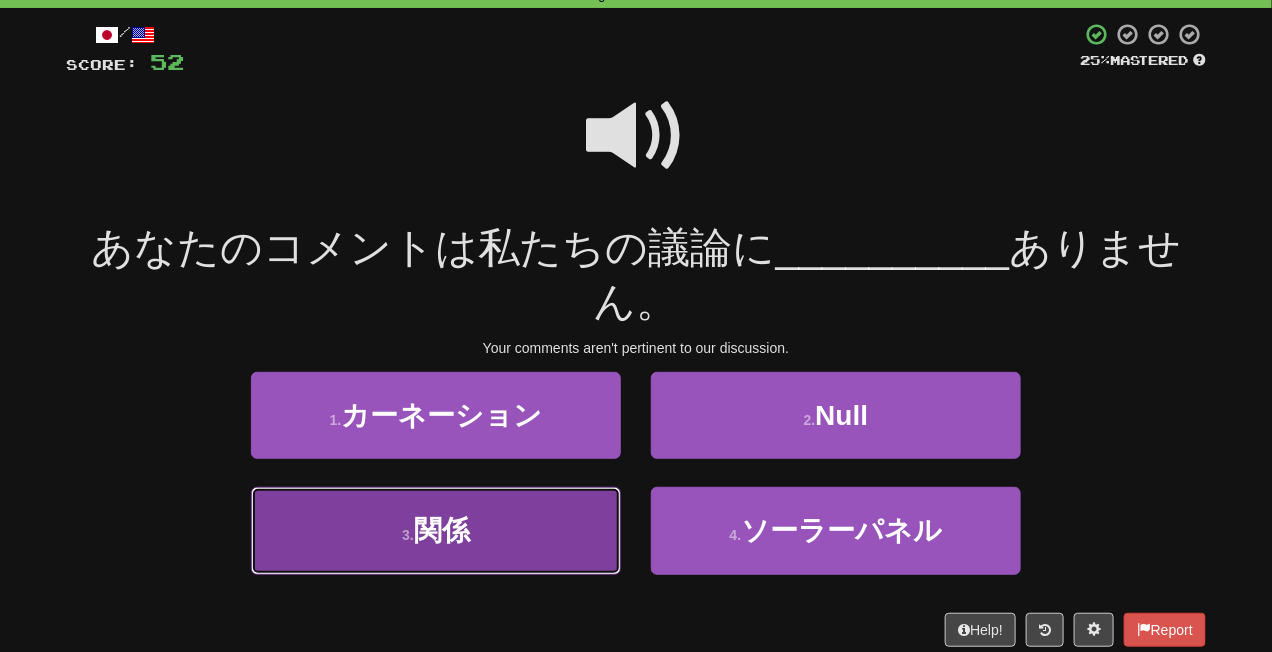click on "3 .  関係" at bounding box center (436, 530) 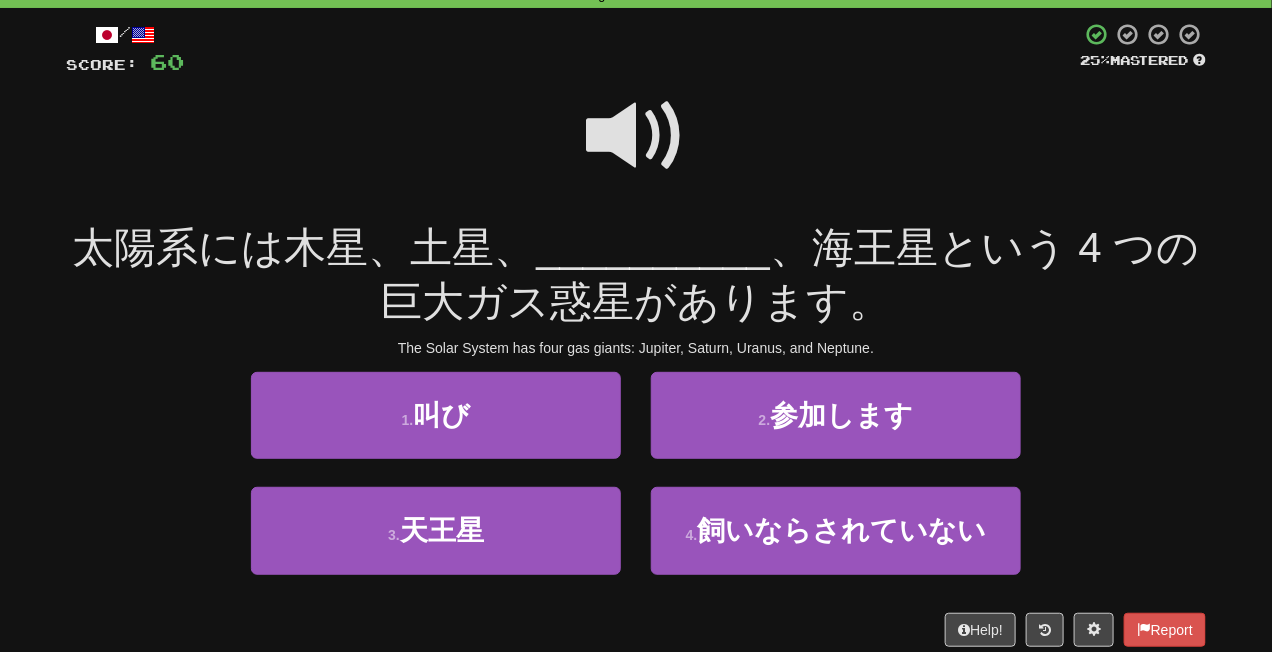 click at bounding box center [636, 136] 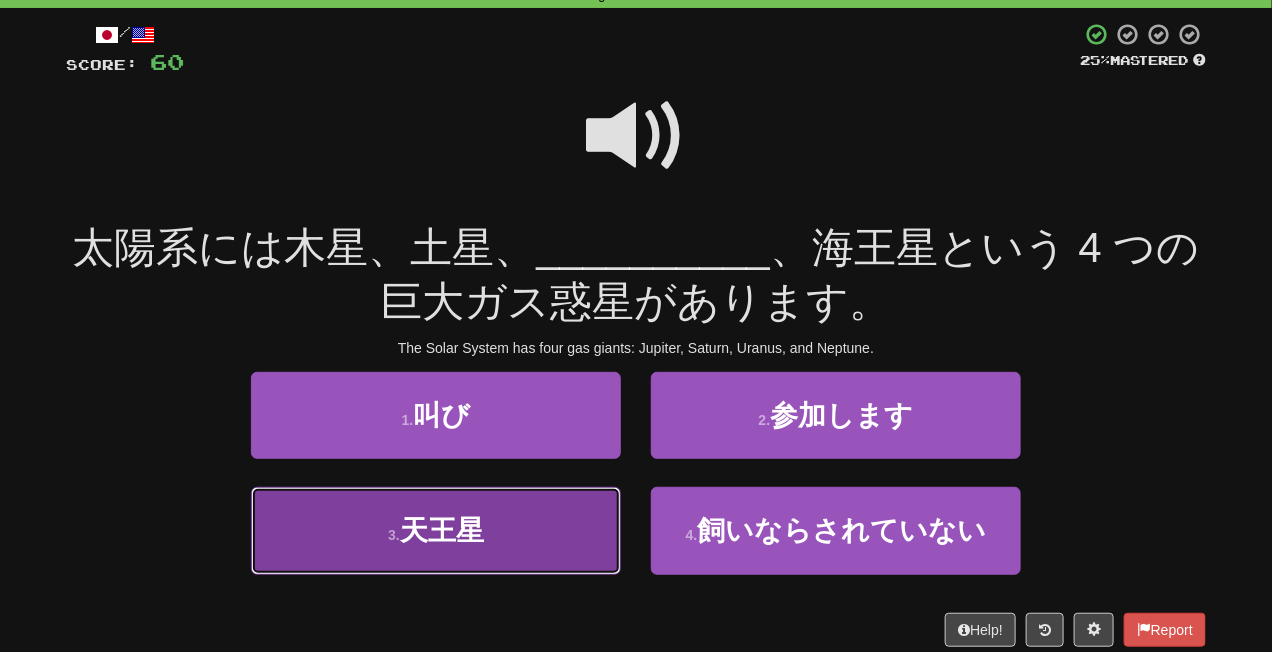 click on "3 .  天王星" at bounding box center [436, 530] 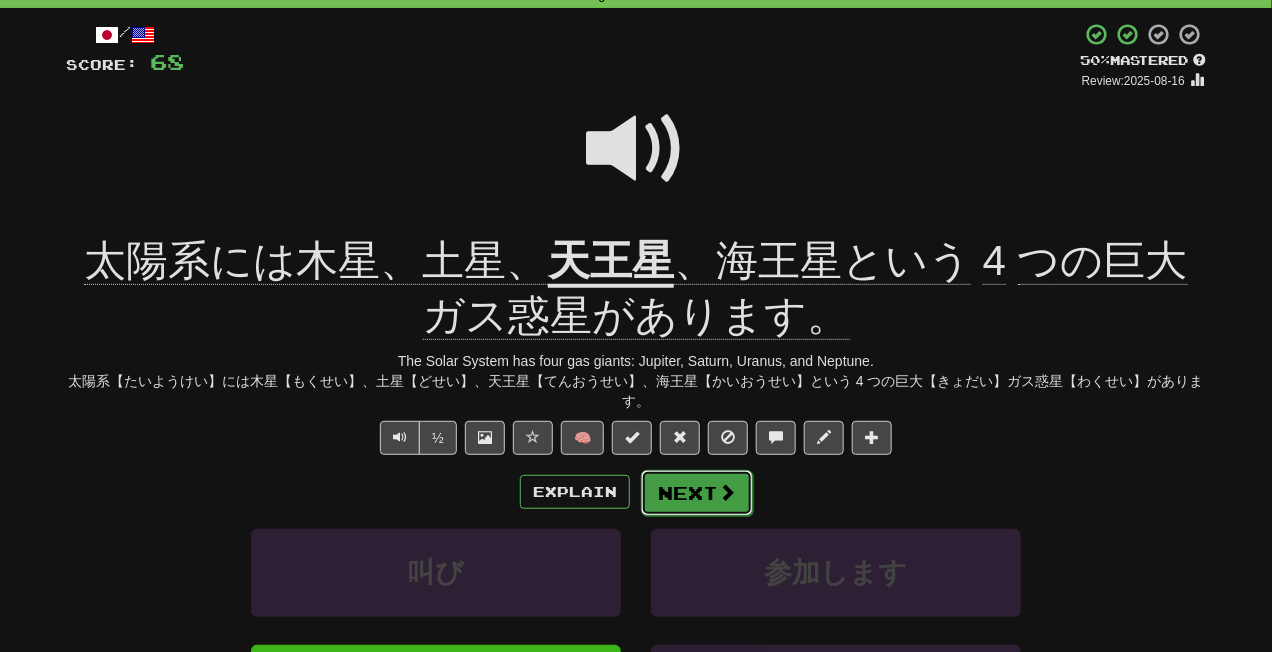 click at bounding box center [727, 492] 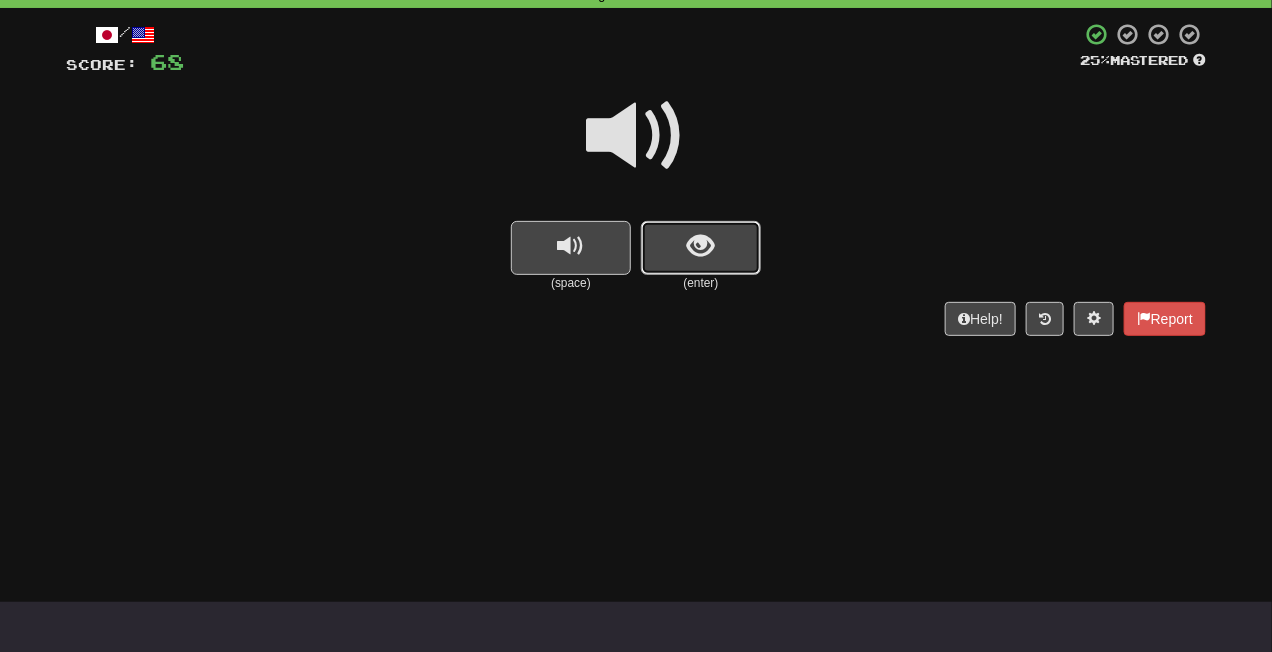 click at bounding box center (701, 248) 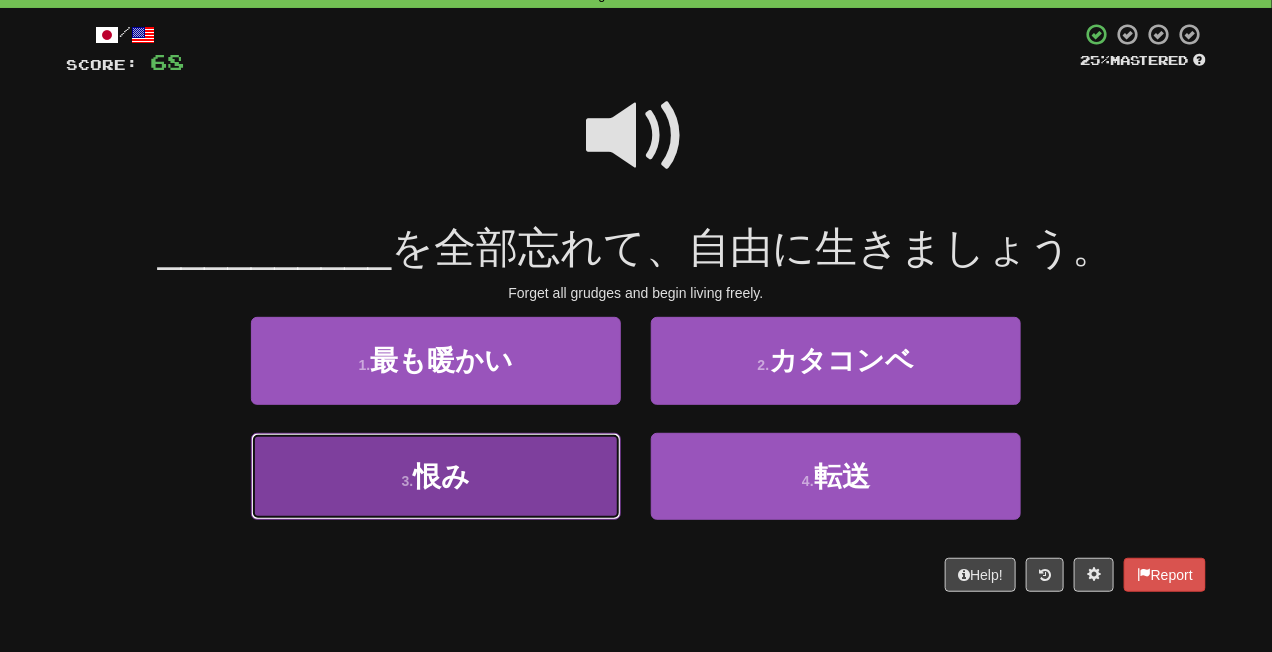 click on "3 .  恨み" at bounding box center [436, 476] 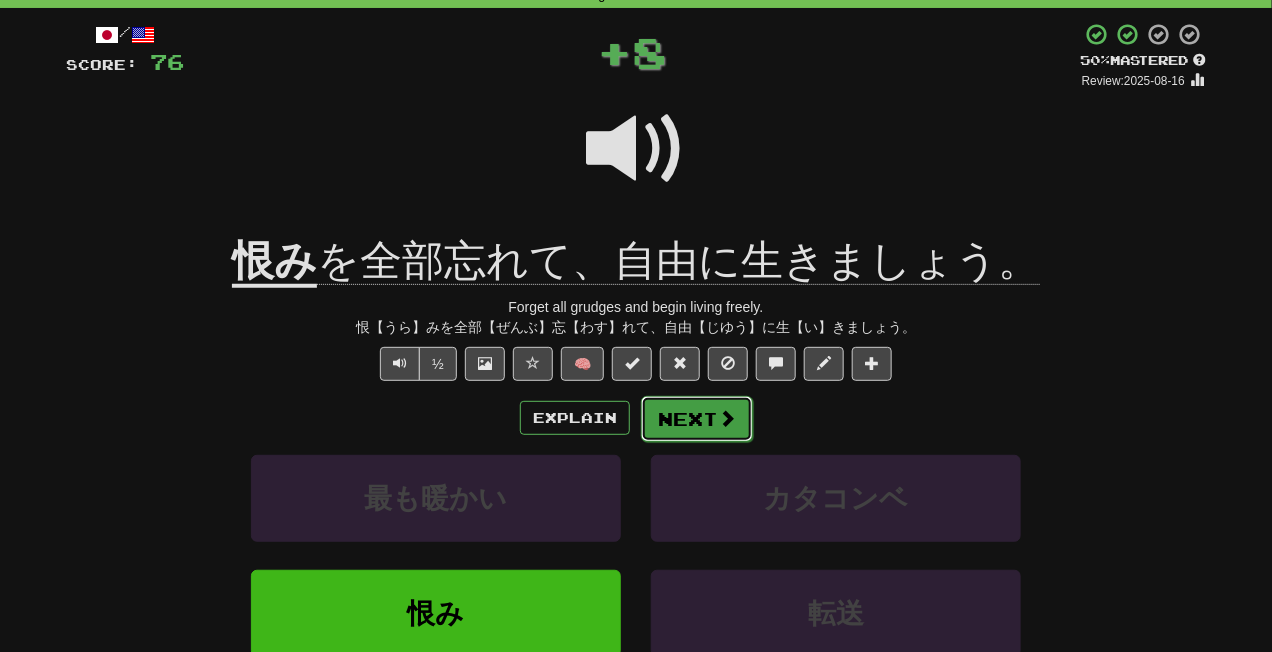 click on "Next" at bounding box center (697, 419) 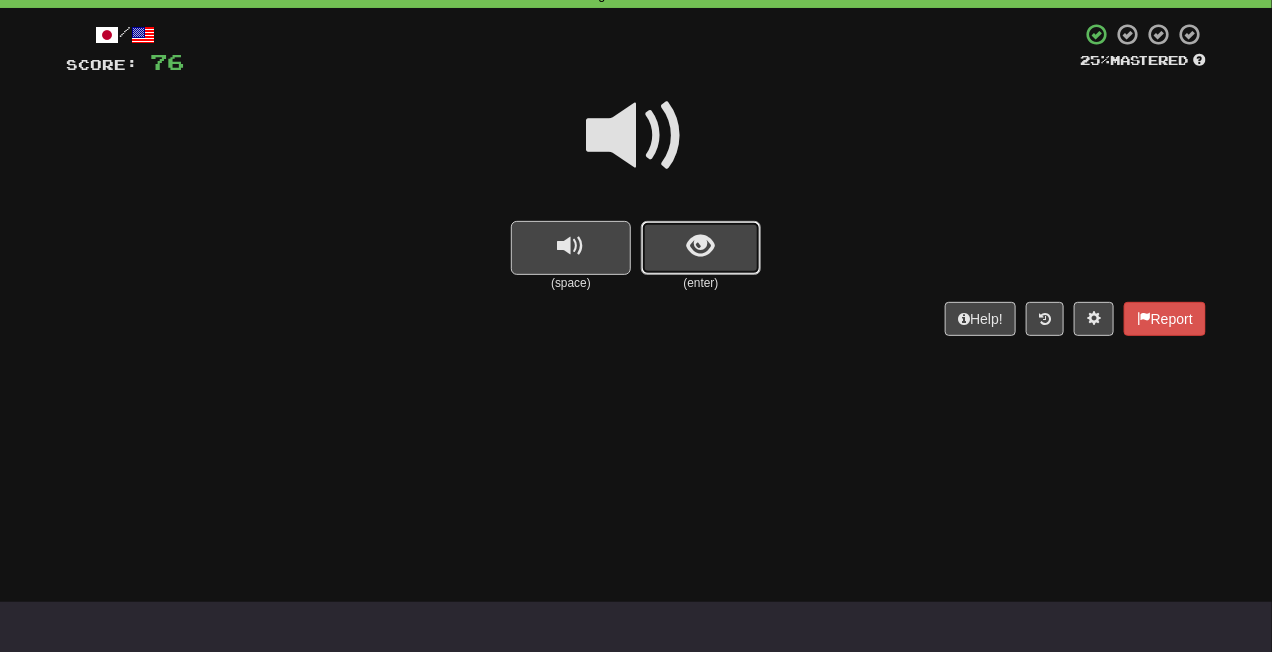 click at bounding box center (701, 248) 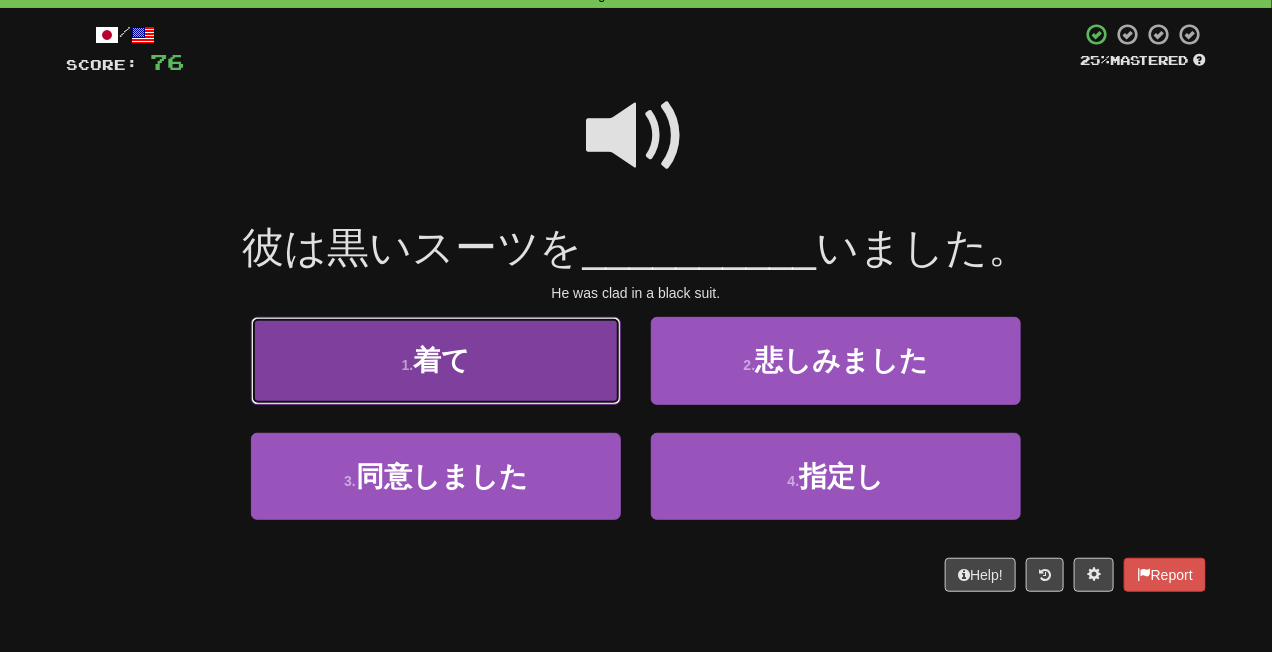 click on "1 .  着て" at bounding box center [436, 360] 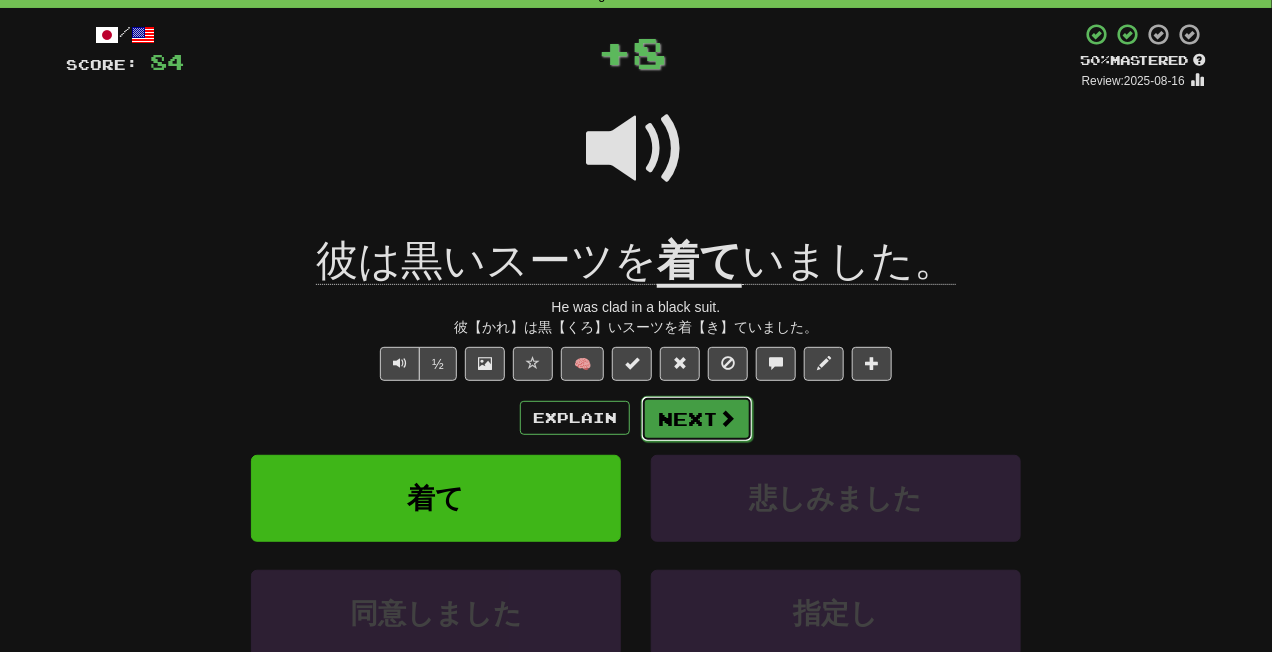 click at bounding box center (727, 418) 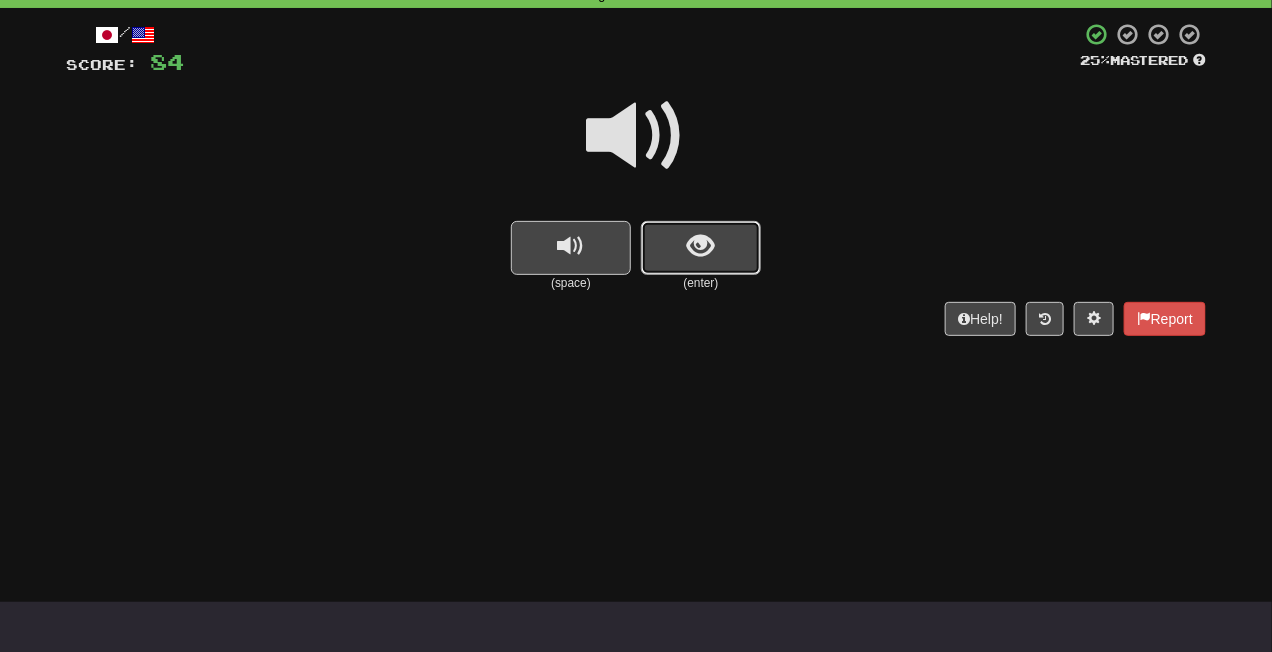 click at bounding box center (701, 248) 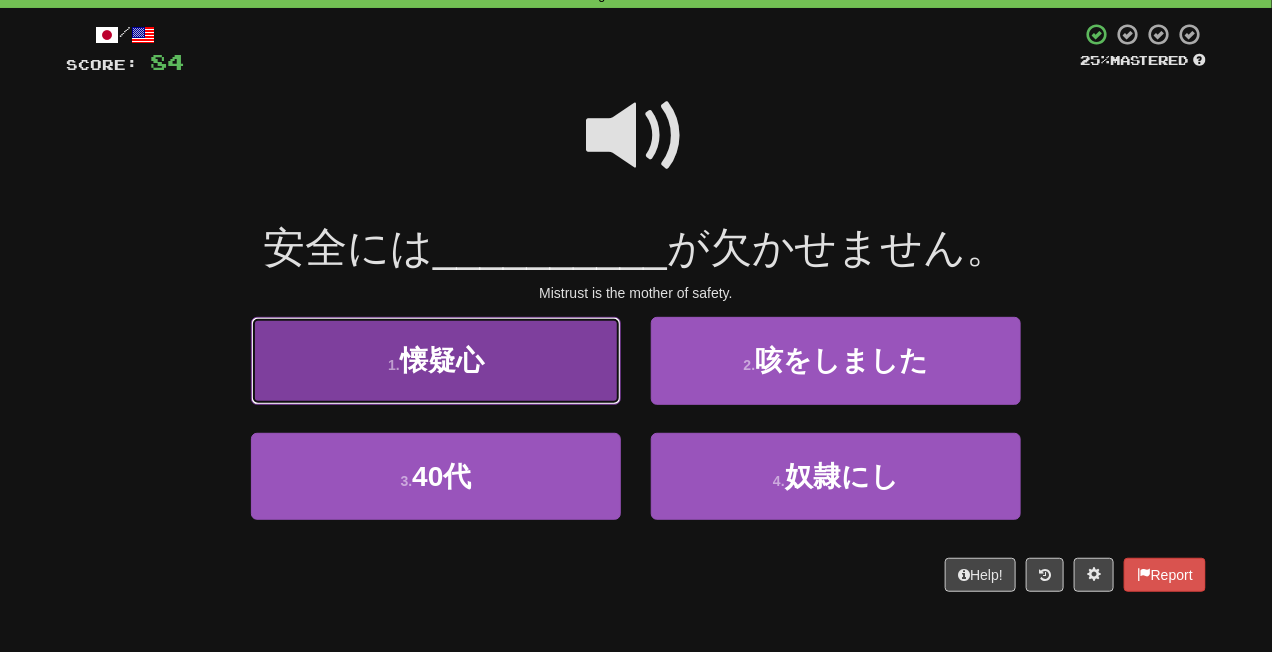 click on "1 .  懐疑心" at bounding box center [436, 360] 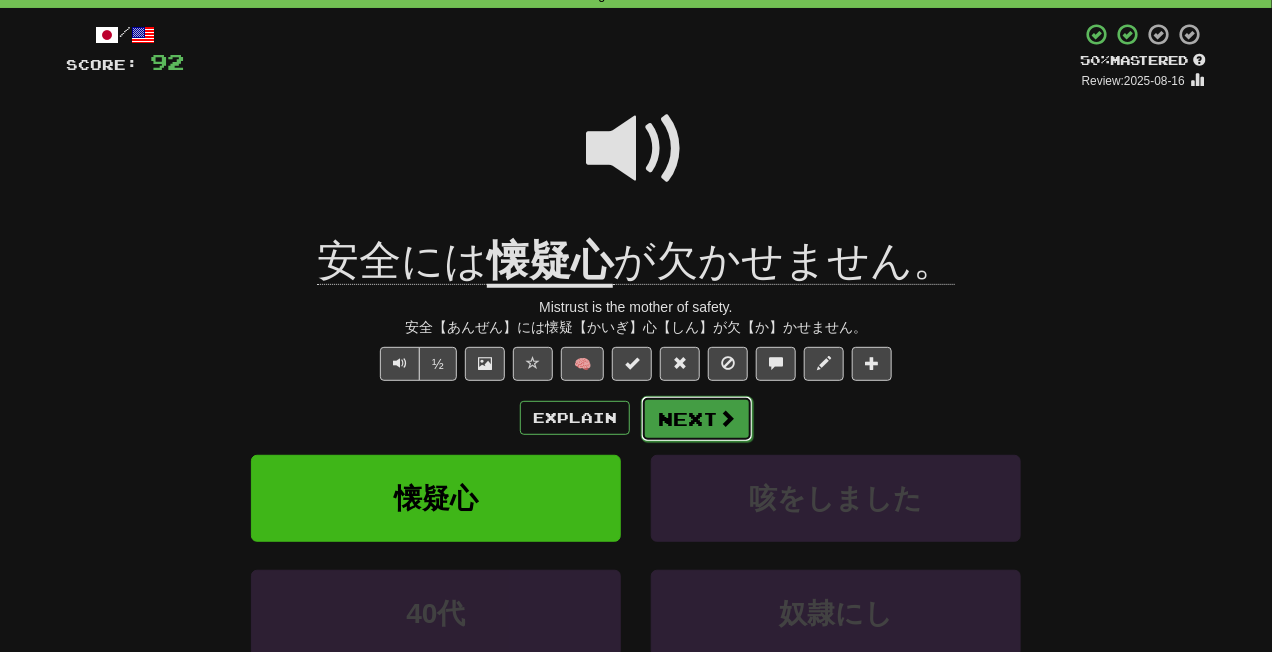 click on "Next" at bounding box center (697, 419) 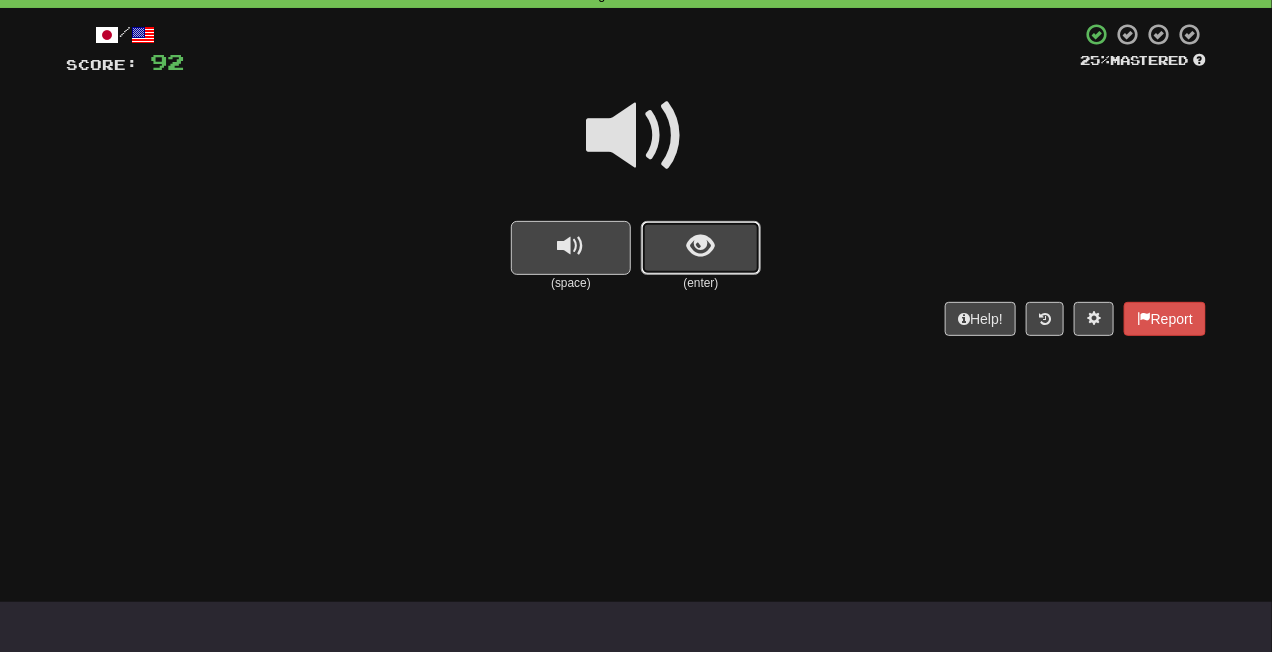 click at bounding box center (701, 246) 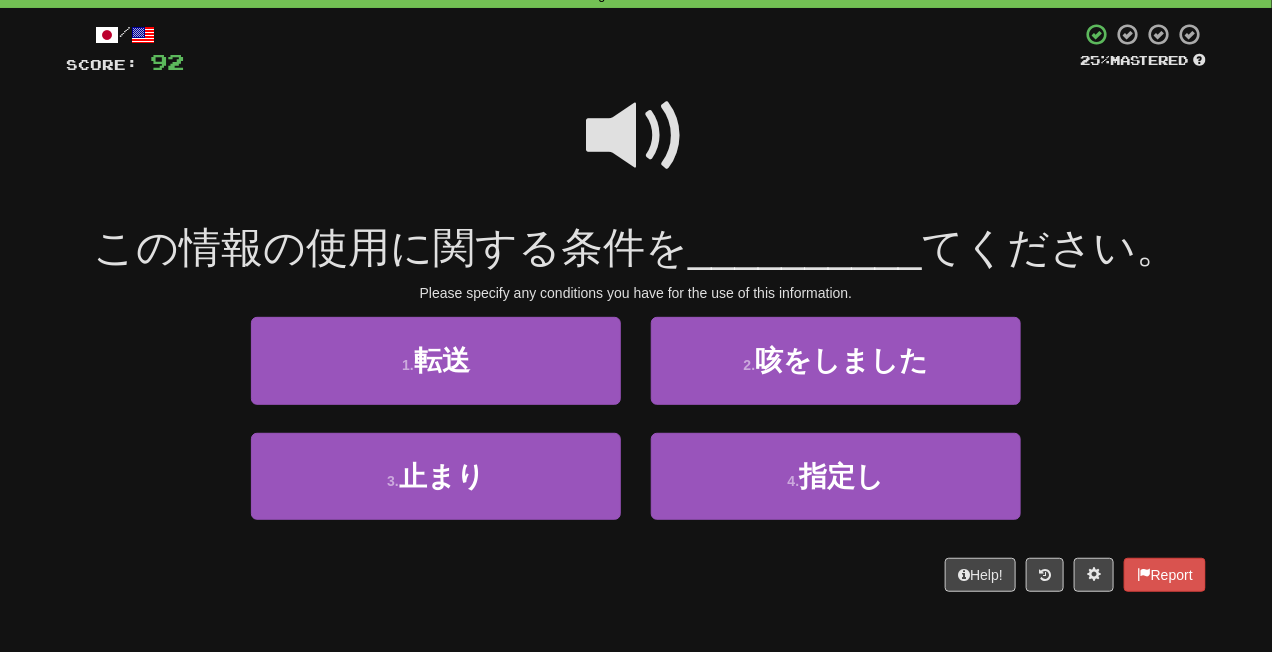 click at bounding box center (636, 136) 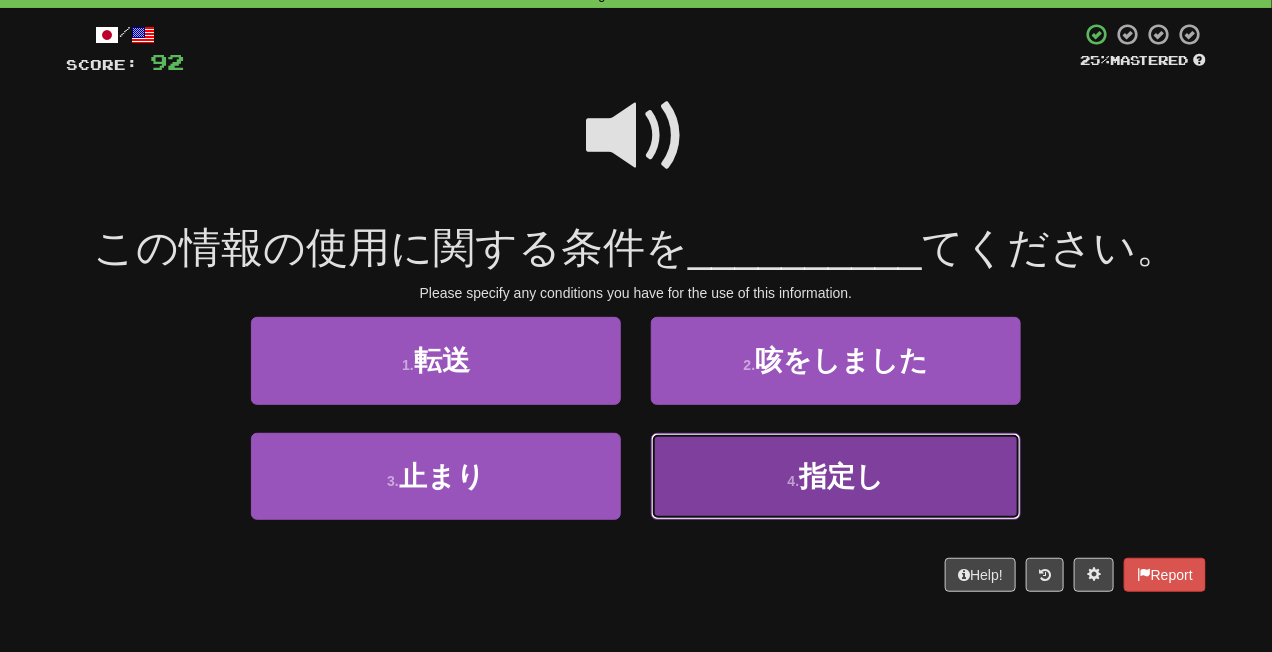 click on "指定し" at bounding box center [841, 476] 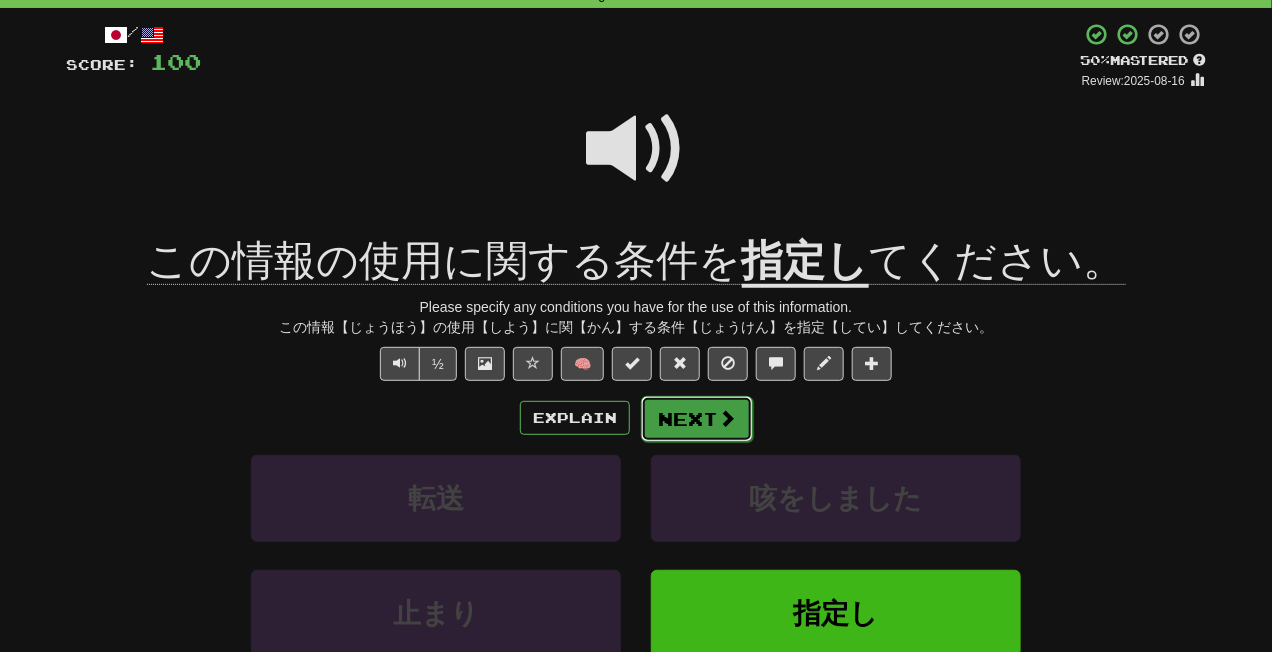 click on "Next" at bounding box center (697, 419) 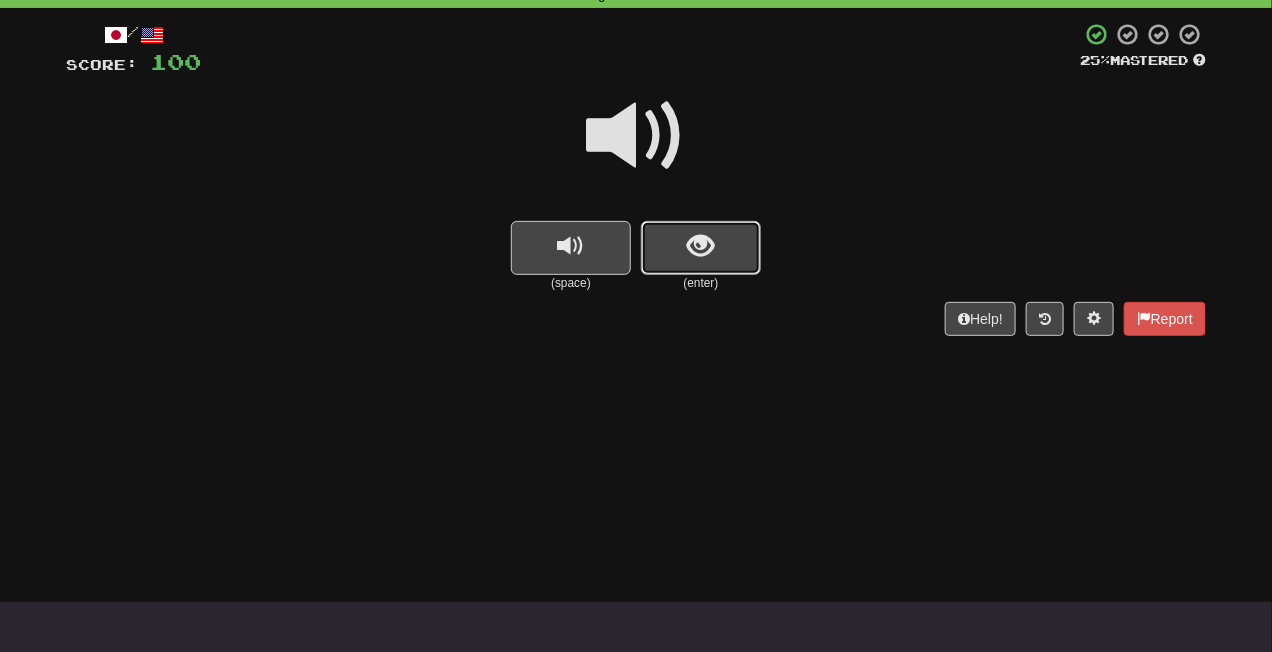 click at bounding box center (701, 248) 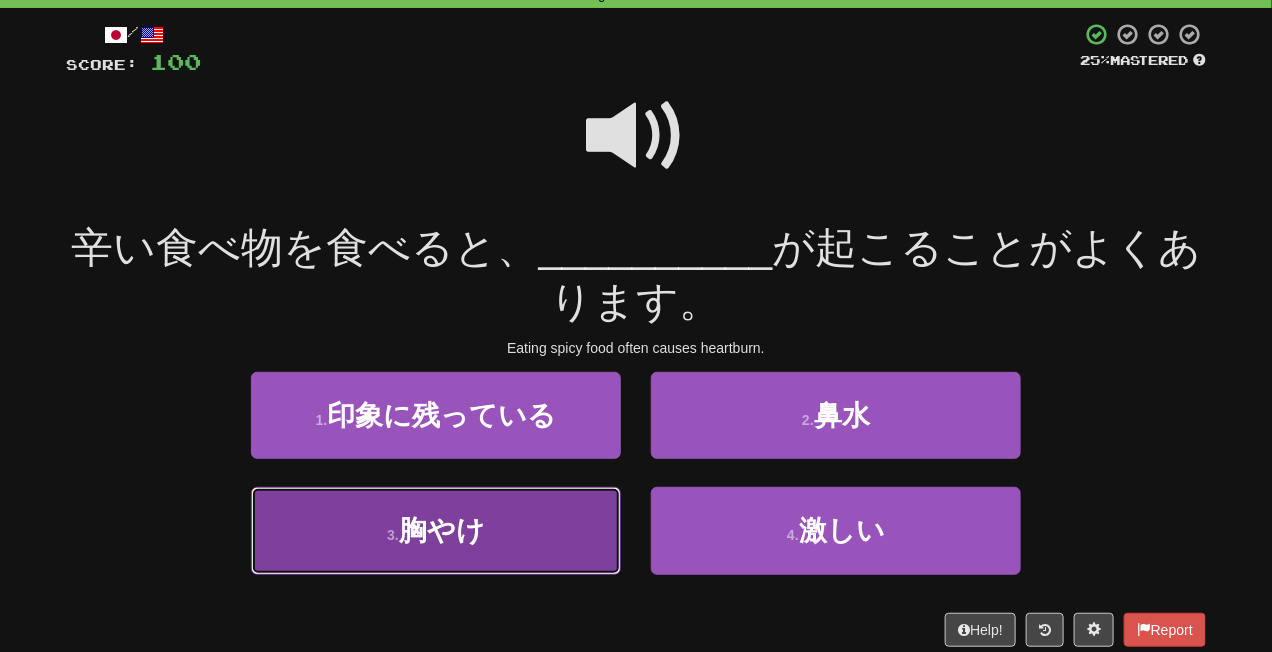 click on "3 .  胸やけ" at bounding box center (436, 530) 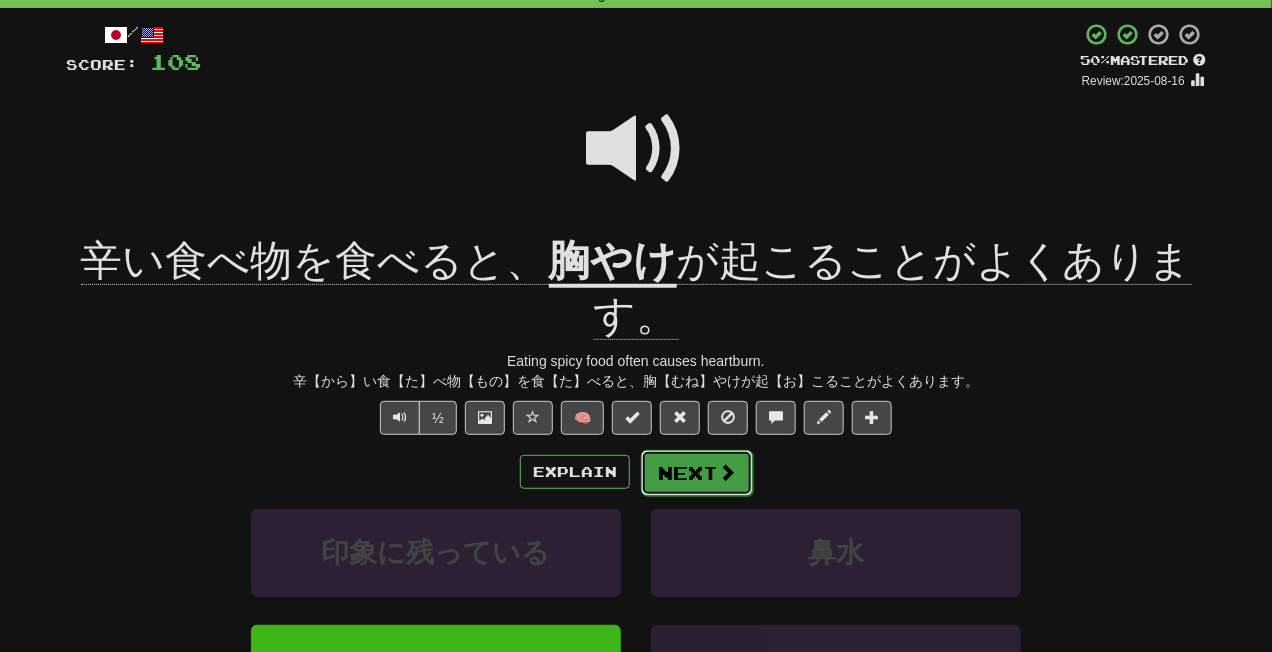 click on "Next" at bounding box center [697, 473] 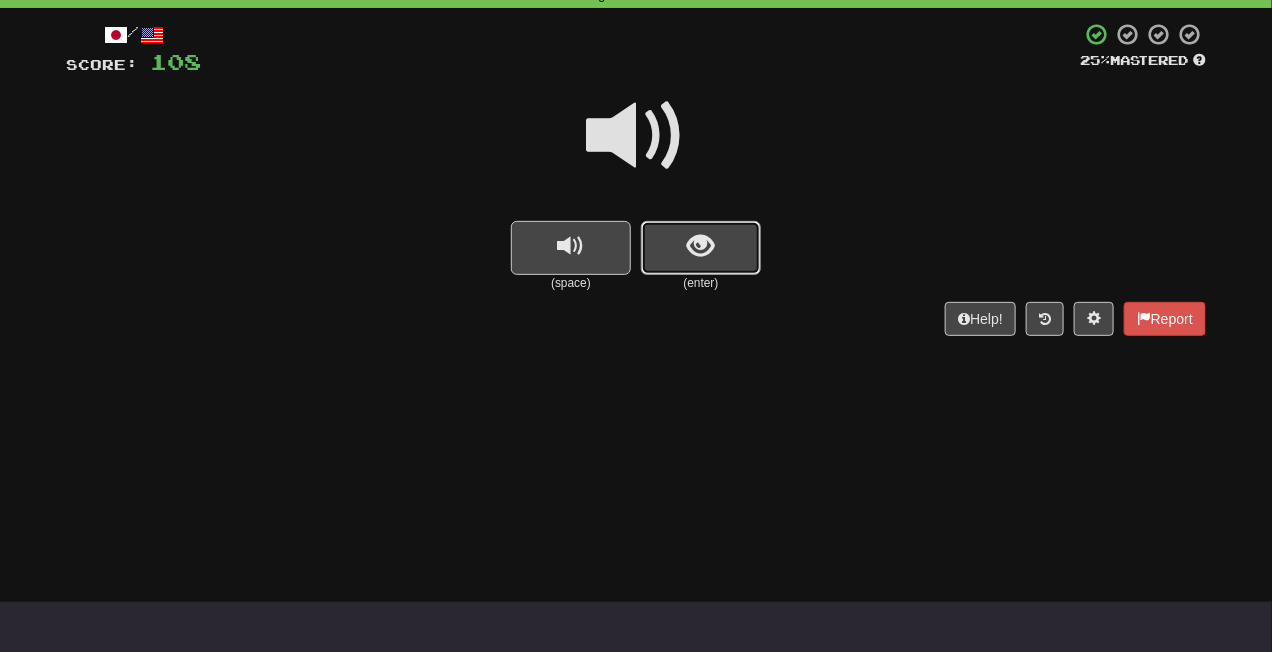 click at bounding box center (701, 248) 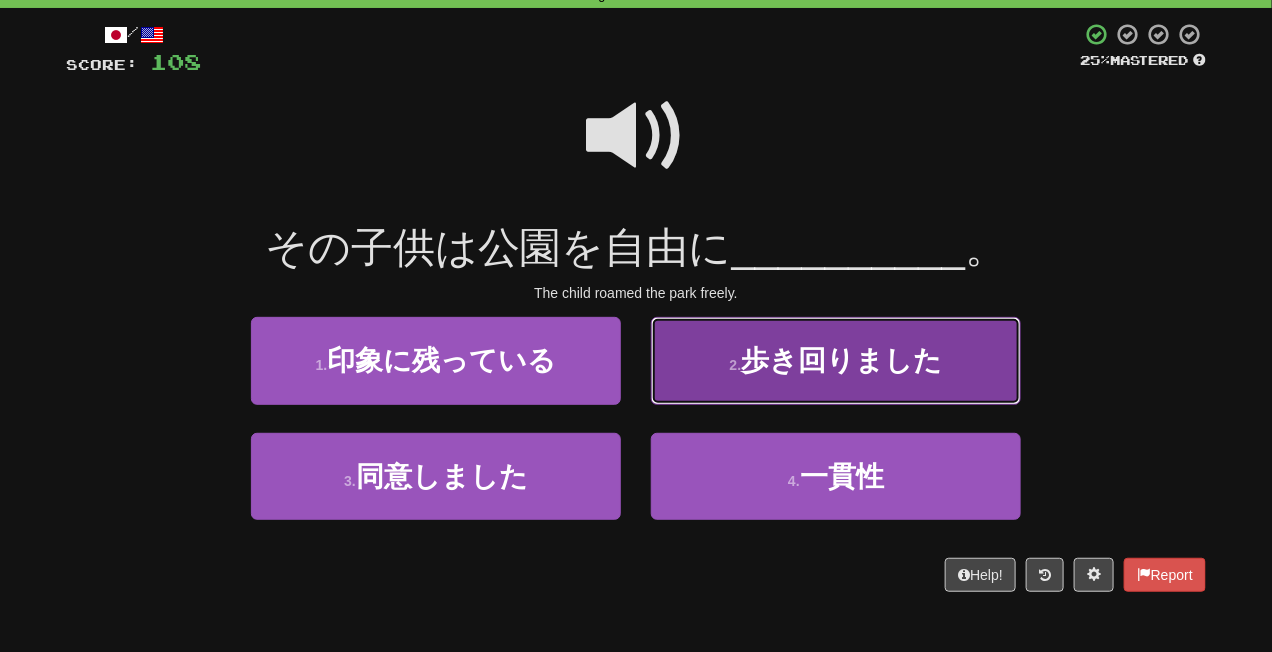 click on "2 .  歩き回りました" at bounding box center (836, 360) 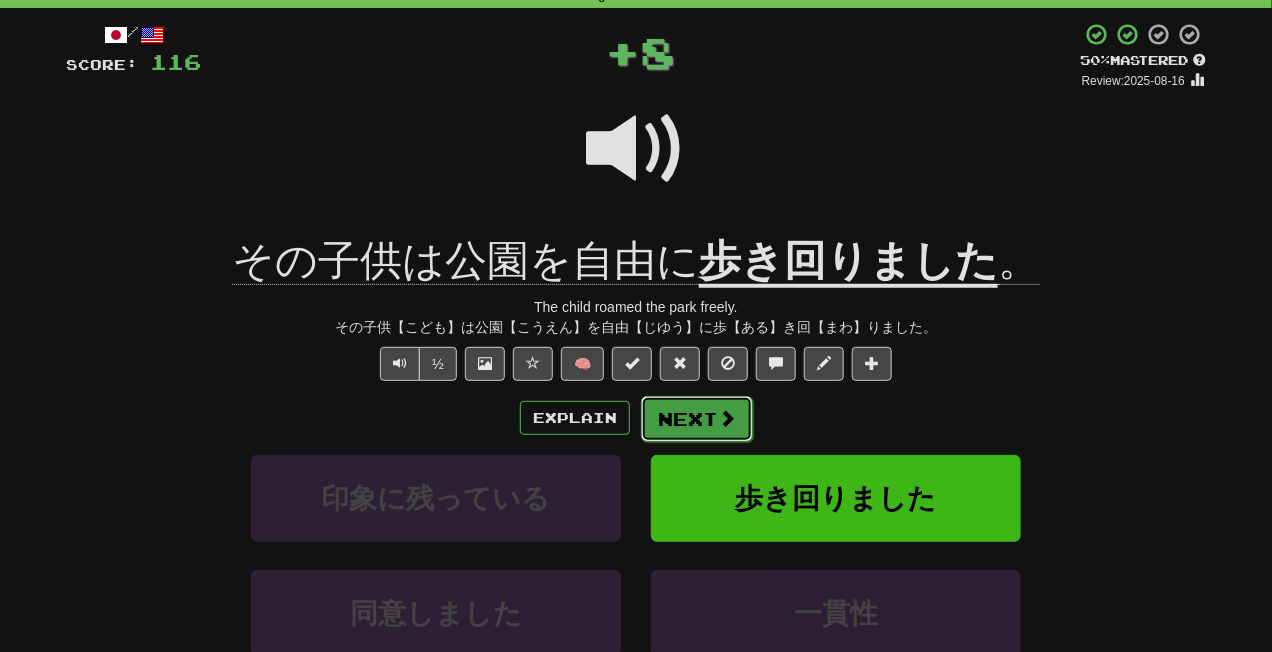 click at bounding box center (727, 418) 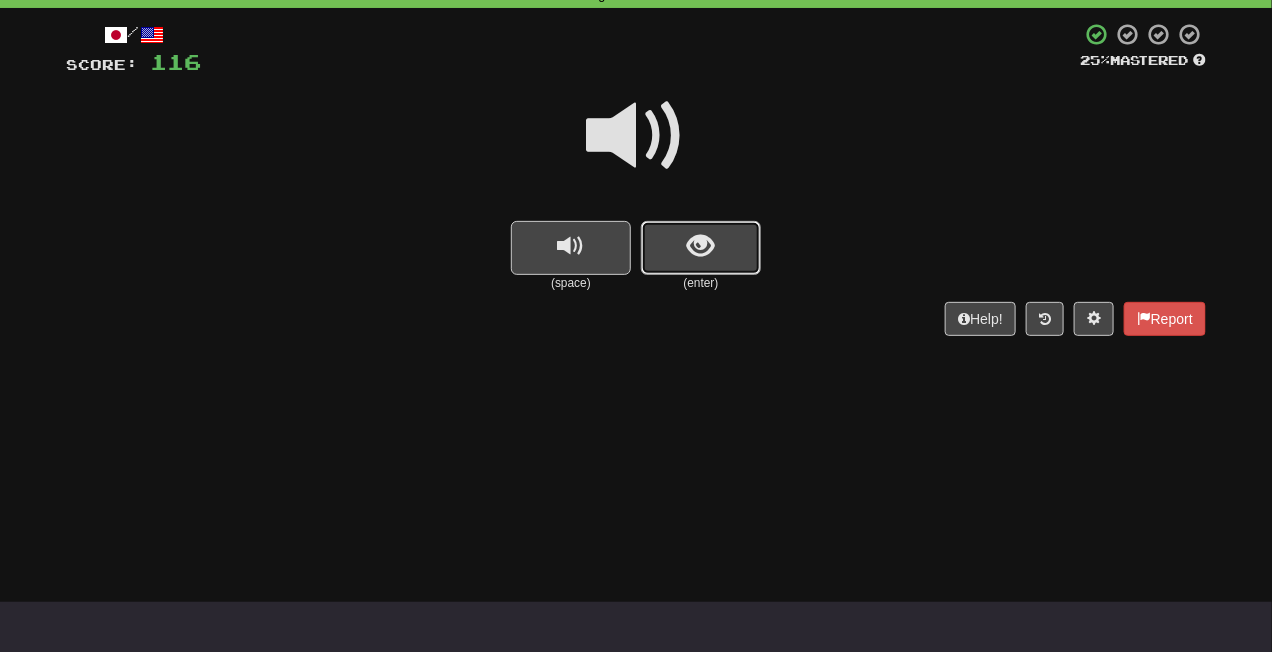click at bounding box center [701, 248] 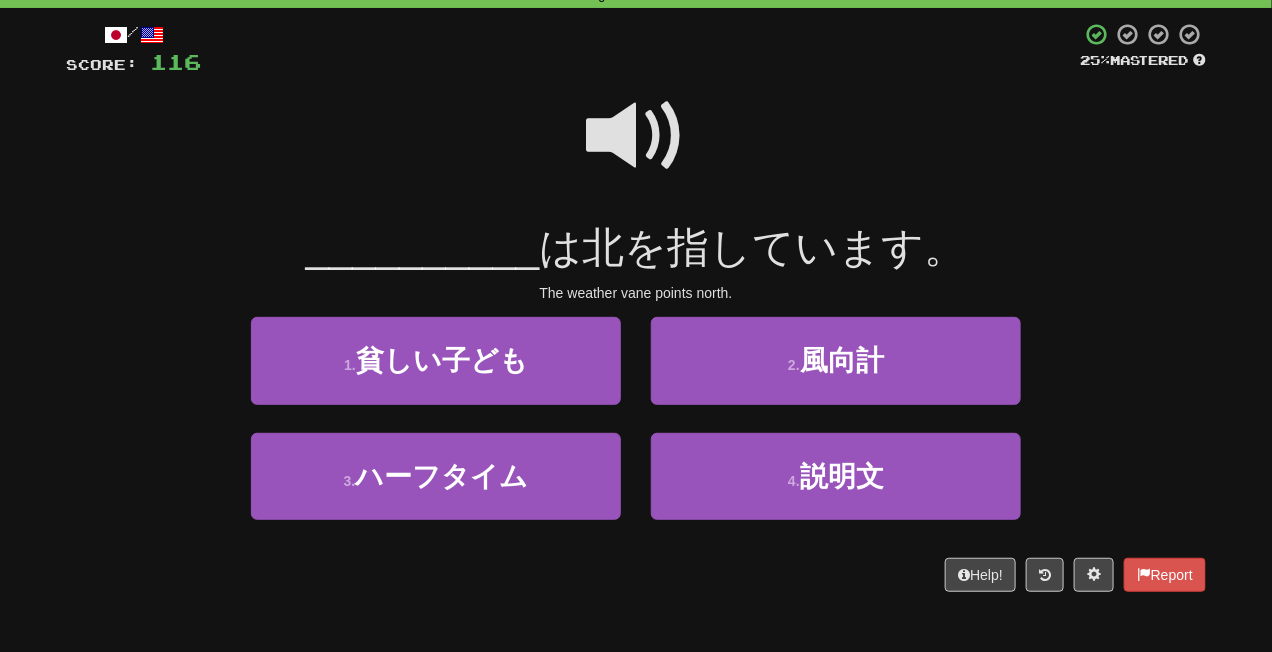 click at bounding box center [636, 136] 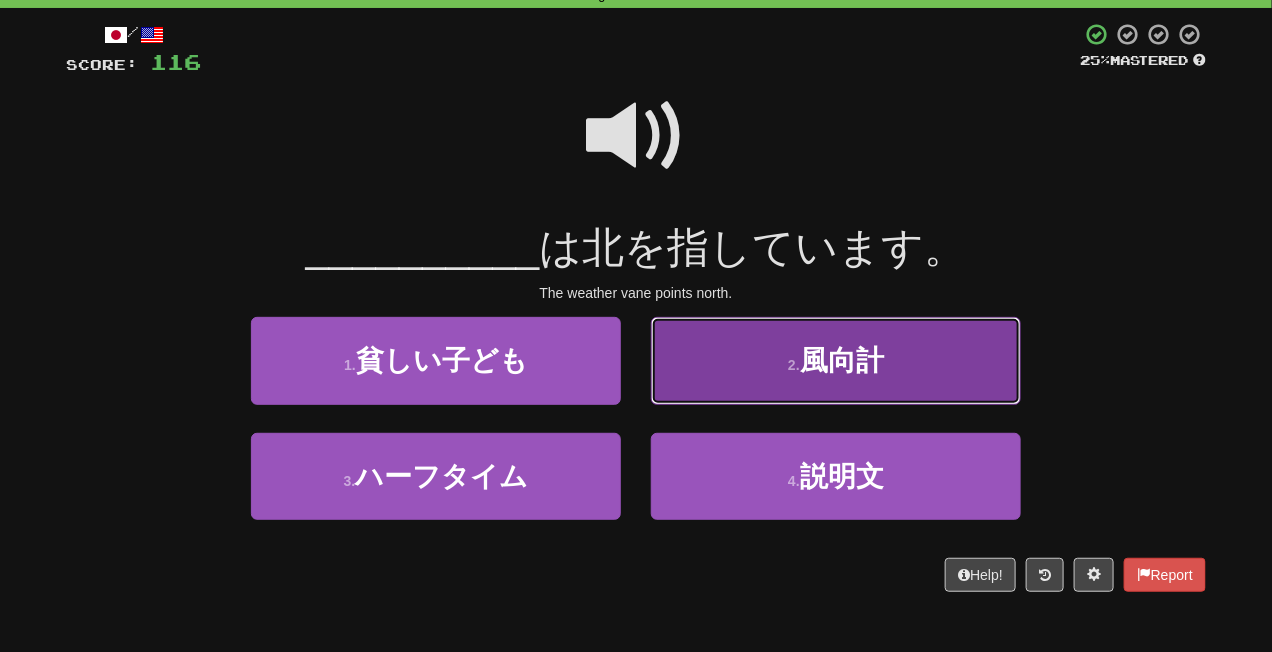 click on "2 .  風向計" at bounding box center [836, 360] 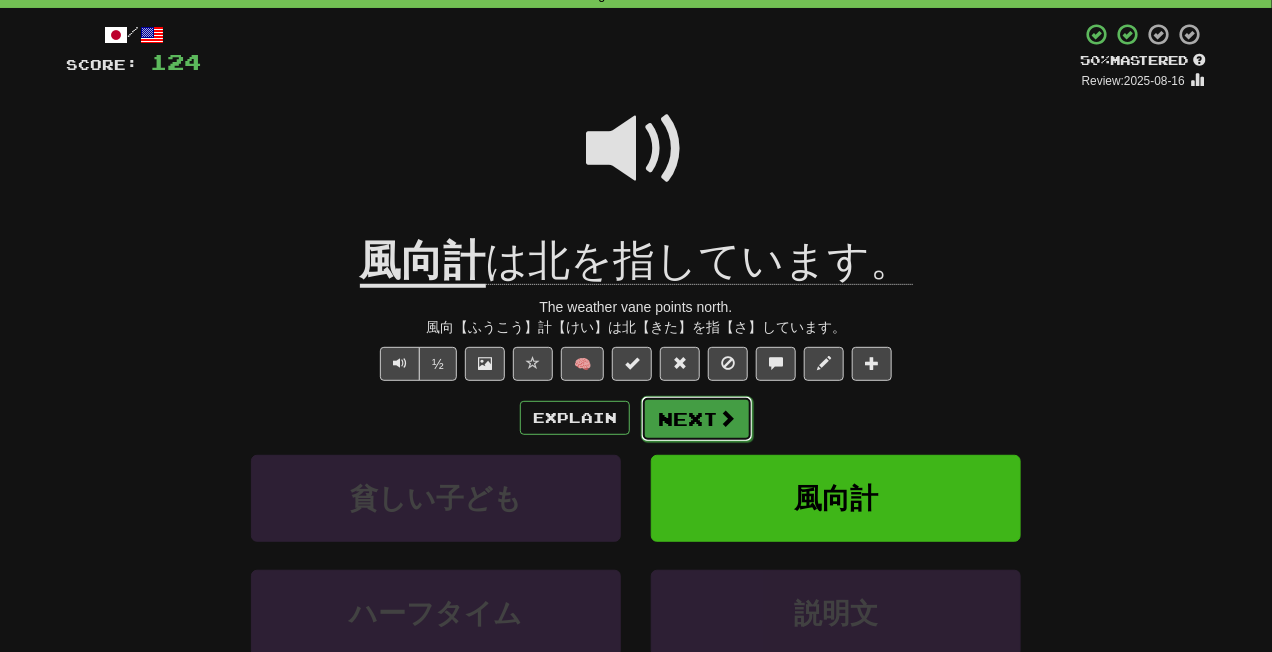 click at bounding box center (727, 418) 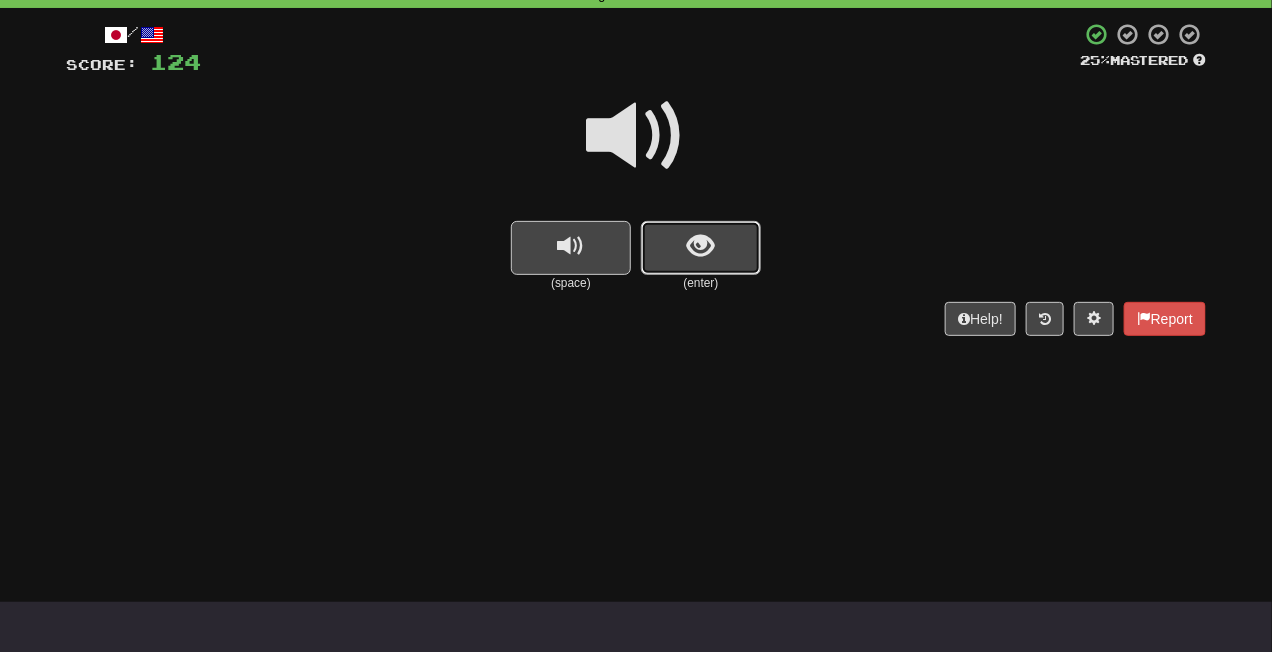 click at bounding box center (701, 248) 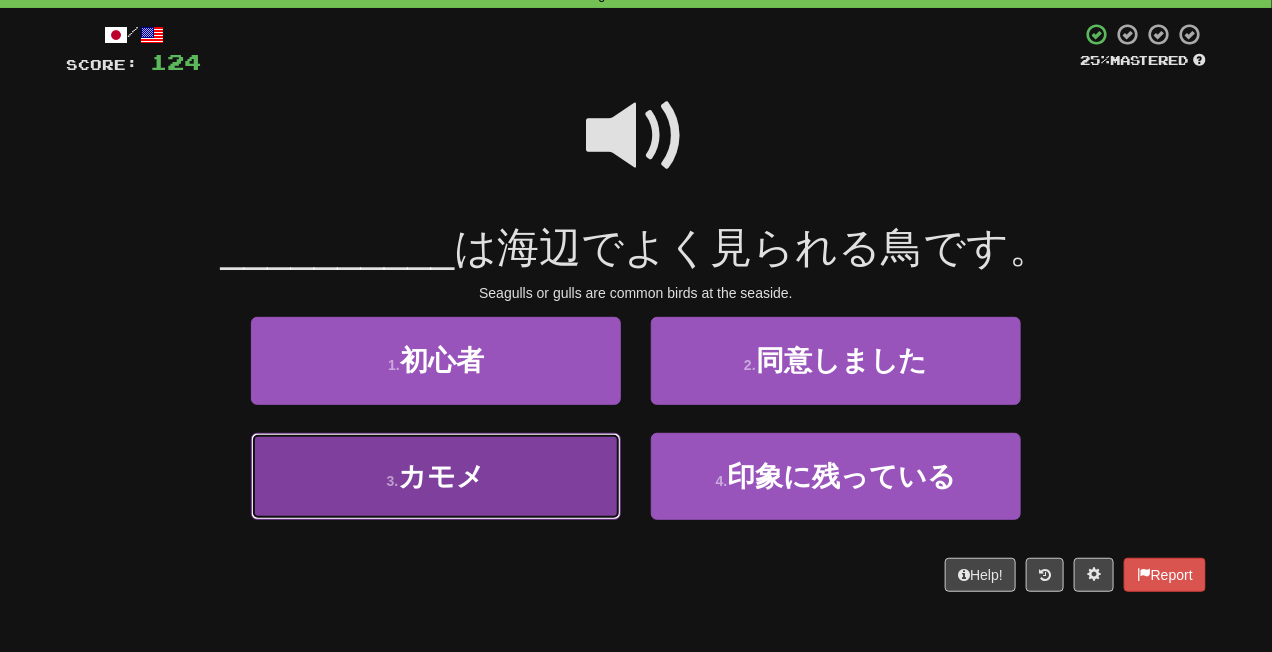 click on "3 .  カモメ" at bounding box center [436, 476] 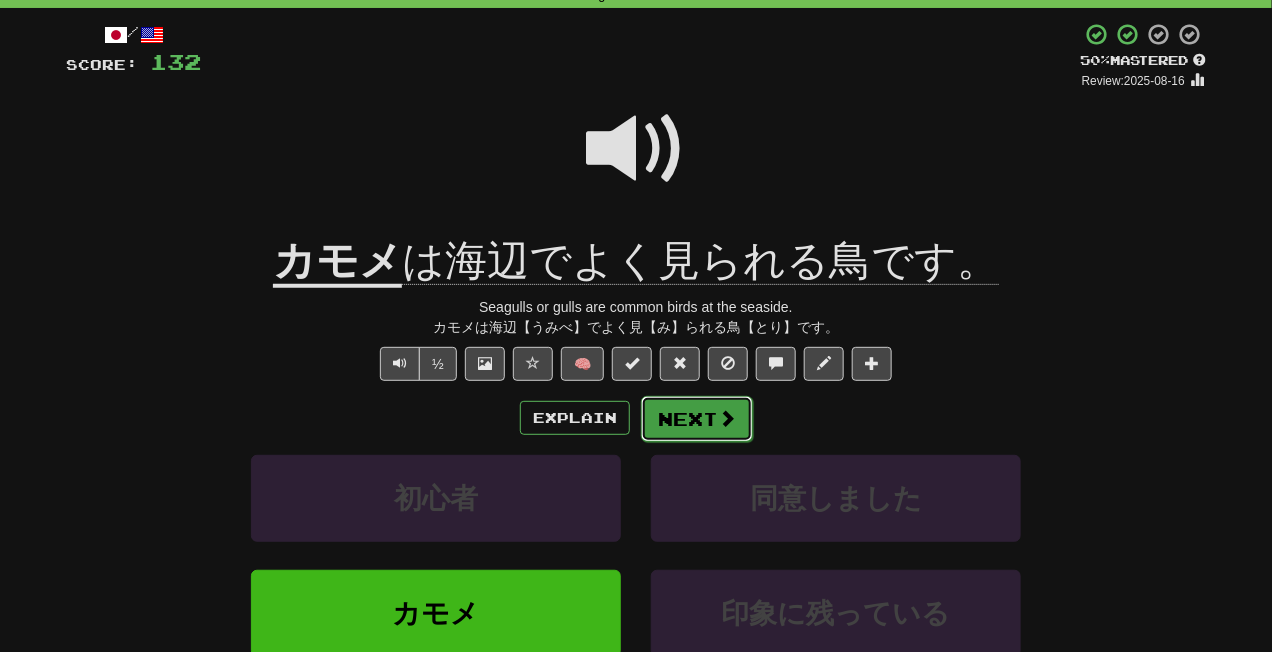 click at bounding box center [727, 418] 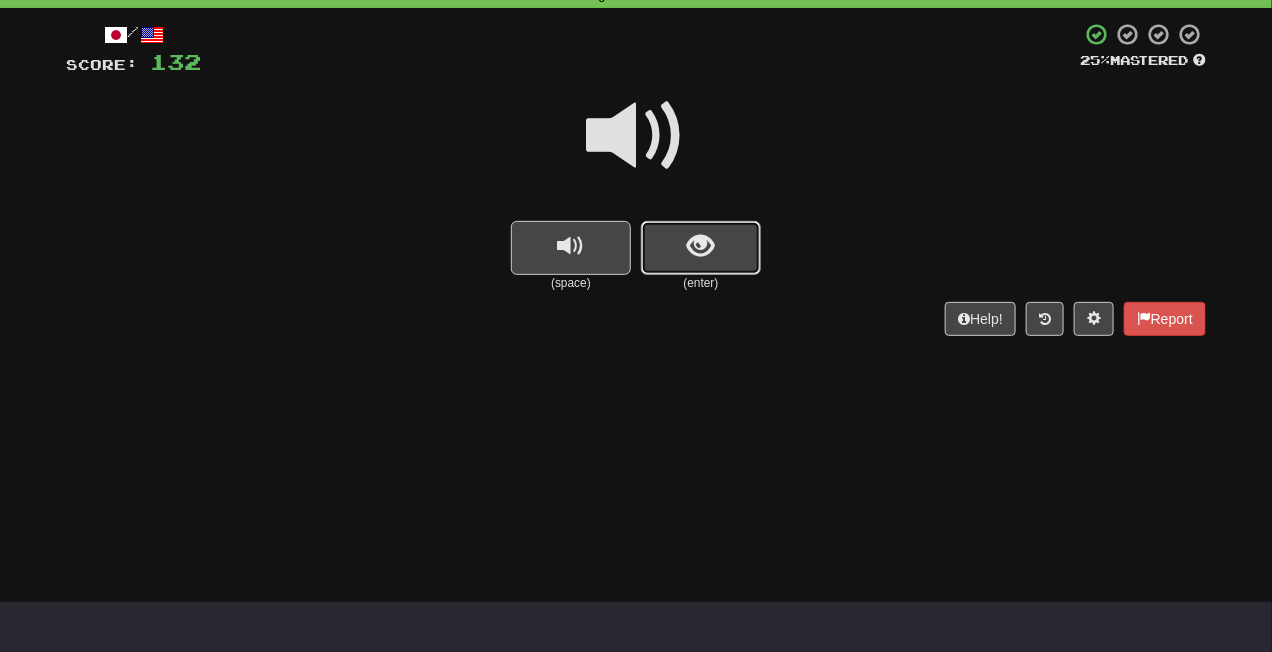 click at bounding box center [701, 248] 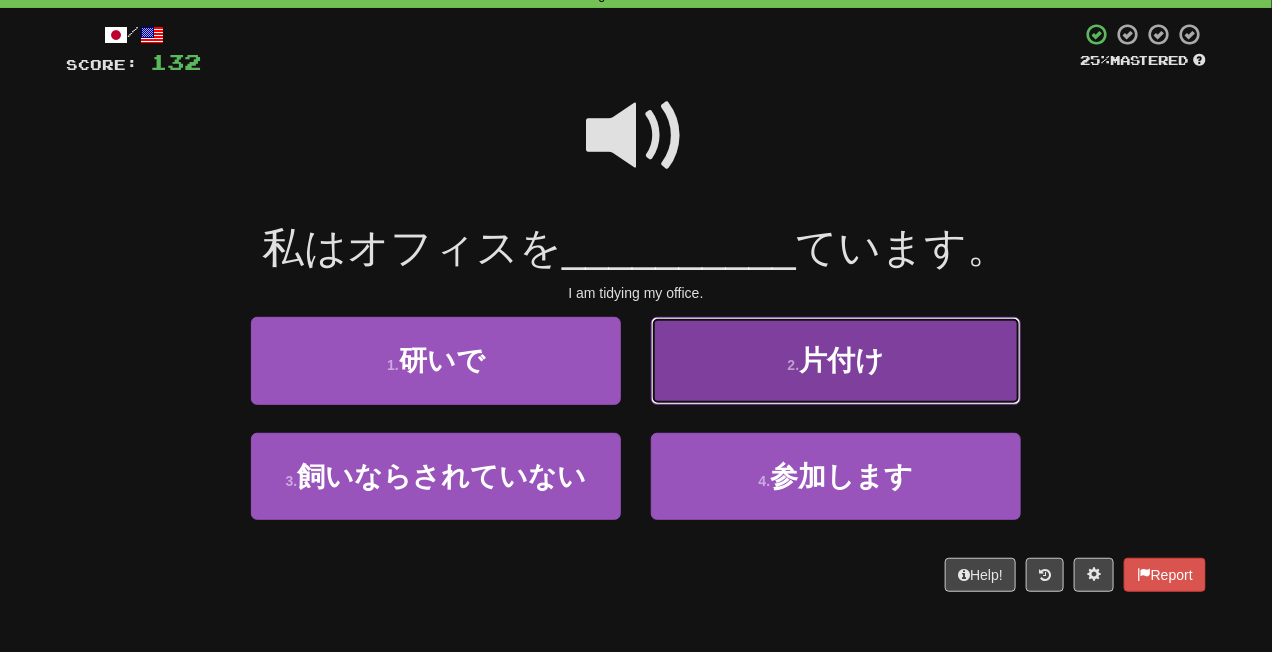 click on "2 .  片付け" at bounding box center (836, 360) 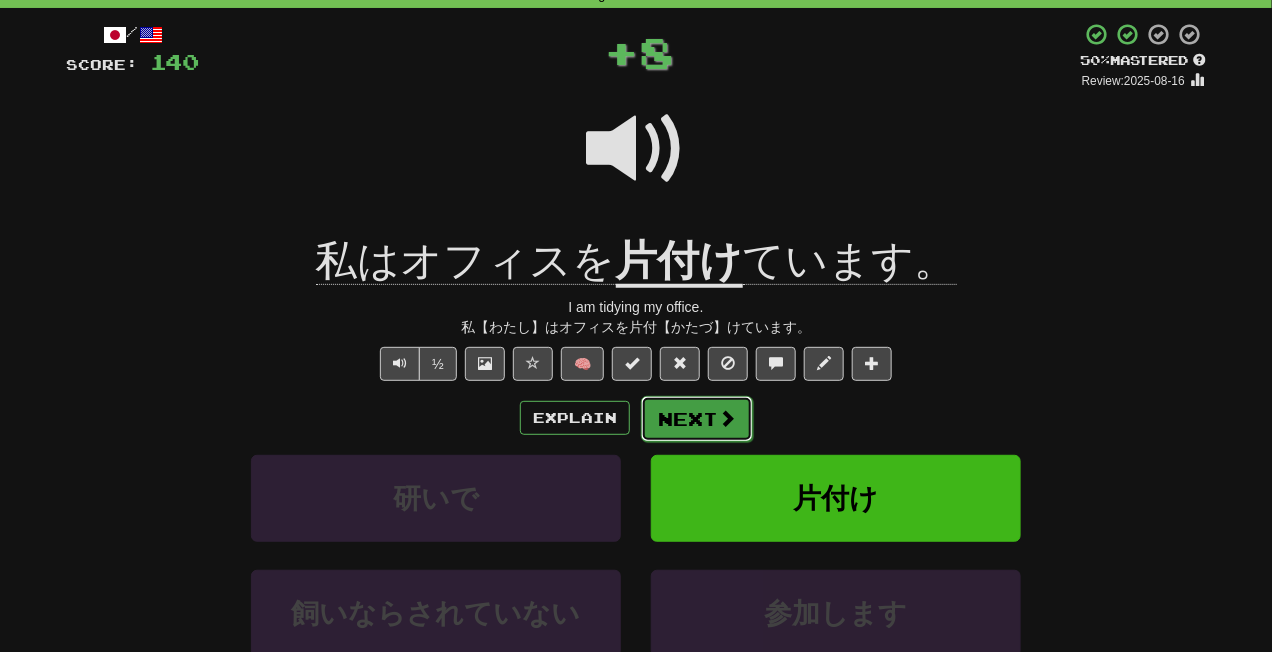 click at bounding box center (727, 418) 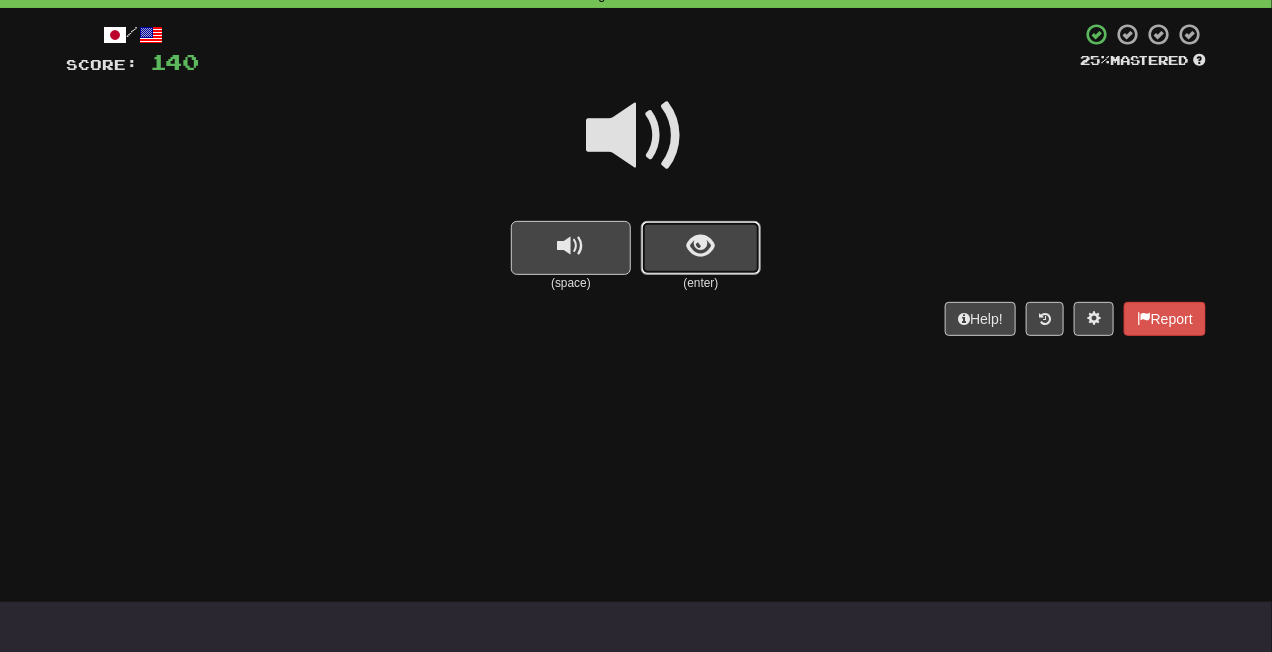 click at bounding box center [701, 248] 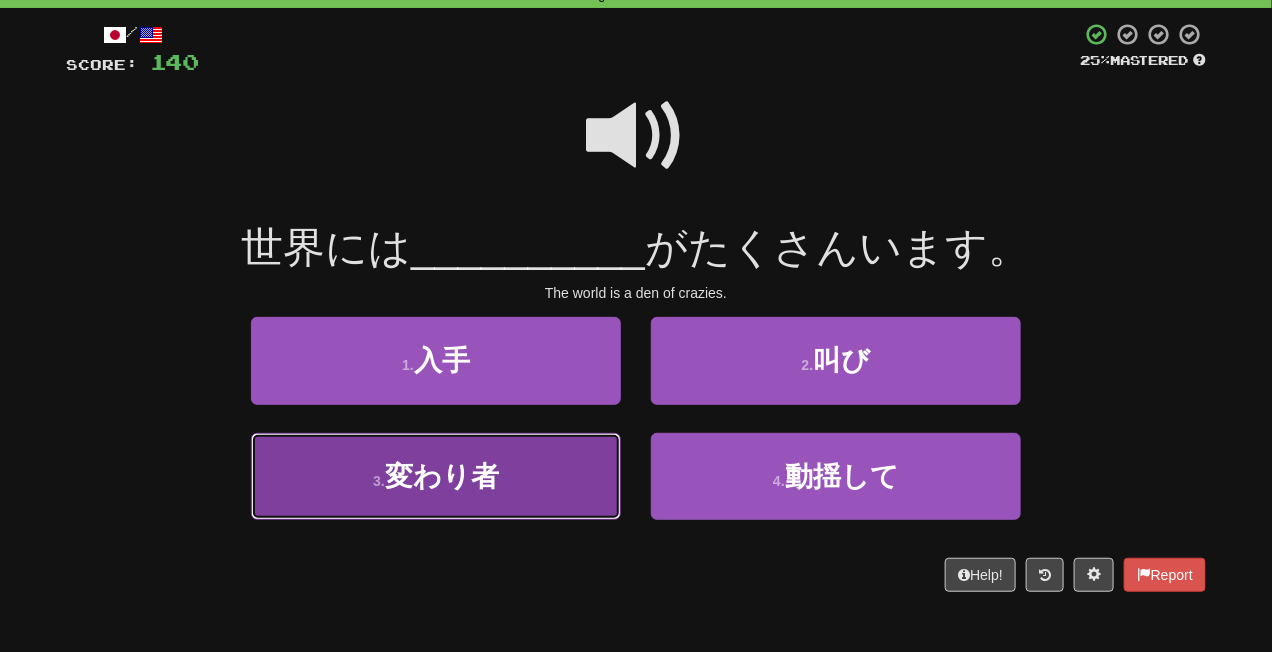 click on "3 .  変わり者" at bounding box center (436, 476) 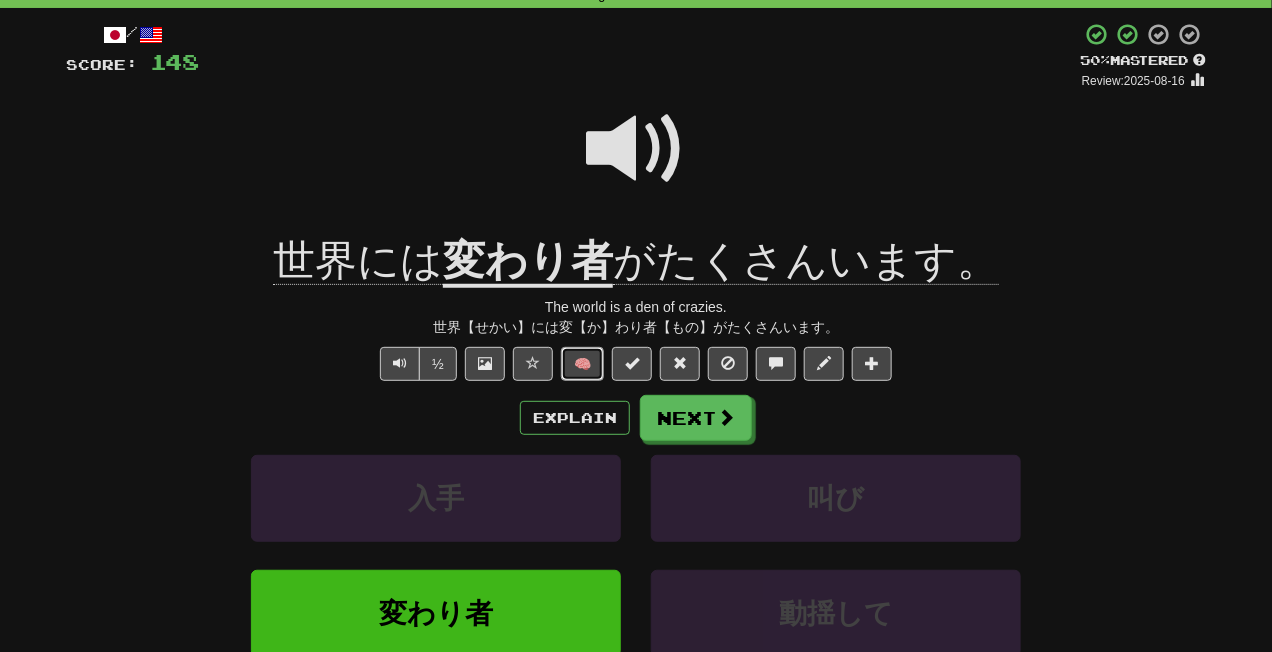 click on "🧠" at bounding box center [582, 364] 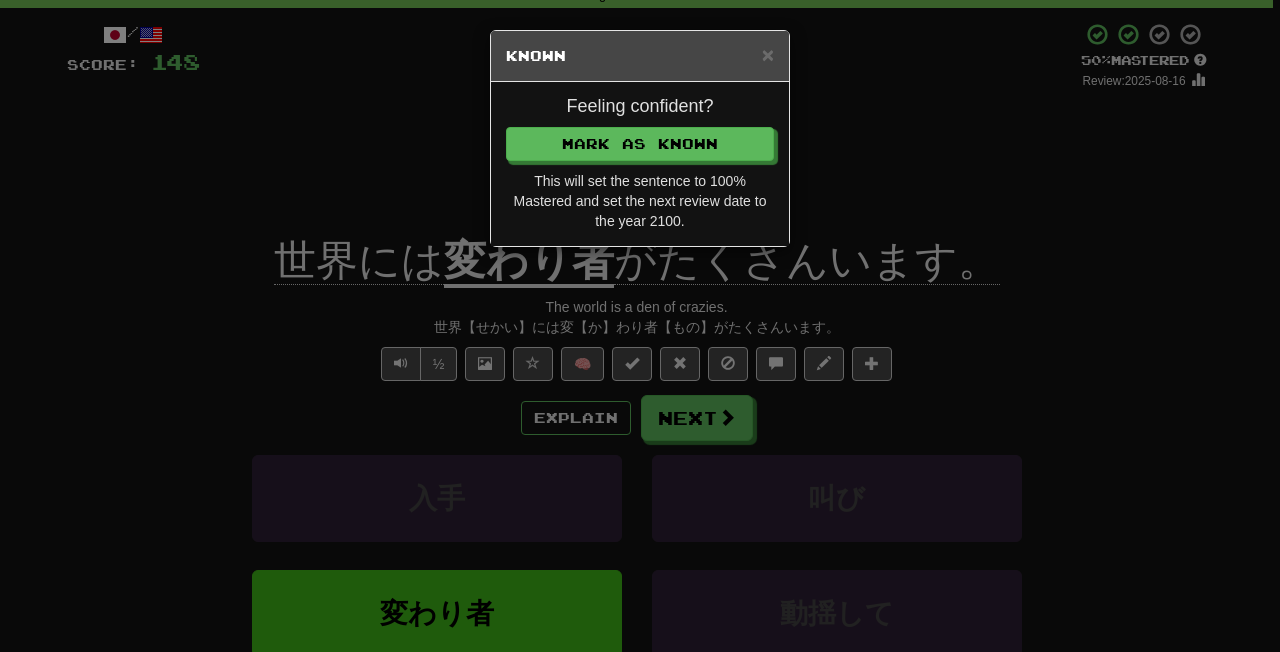 click on "× Known" at bounding box center [640, 56] 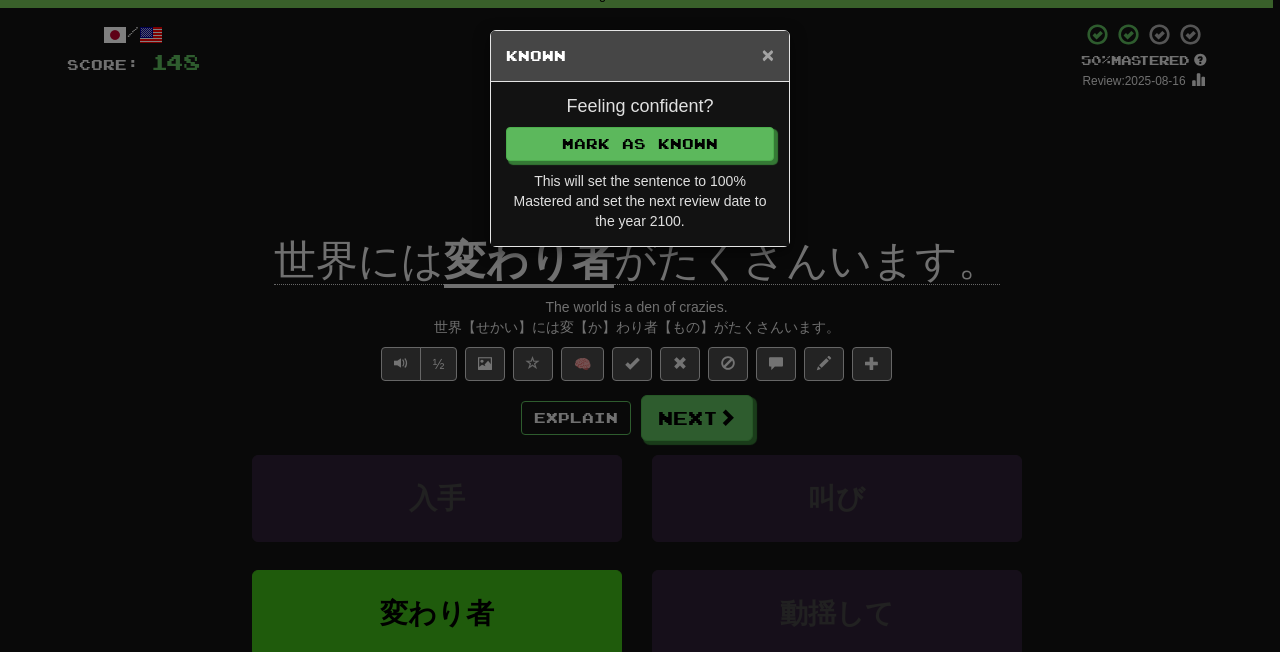 click on "×" at bounding box center (768, 54) 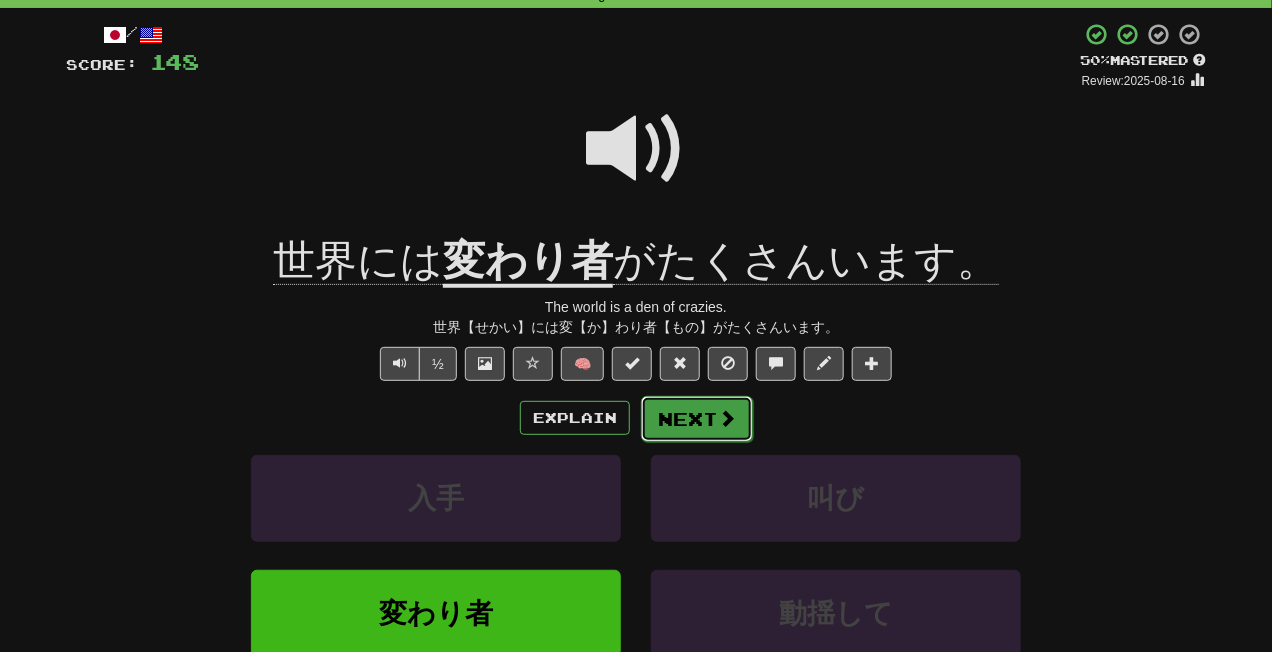 click on "Next" at bounding box center [697, 419] 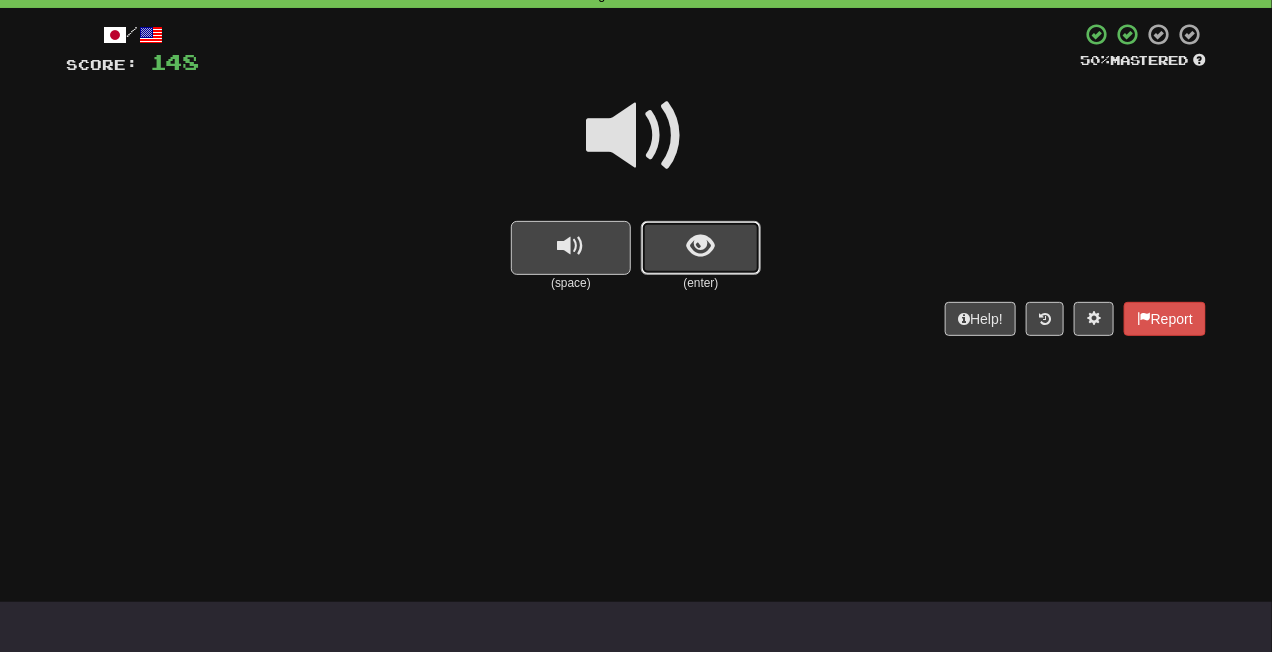 click at bounding box center [701, 246] 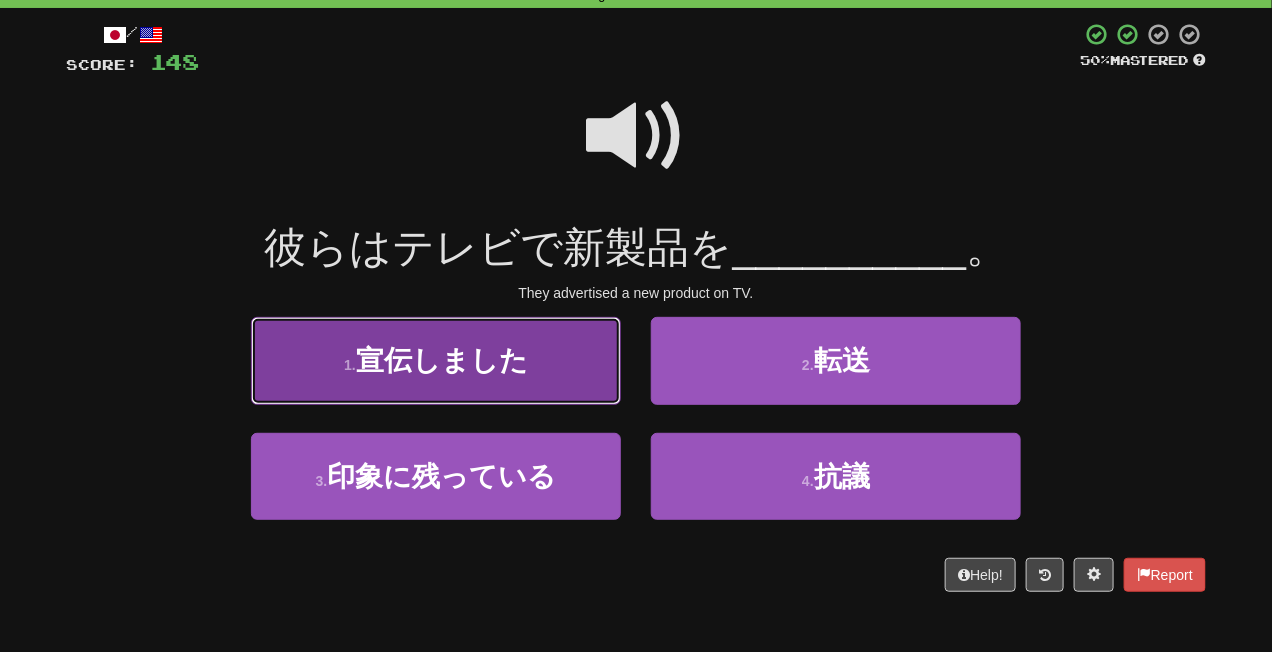 click on "宣伝しました" at bounding box center (442, 360) 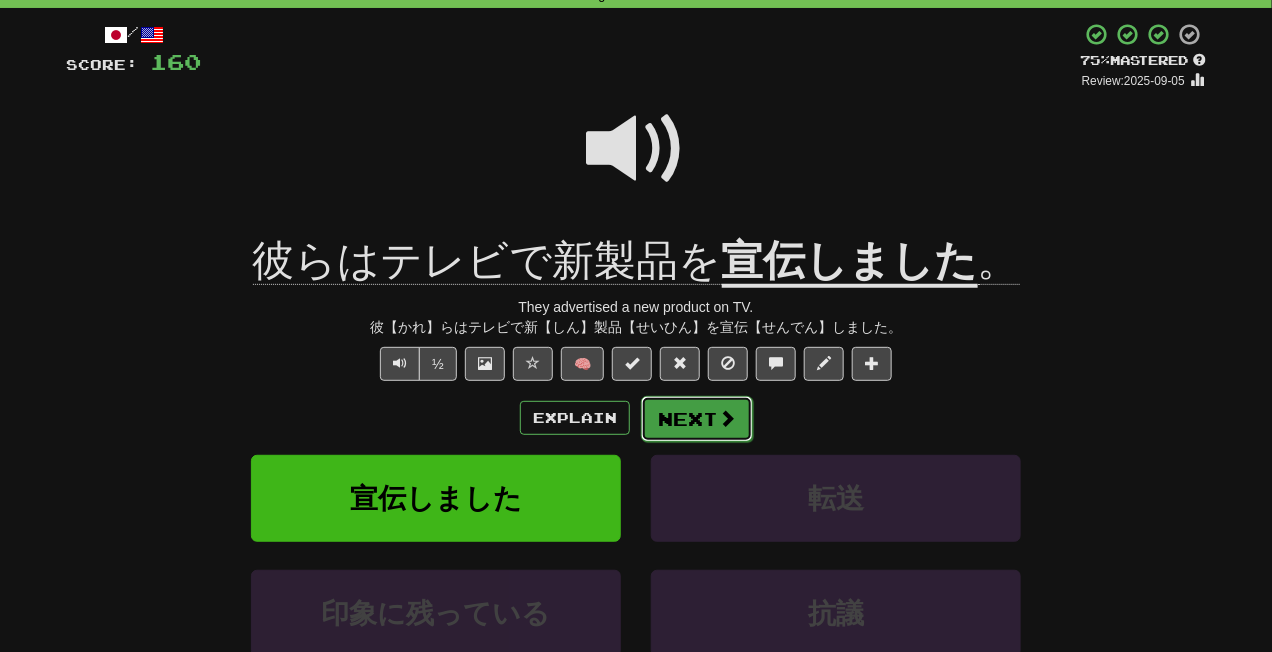 click on "Next" at bounding box center (697, 419) 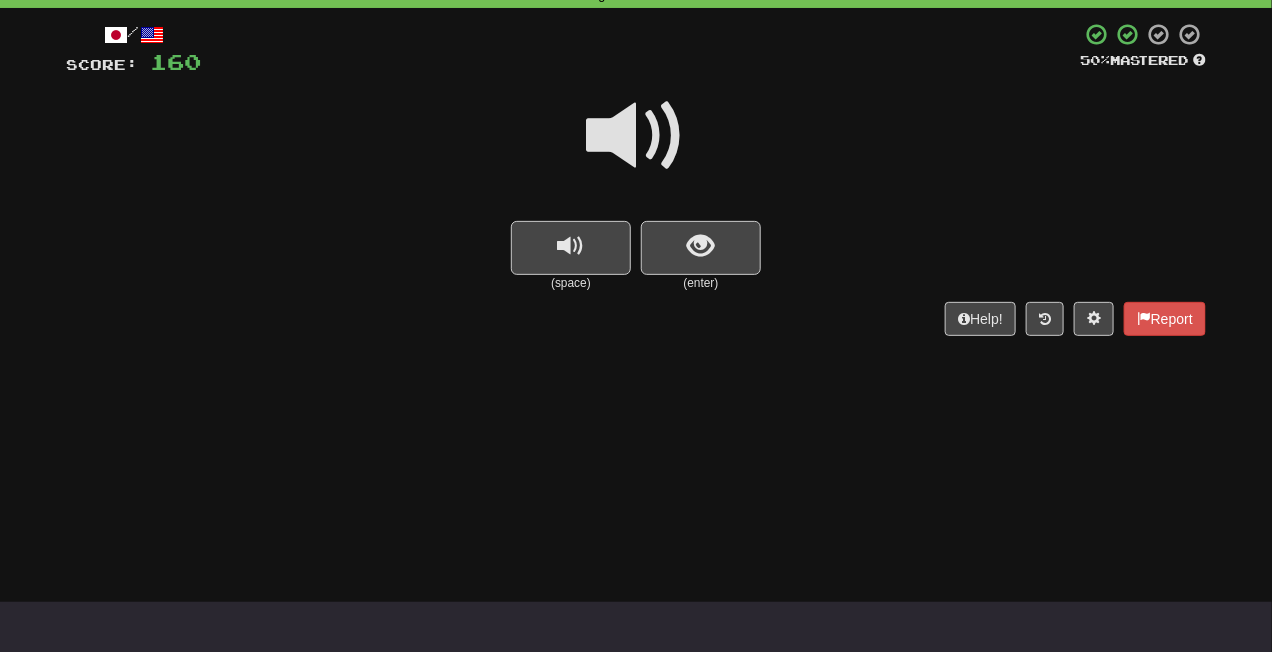 click at bounding box center (636, 149) 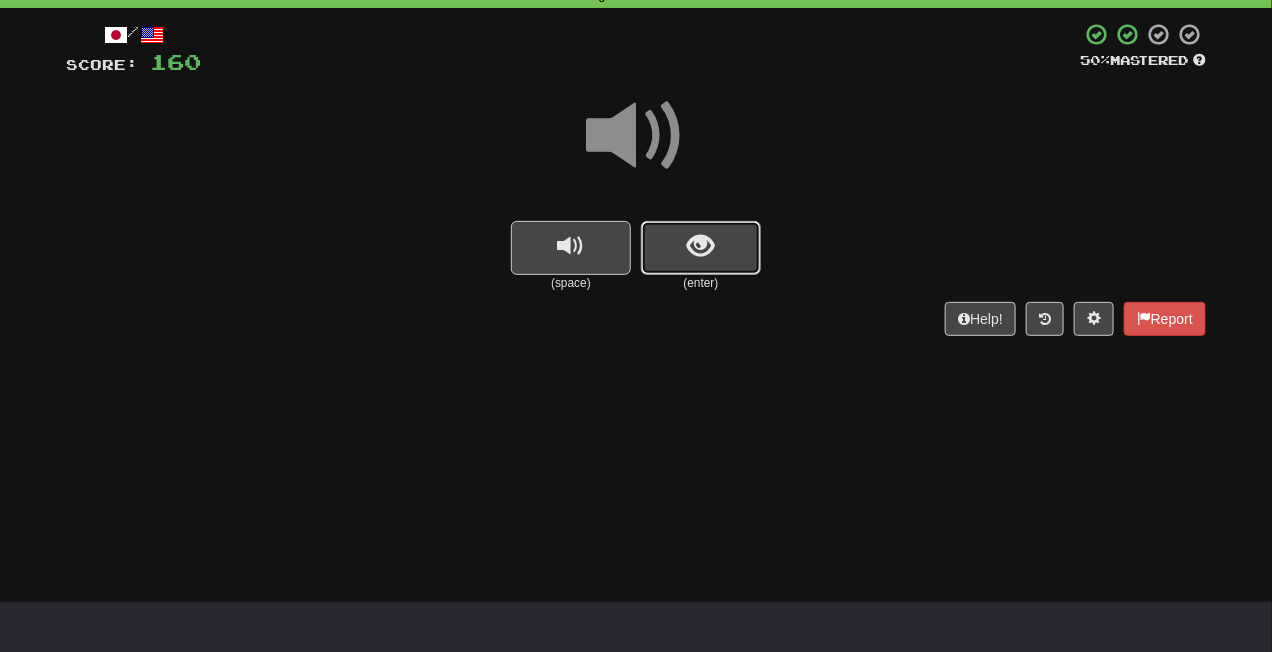 click at bounding box center (701, 246) 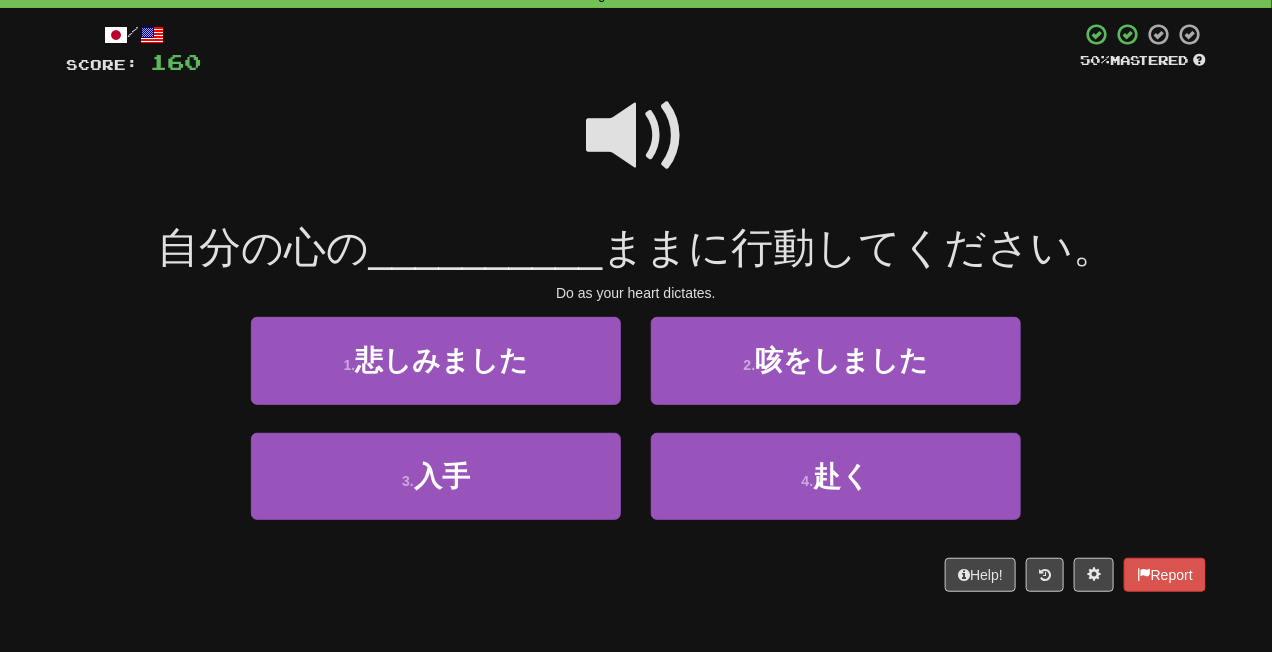click at bounding box center [636, 136] 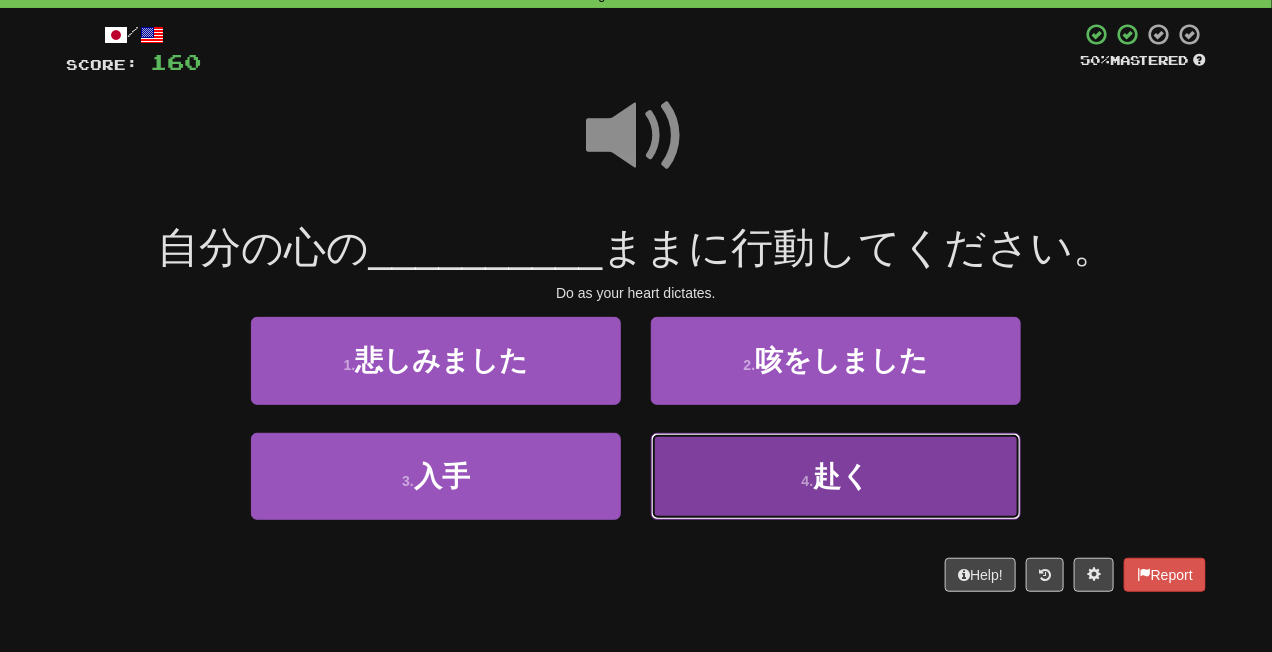 click on "4 .  赴く" at bounding box center (836, 476) 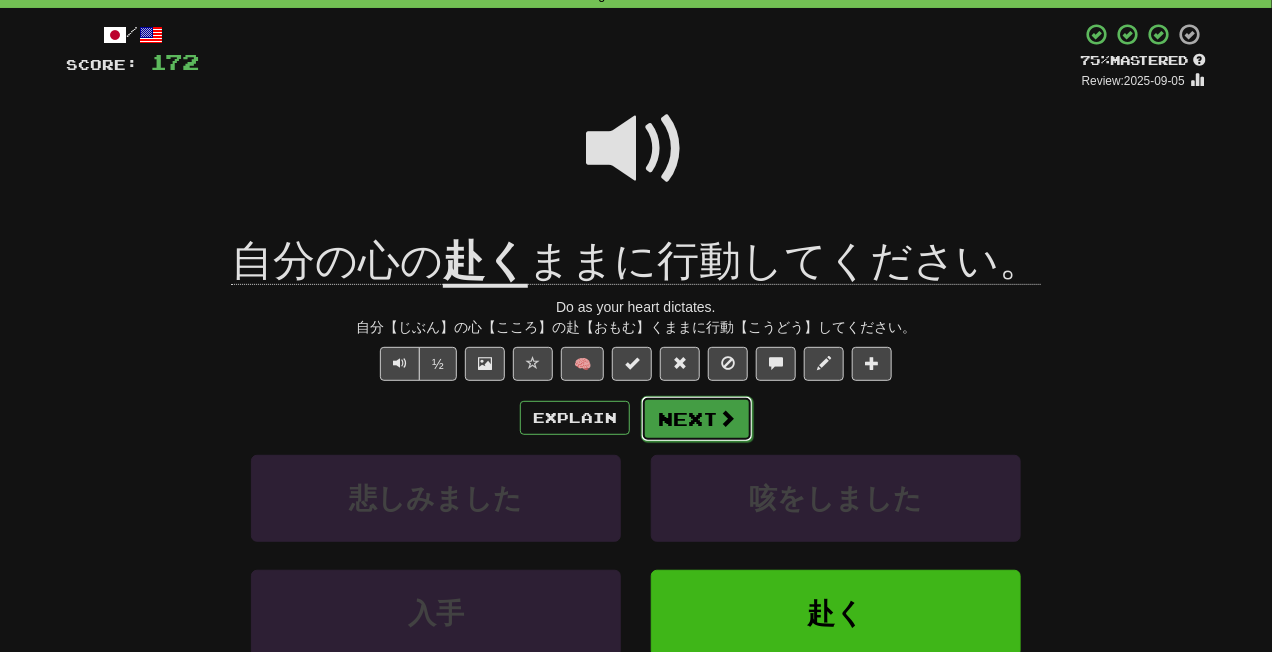 click at bounding box center (727, 418) 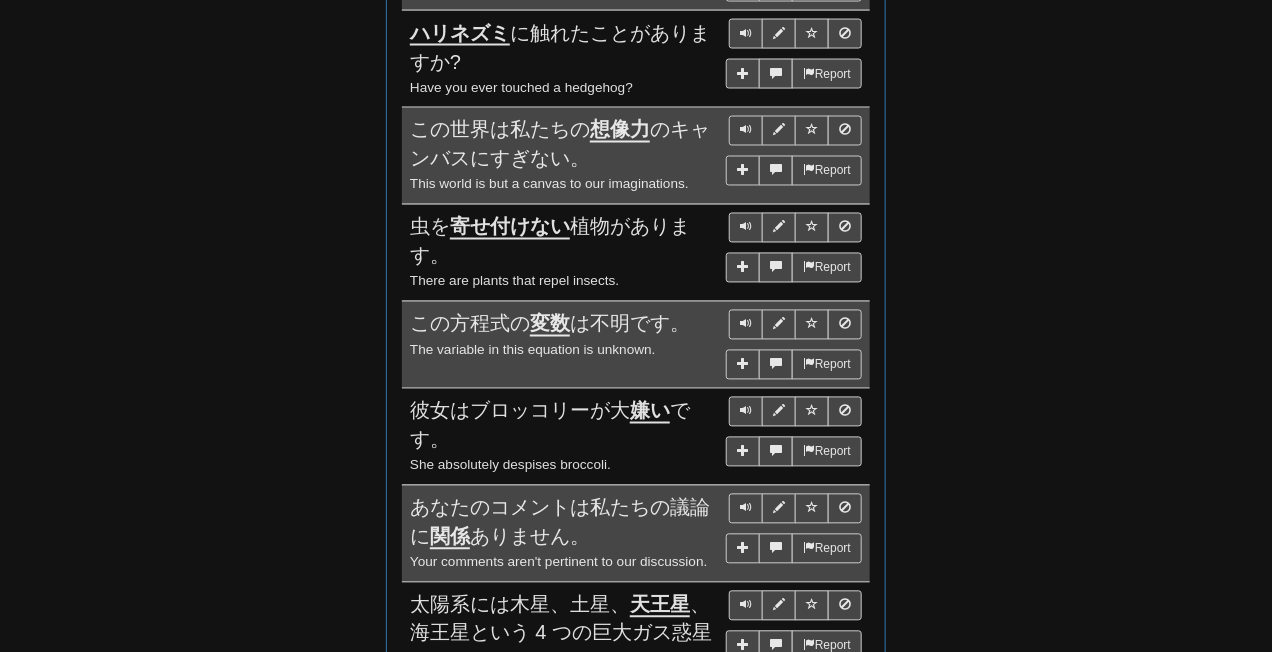 scroll, scrollTop: 1200, scrollLeft: 0, axis: vertical 